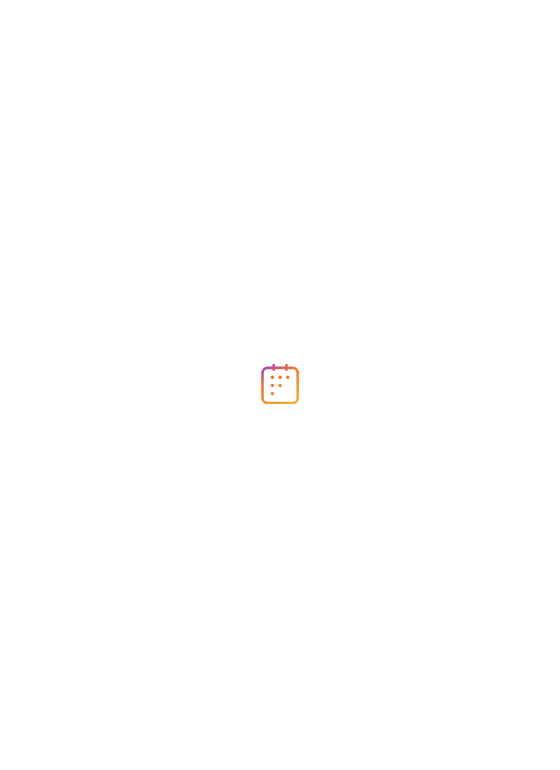 scroll, scrollTop: 0, scrollLeft: 0, axis: both 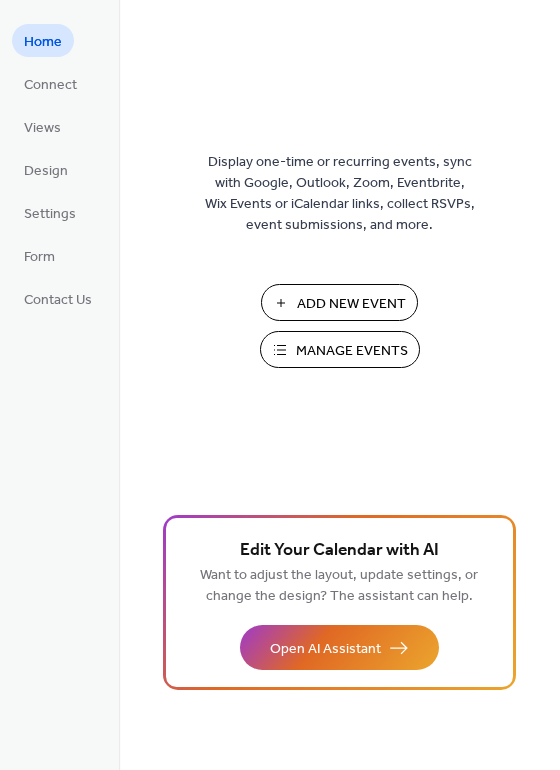 click on "Add New Event" at bounding box center [351, 304] 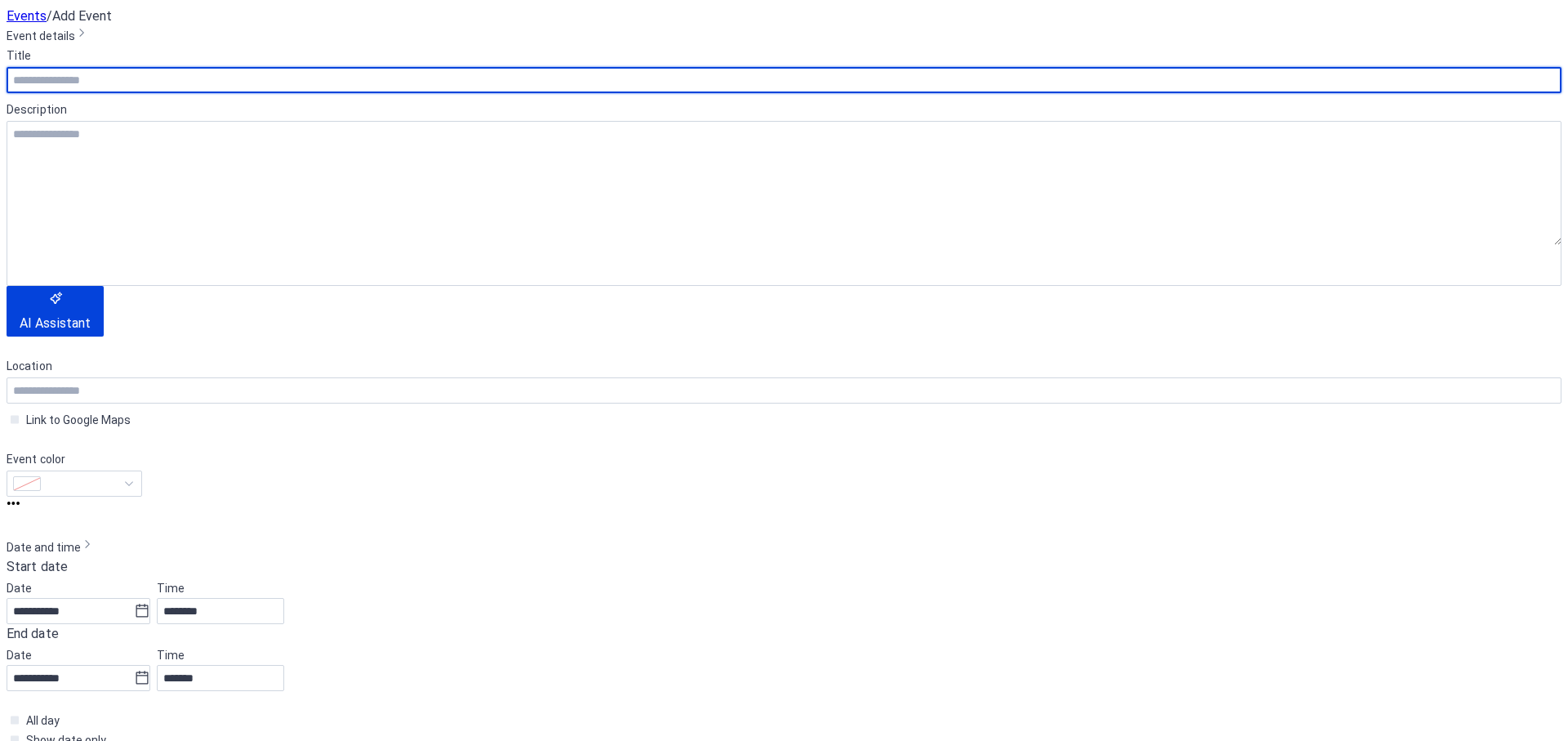 scroll, scrollTop: 0, scrollLeft: 0, axis: both 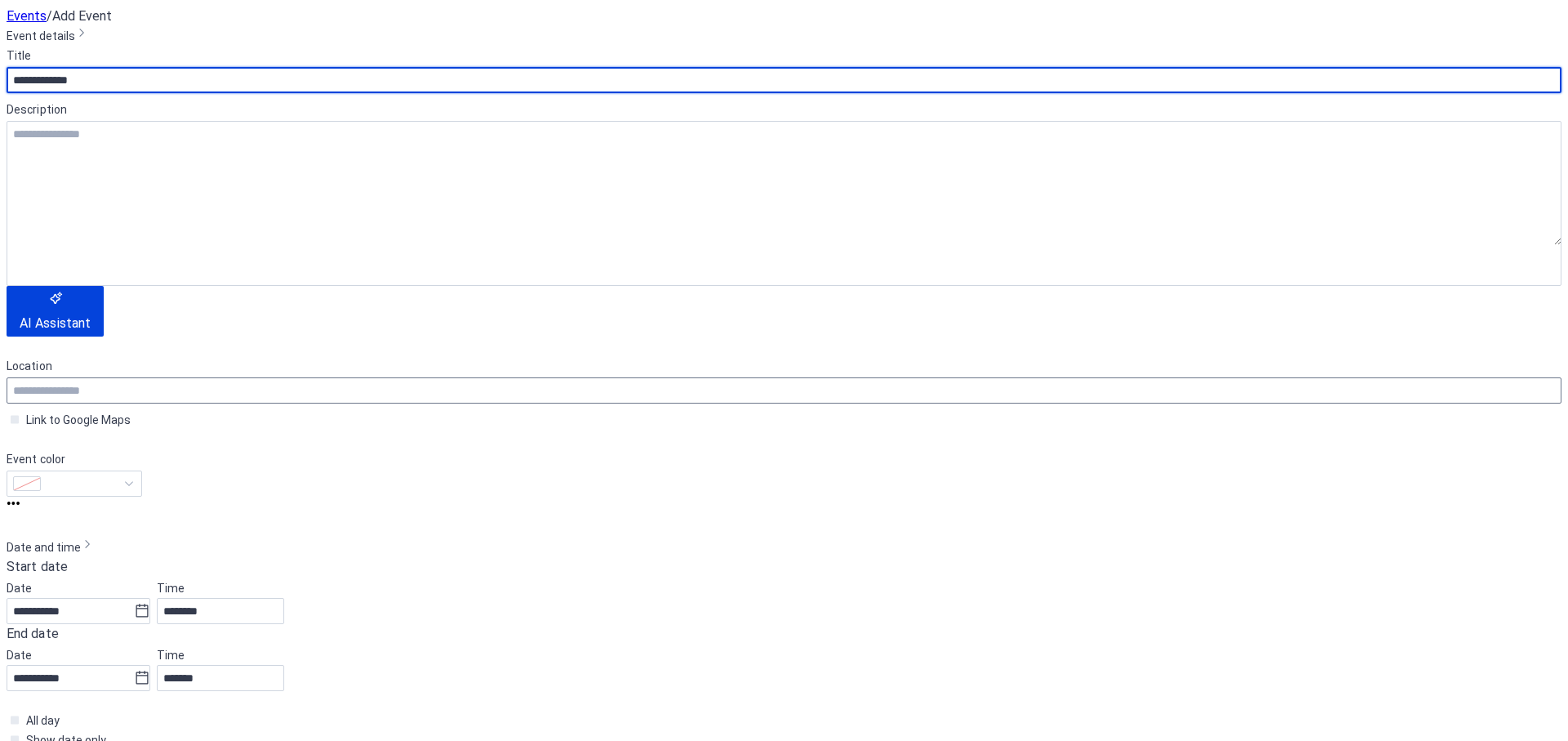 type on "**********" 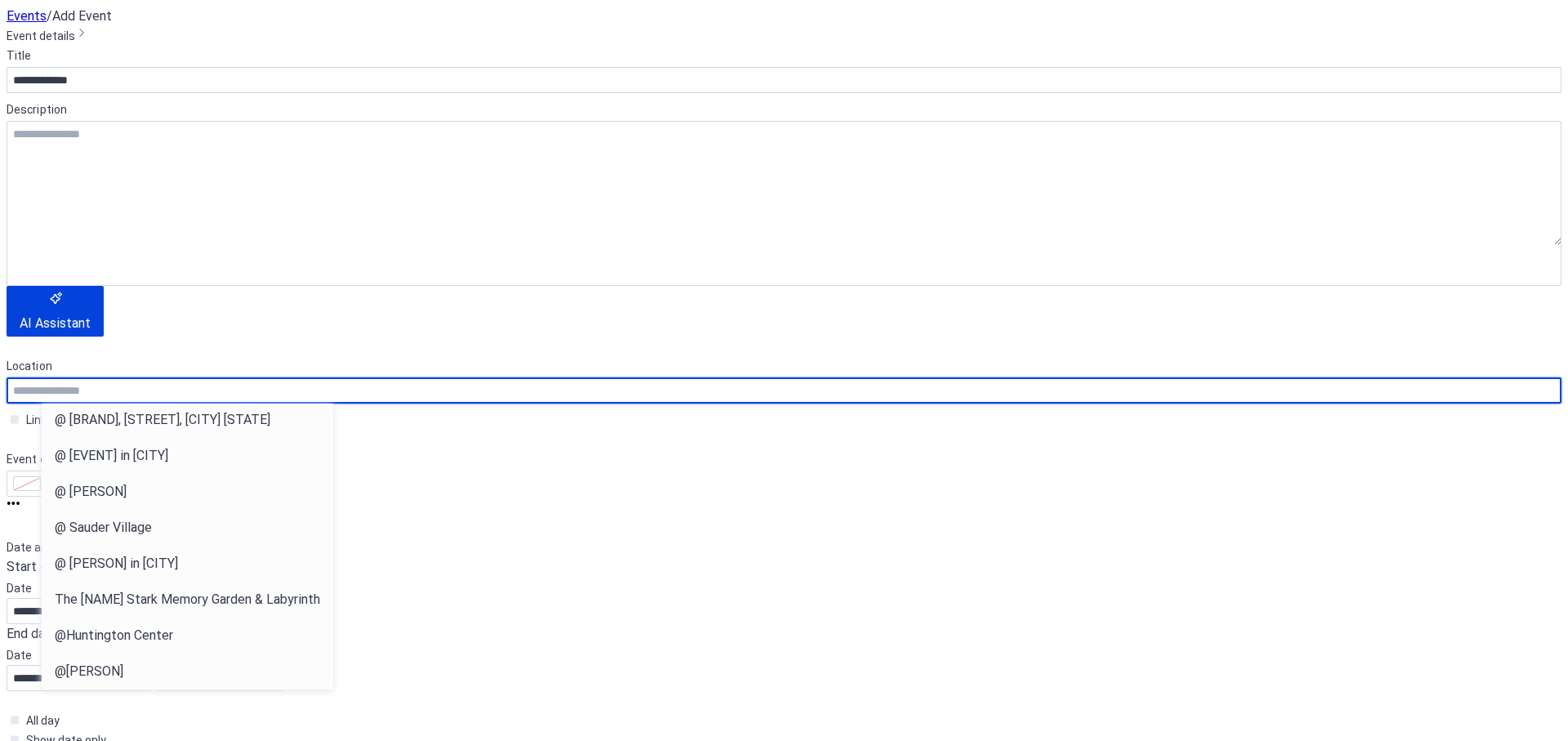 click at bounding box center (784, 391) 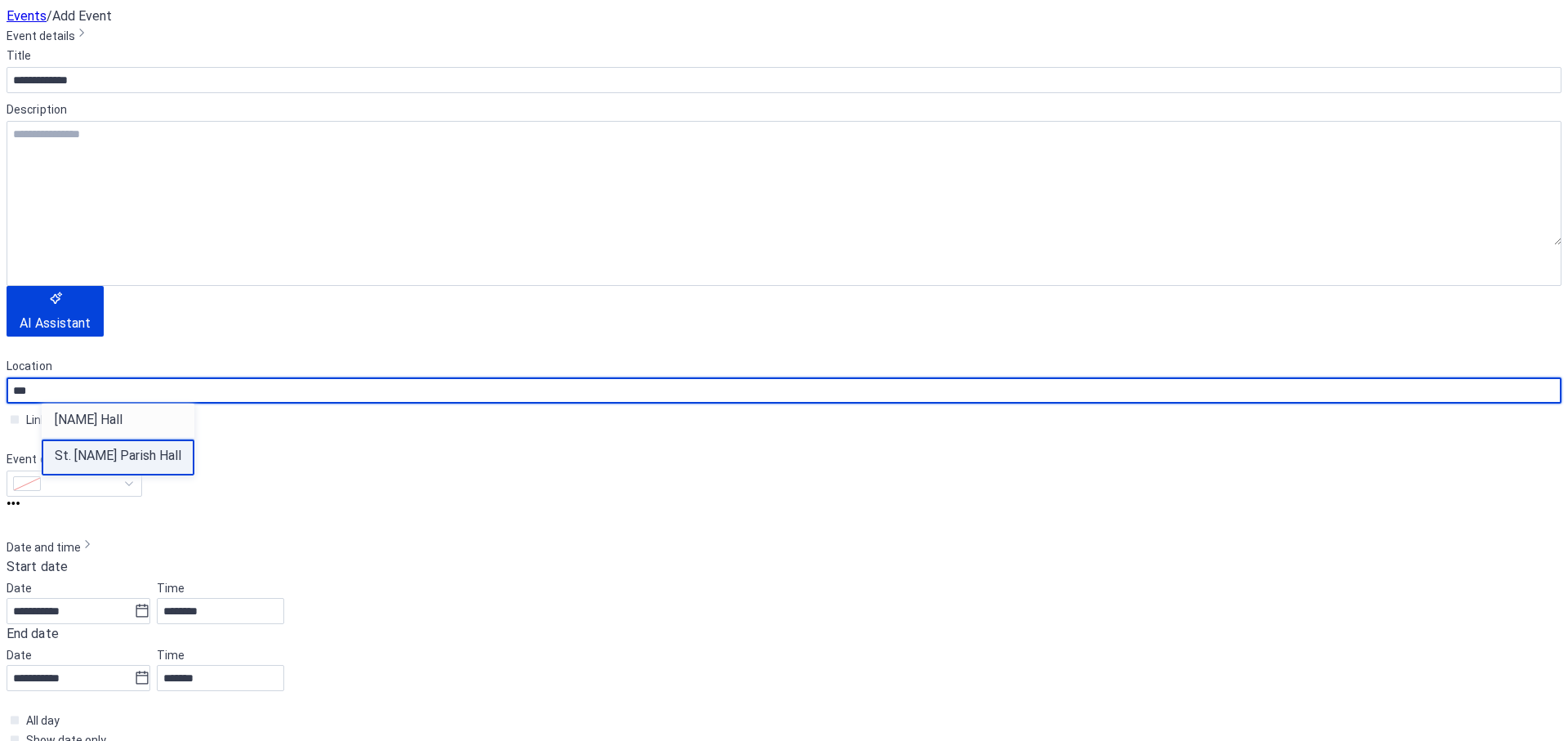 click on "St. [NAME] Parish Hall" at bounding box center [118, 456] 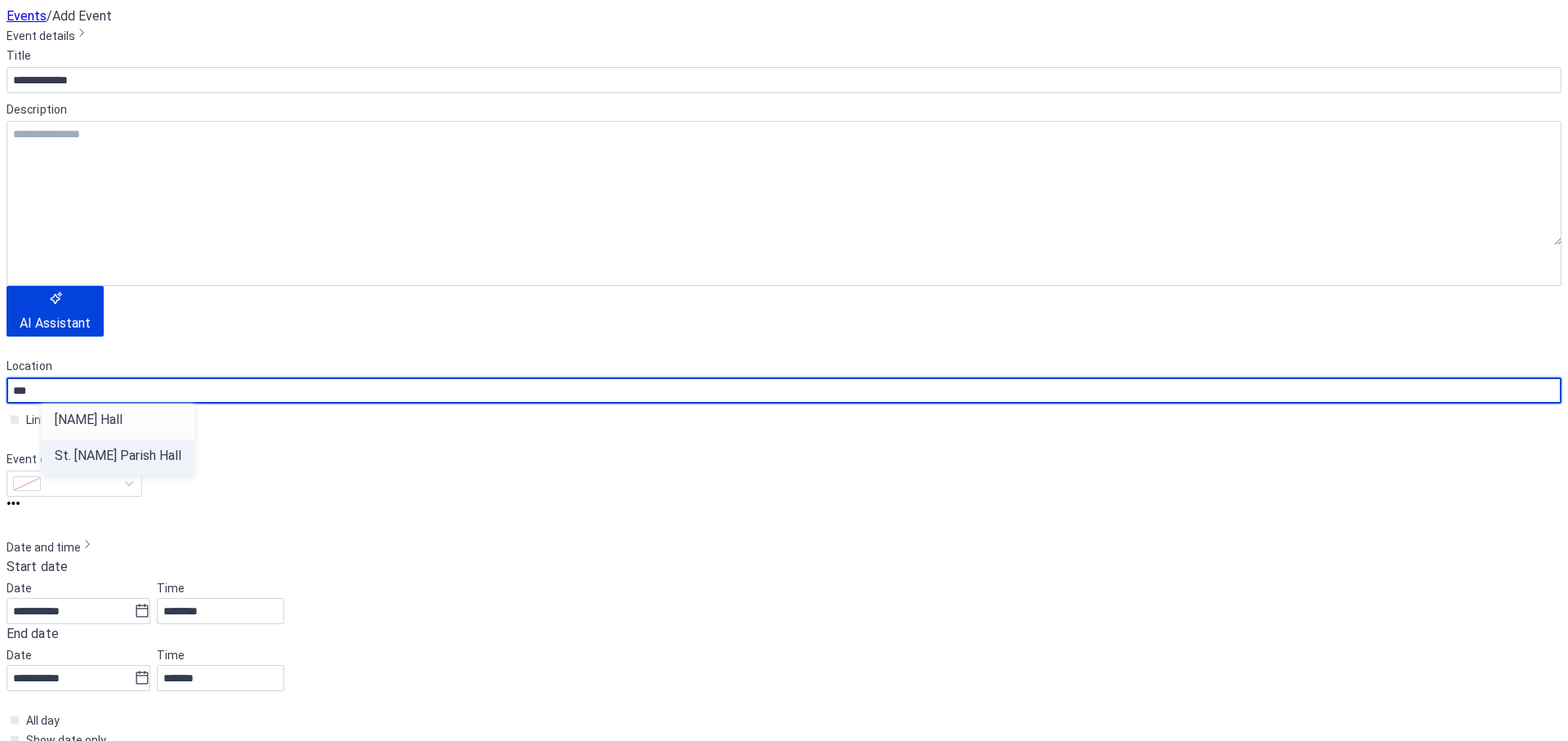 type on "**********" 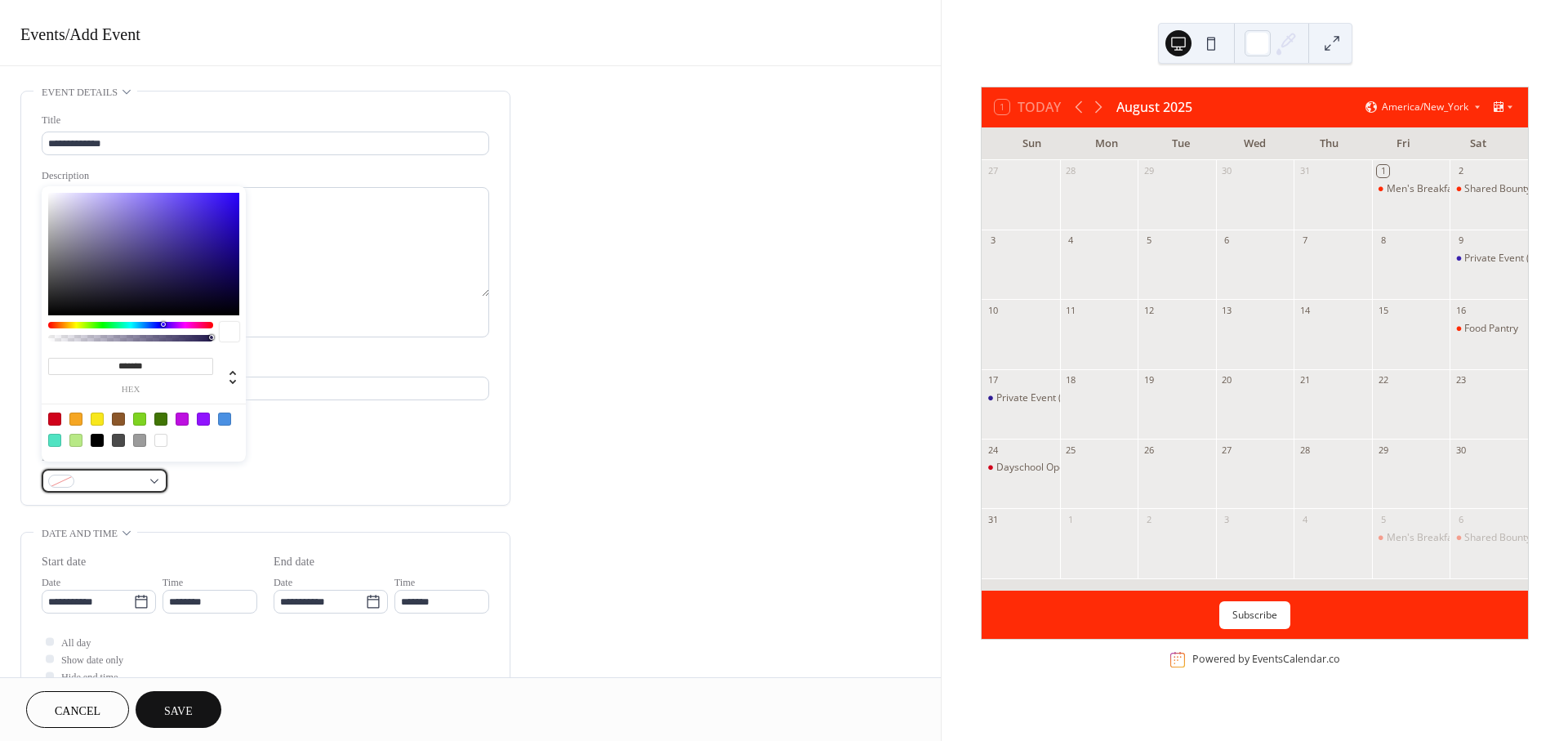 click at bounding box center [105, 480] 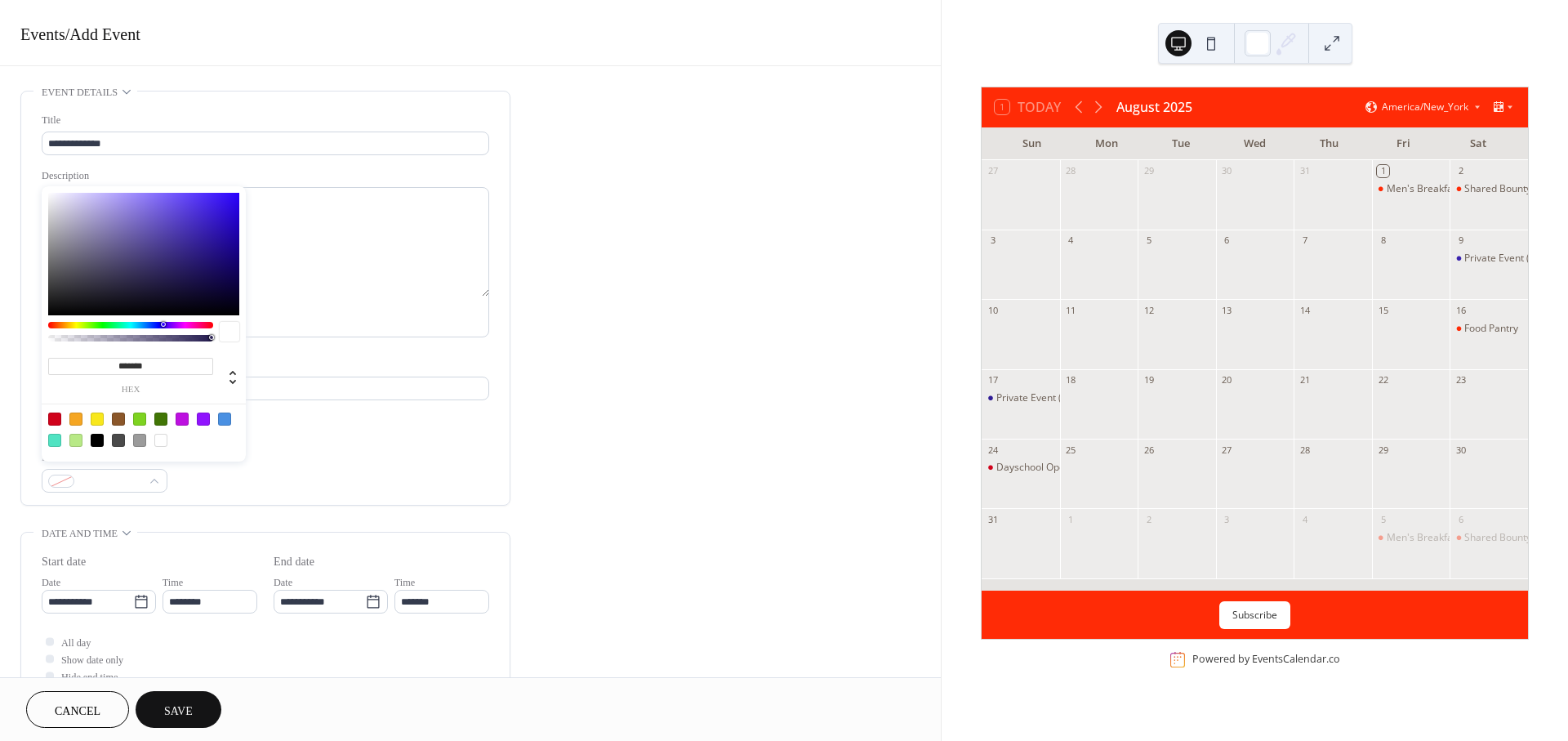 type on "*******" 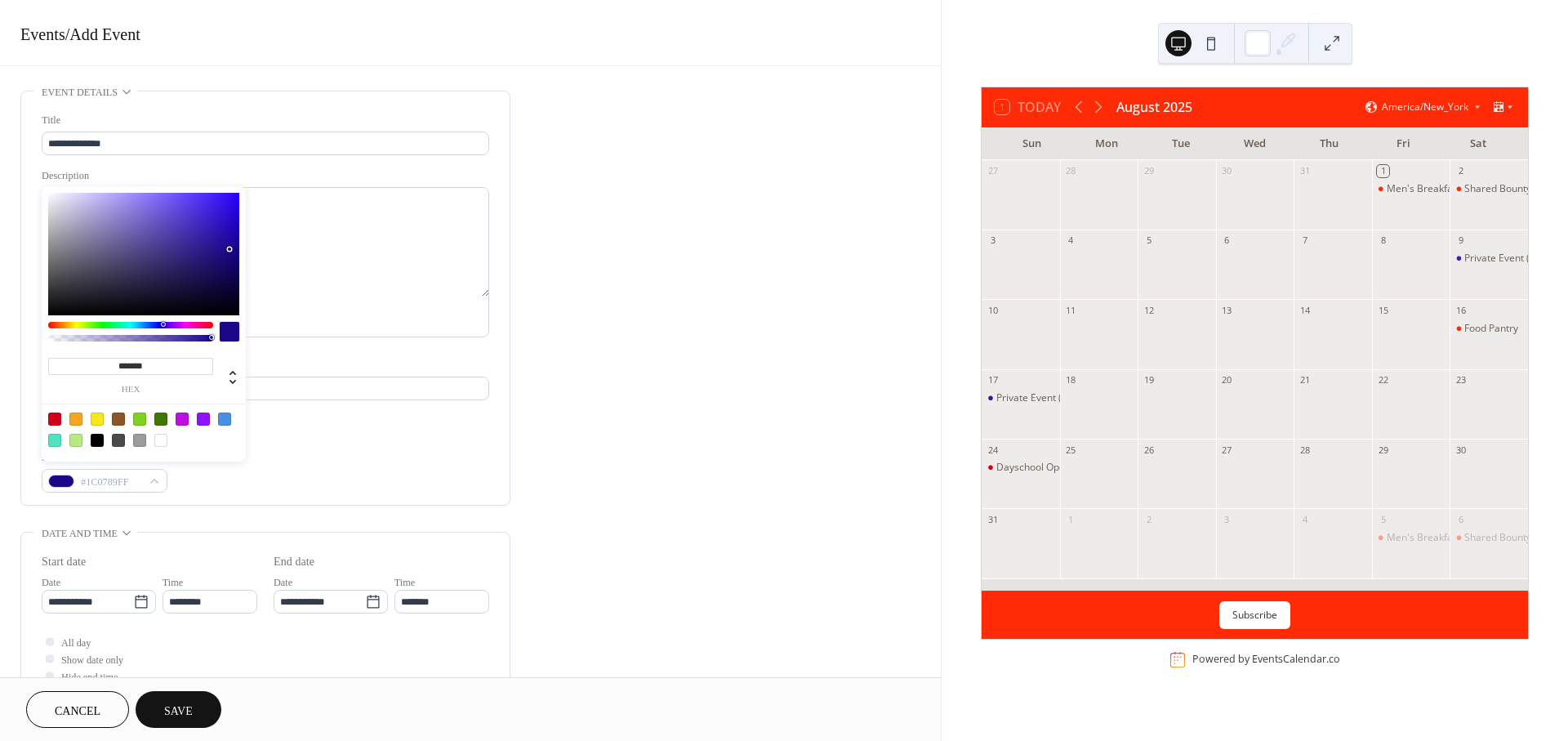 click at bounding box center (144, 254) 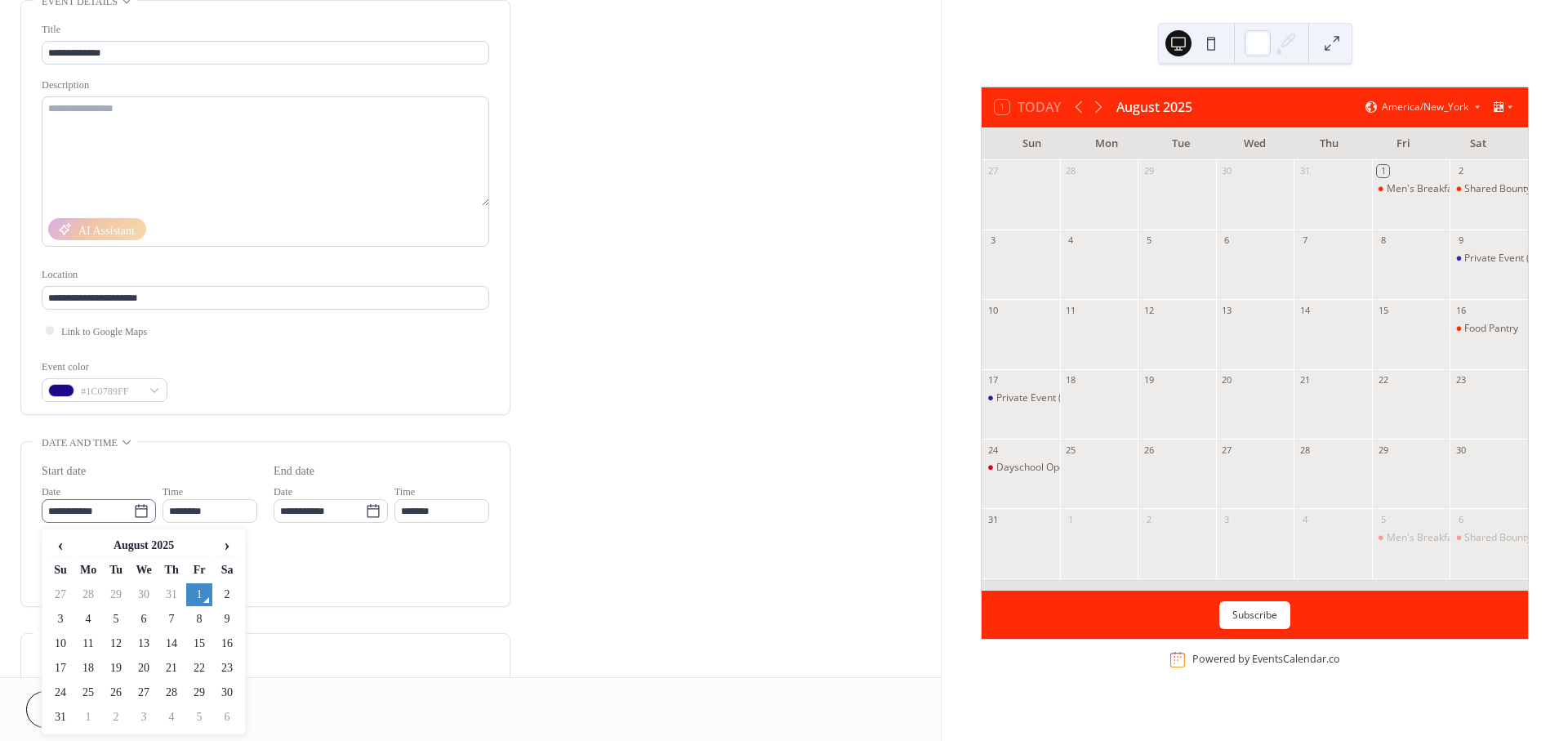 click 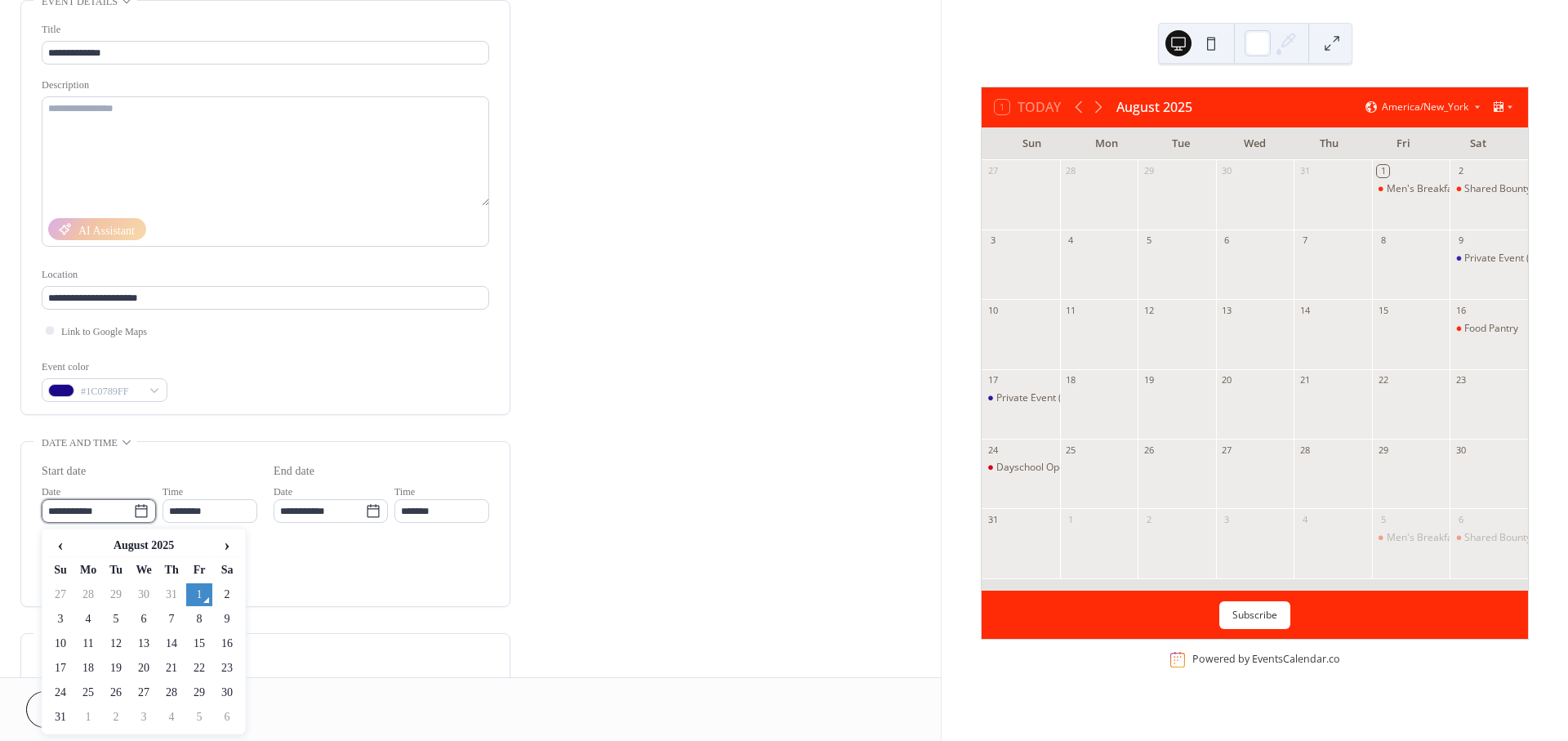 click on "**********" at bounding box center [87, 511] 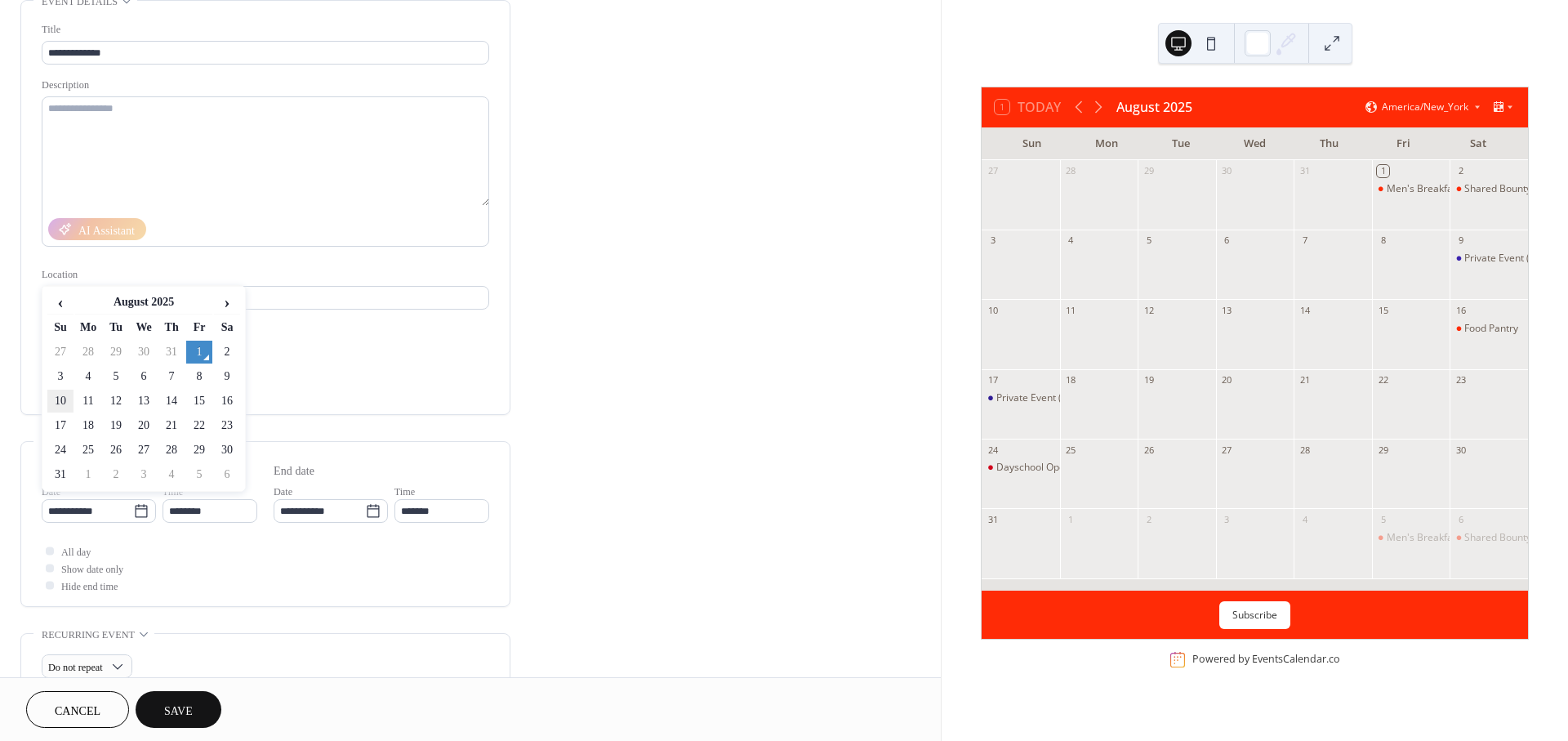 click on "10" at bounding box center [60, 401] 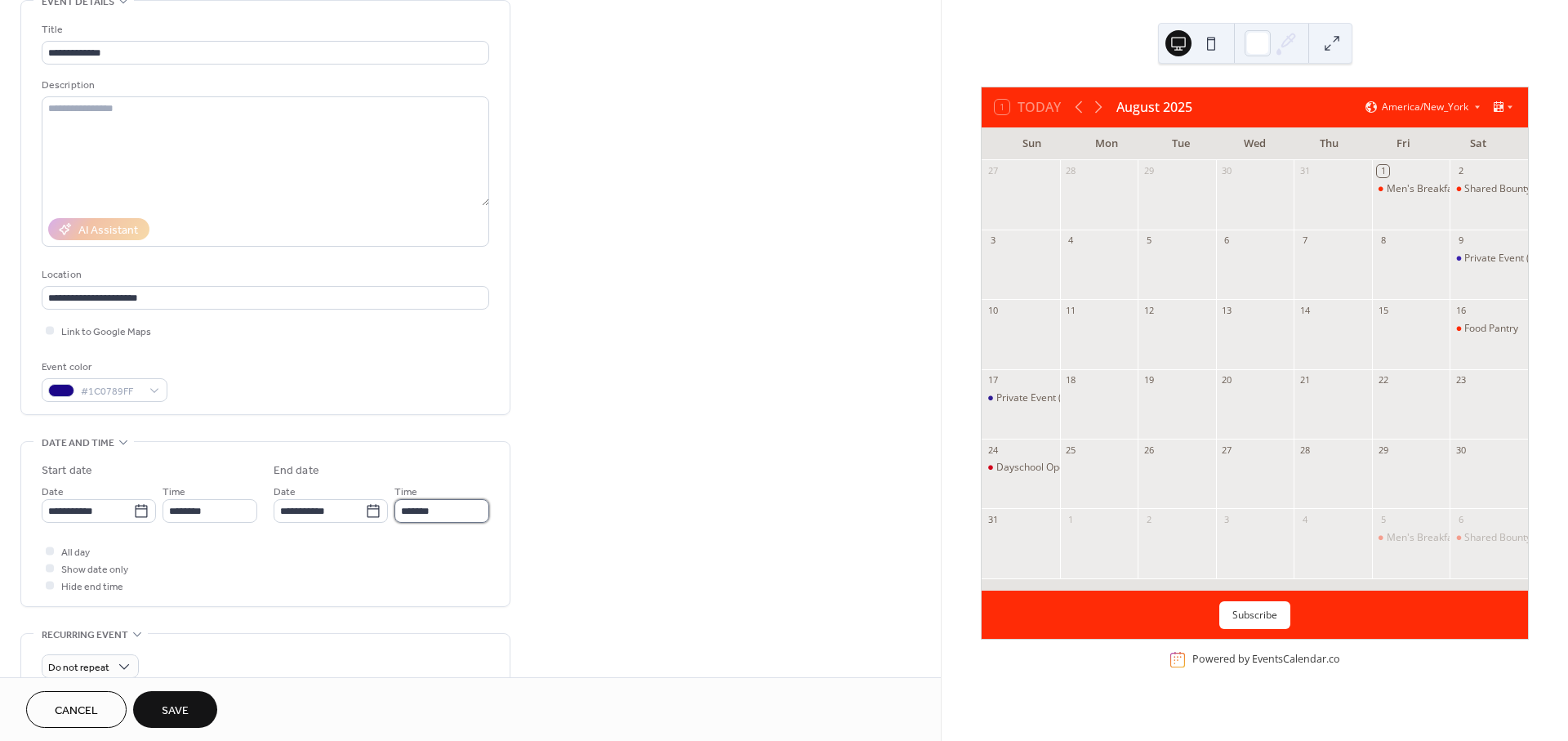 click on "*******" at bounding box center (442, 511) 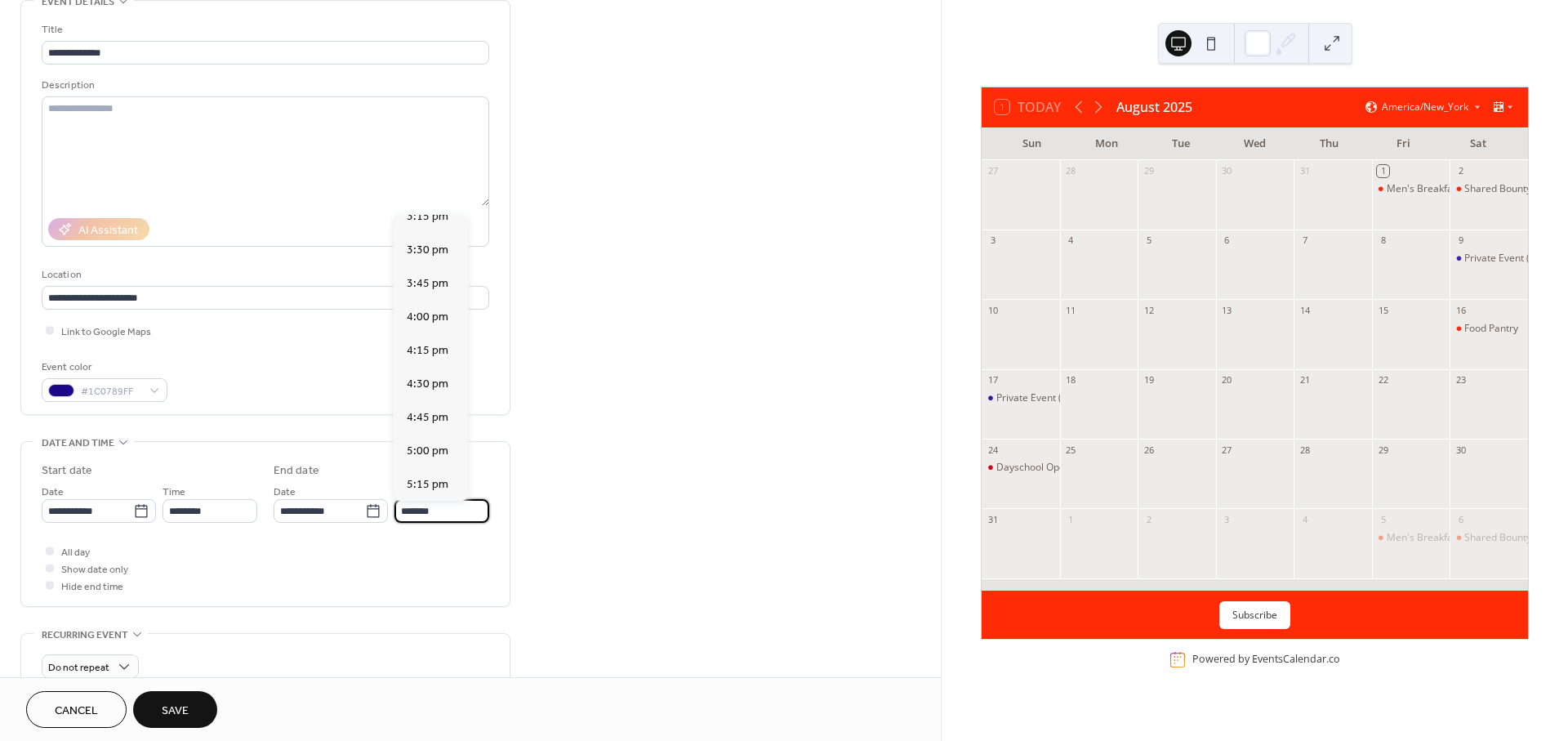 scroll, scrollTop: 453, scrollLeft: 0, axis: vertical 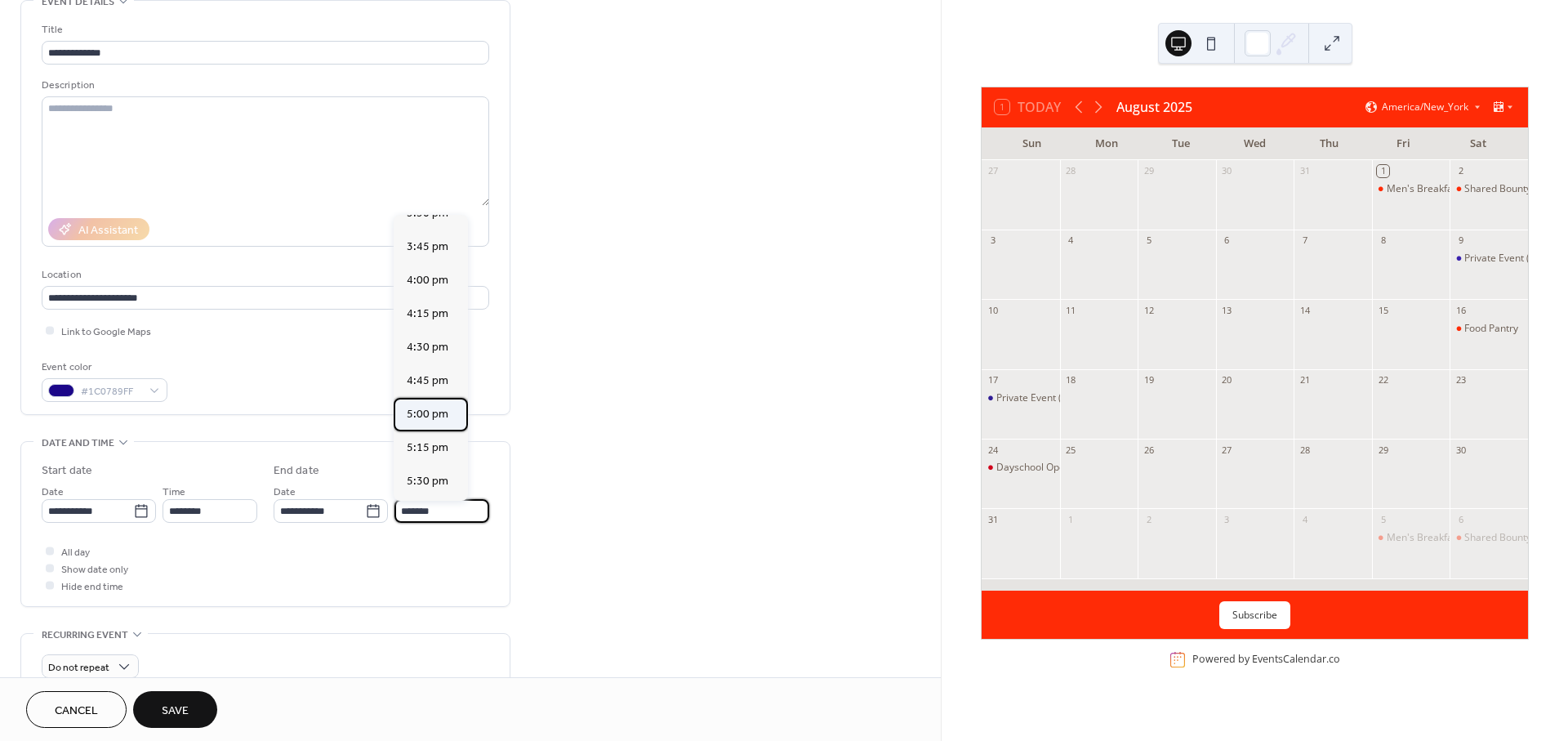 click on "5:00 pm" at bounding box center [427, 414] 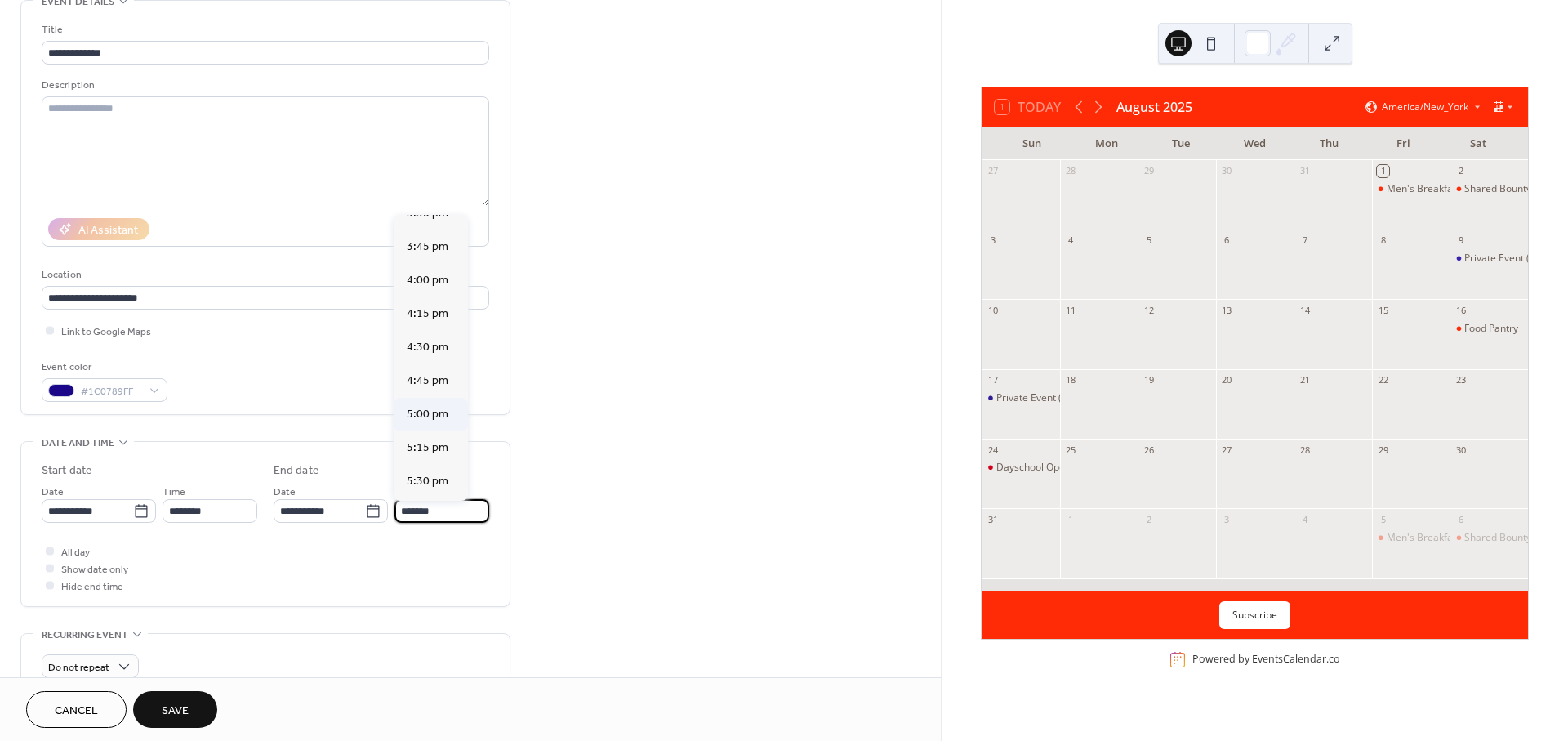 type on "*******" 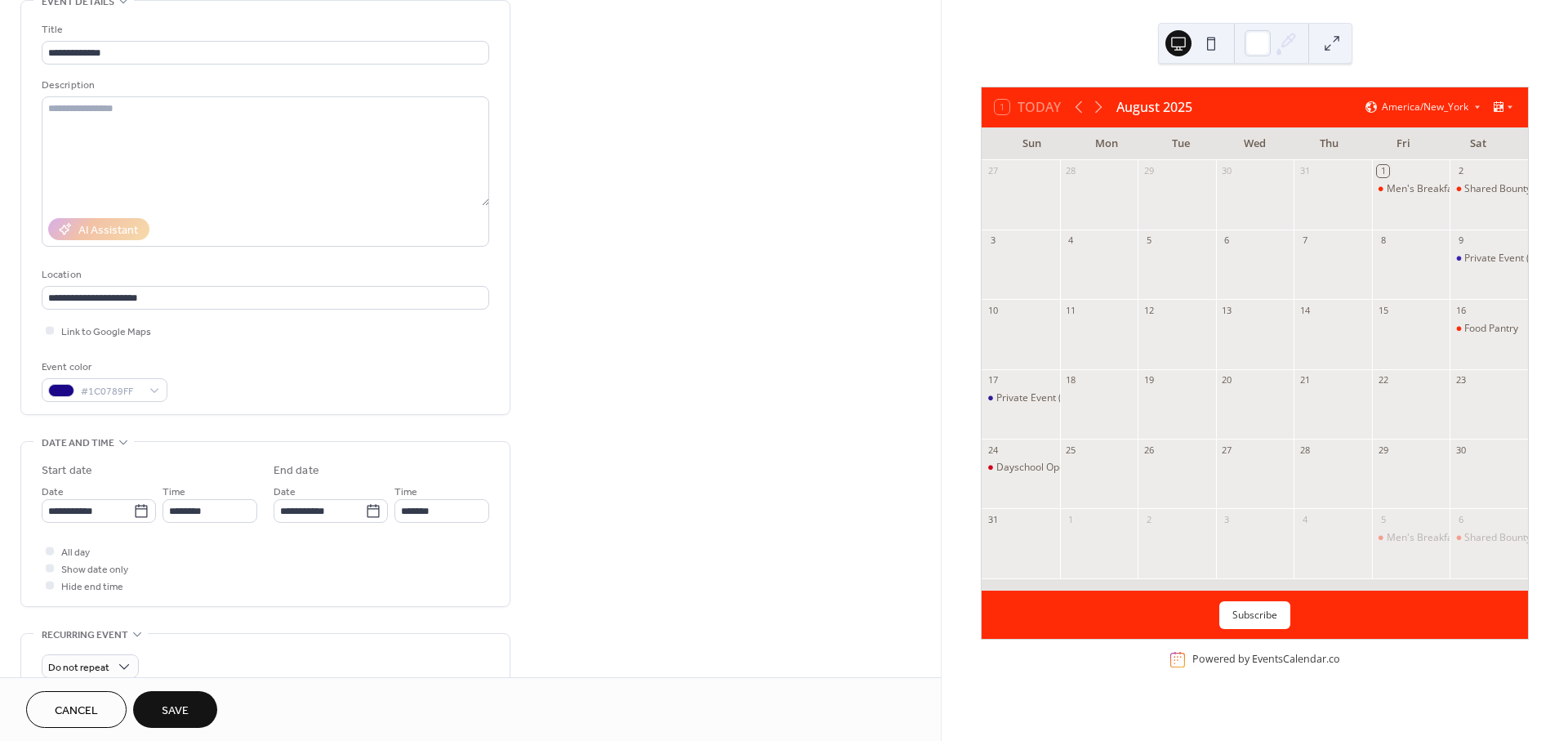 click on "Save" at bounding box center [175, 711] 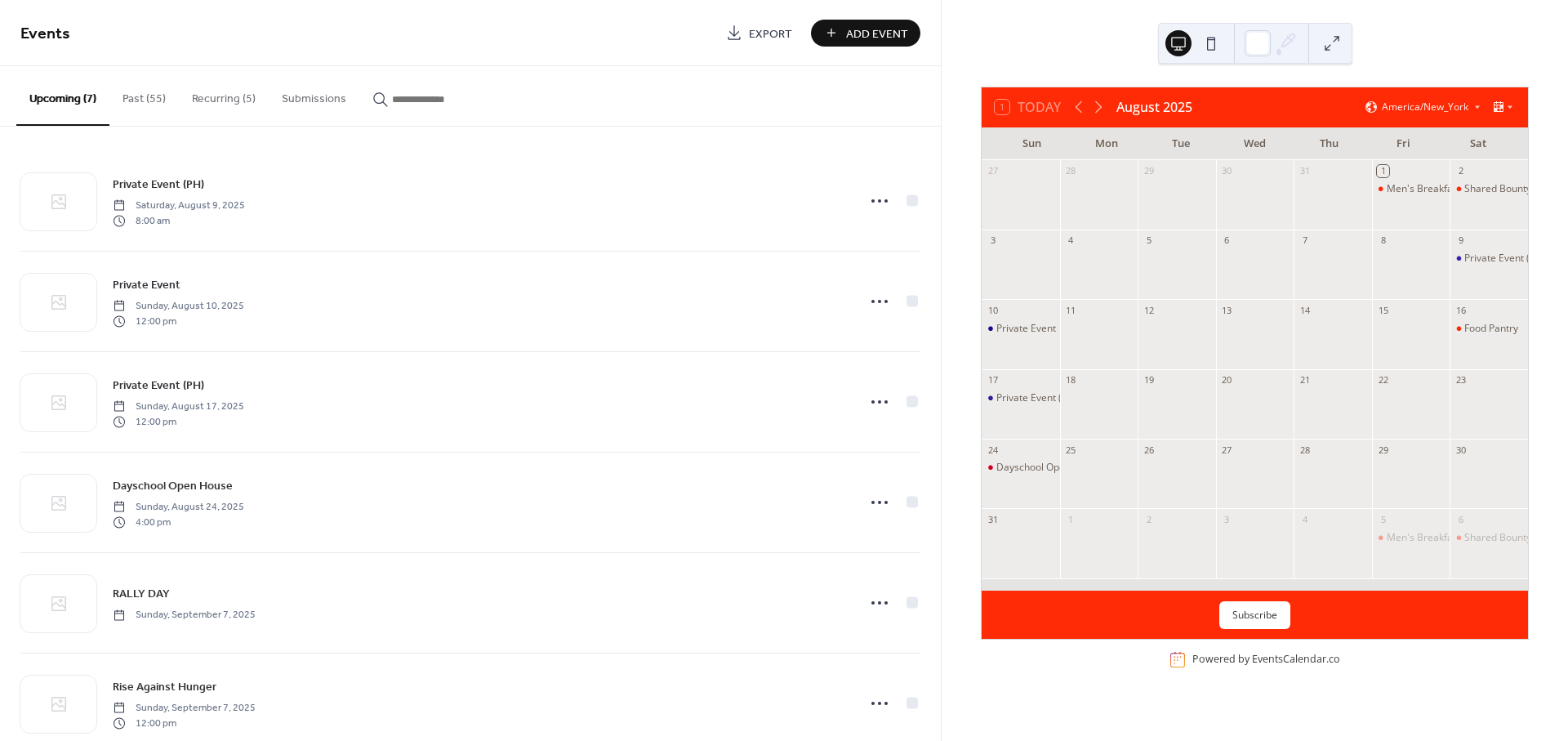 click at bounding box center [1099, 481] 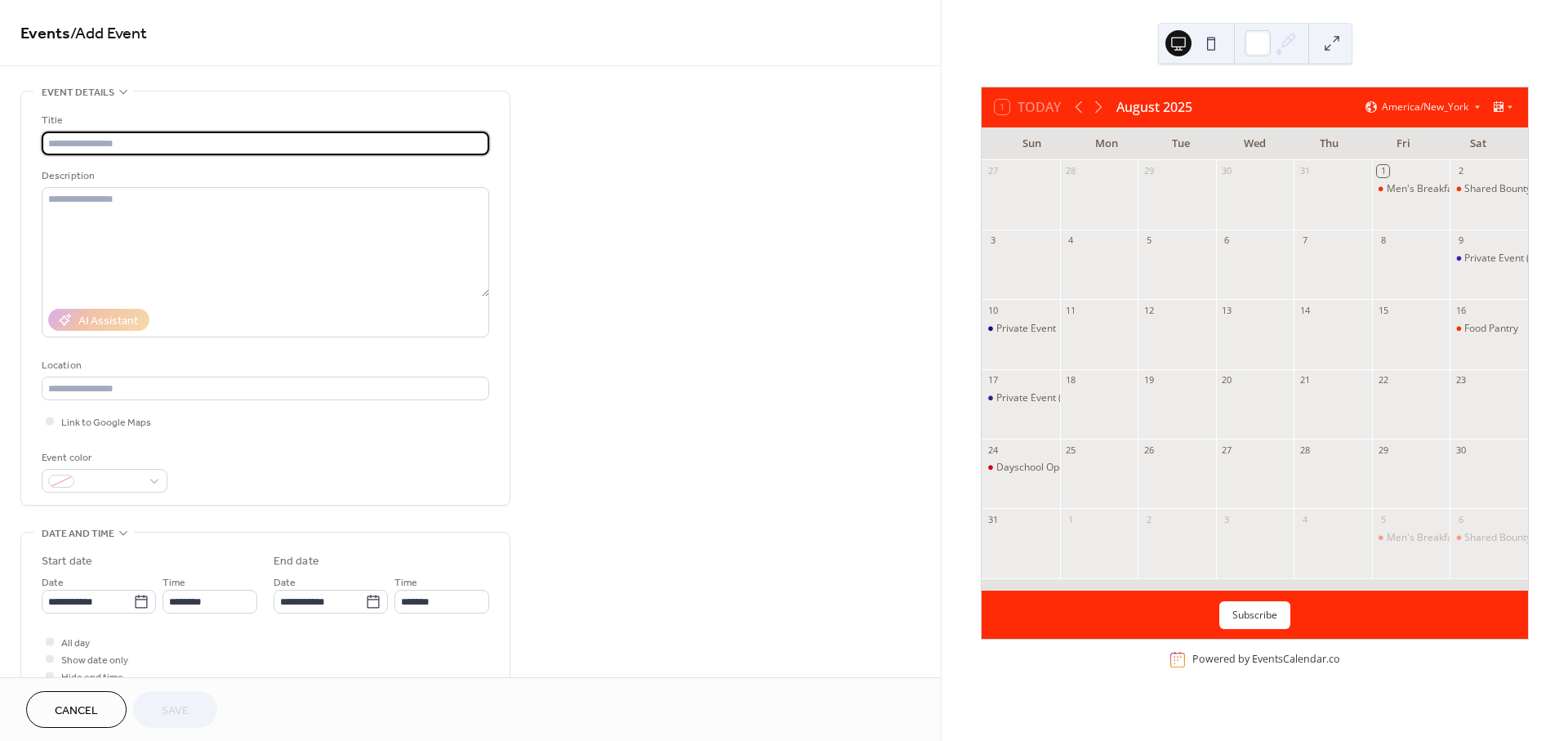 click at bounding box center (265, 143) 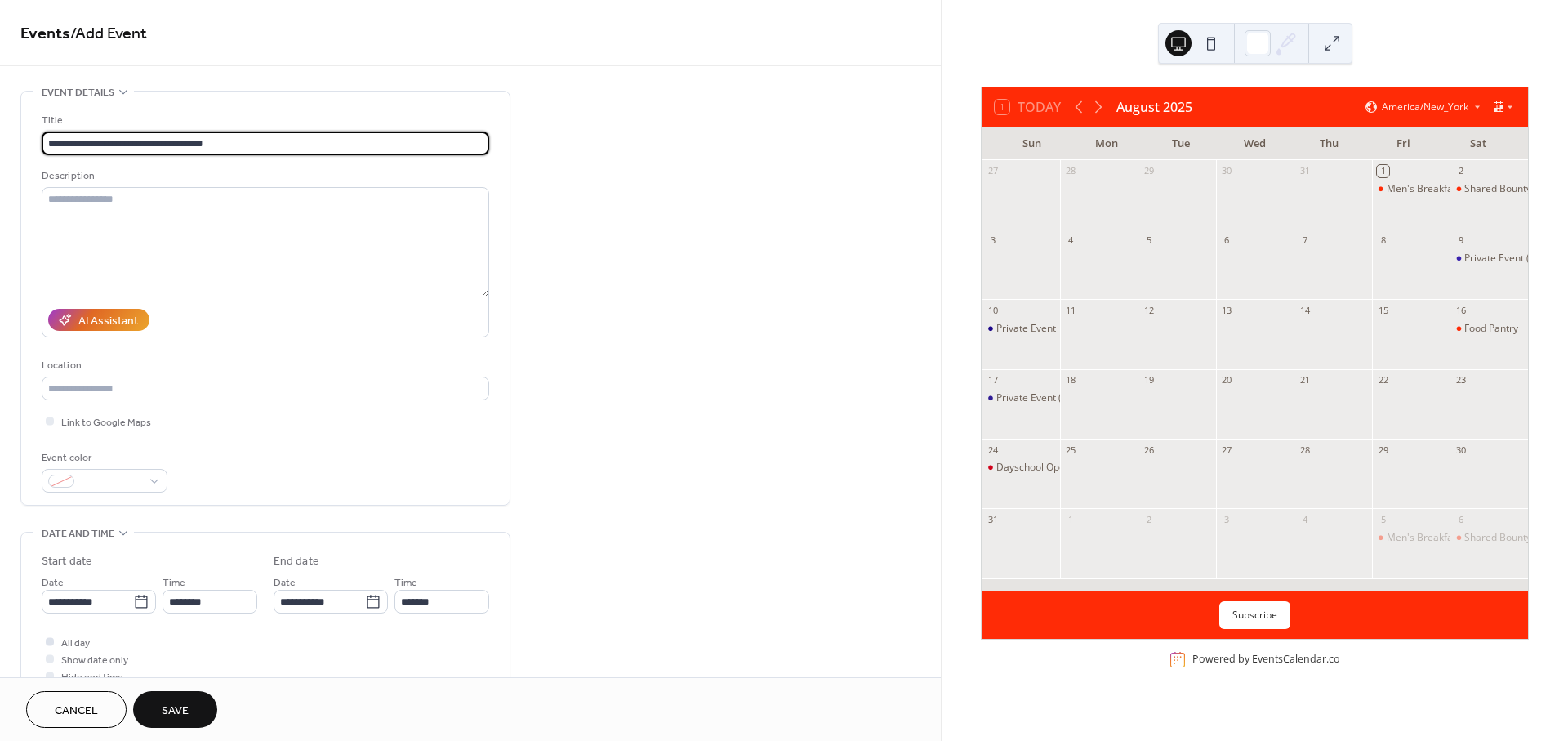 type on "**********" 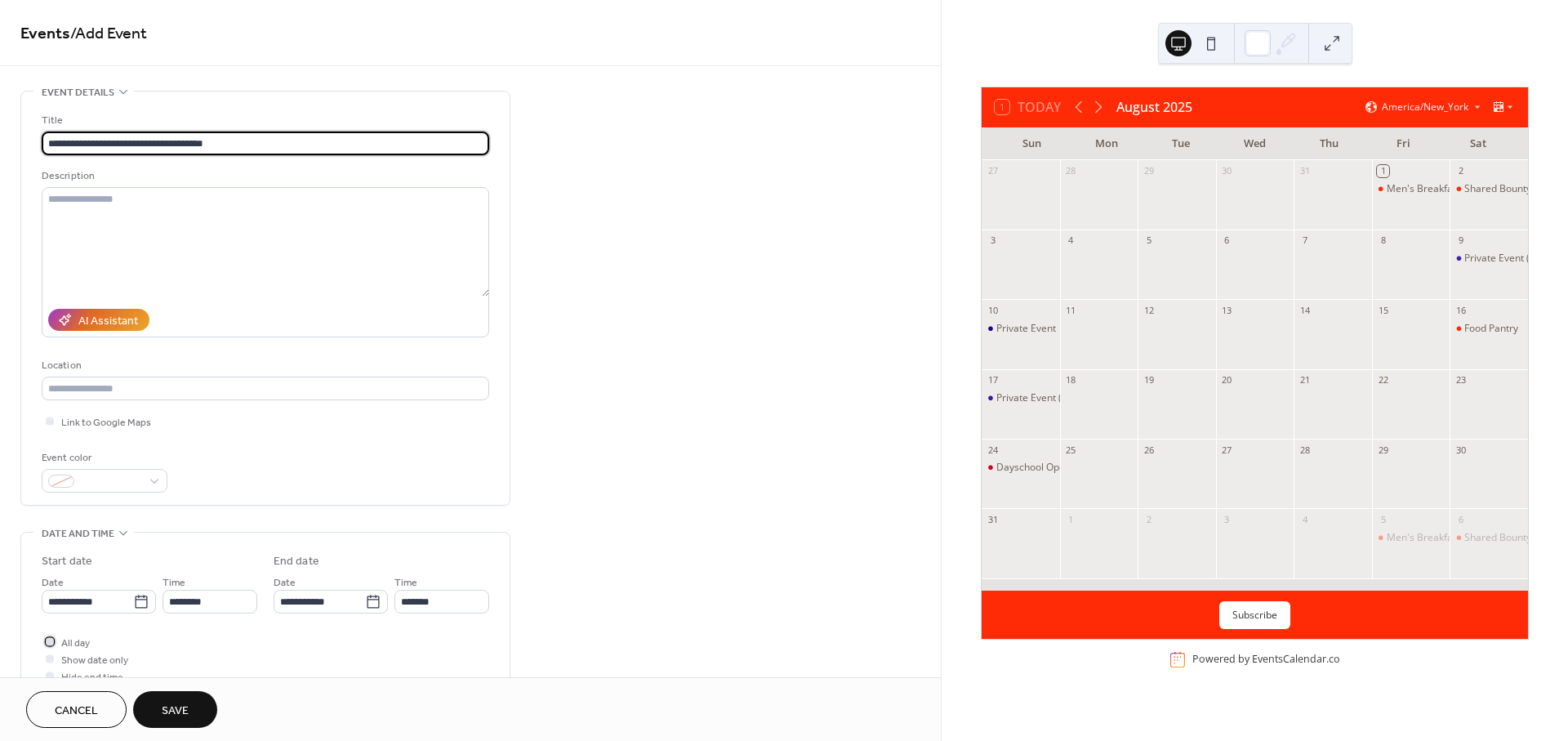 click at bounding box center [50, 641] 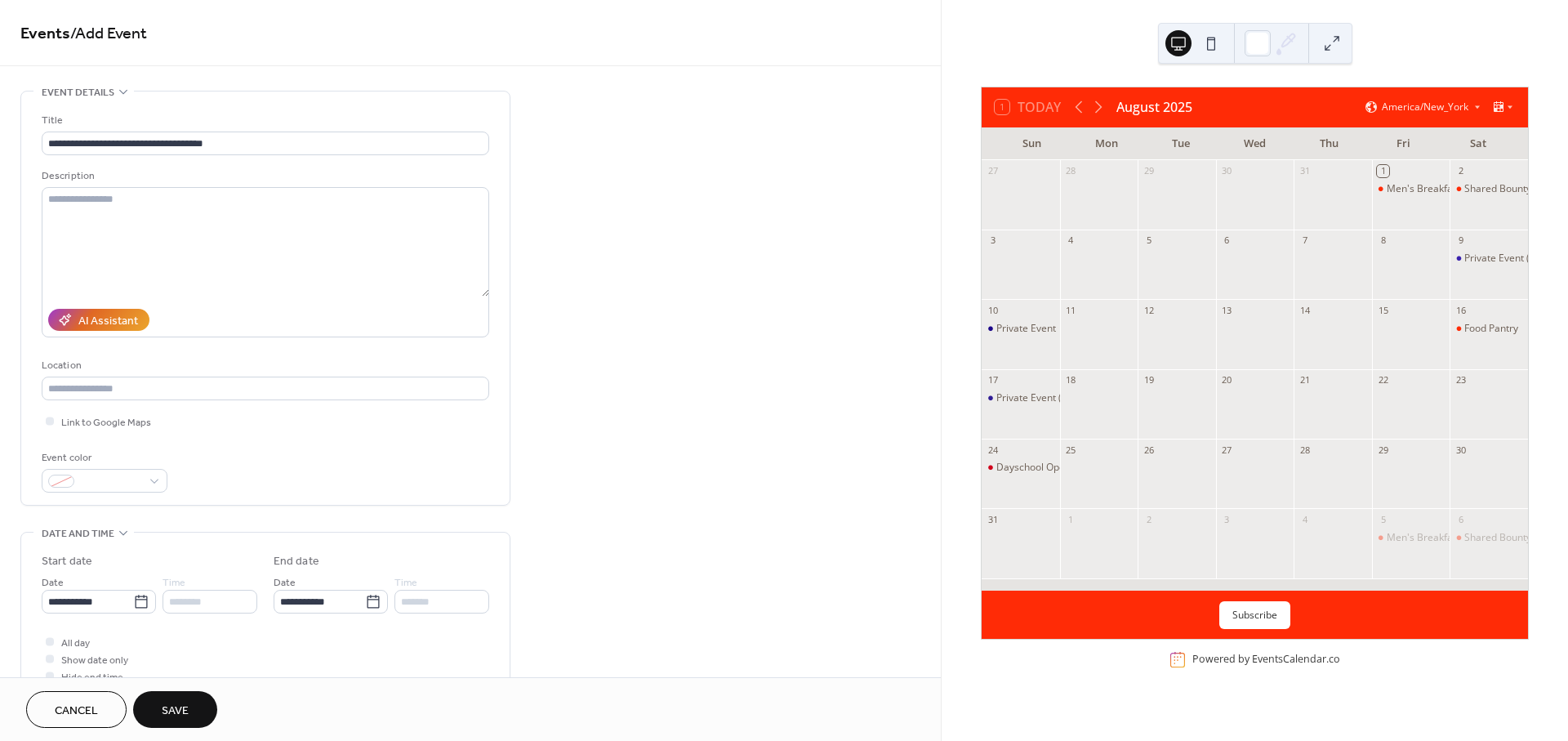 click on "Save" at bounding box center [175, 711] 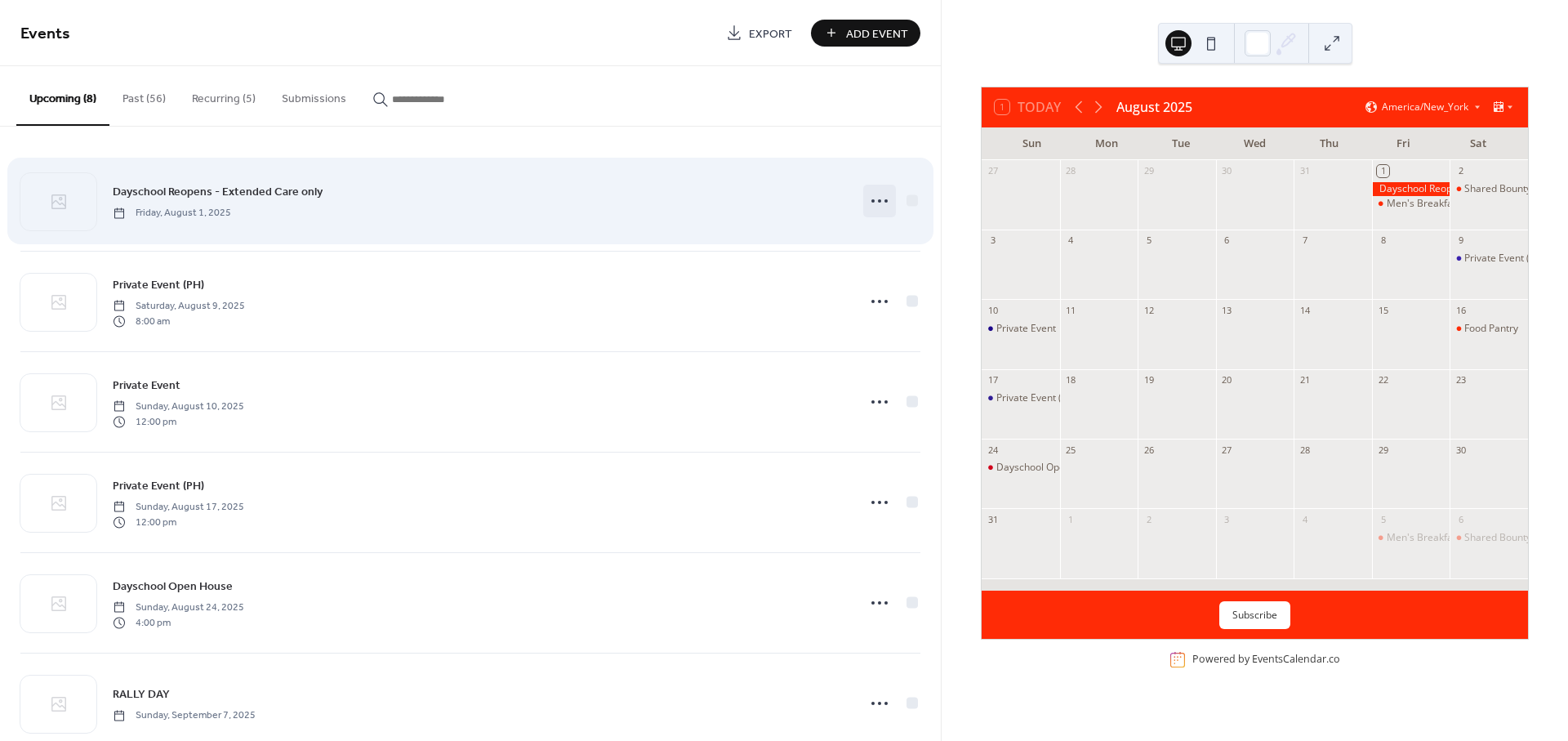 click 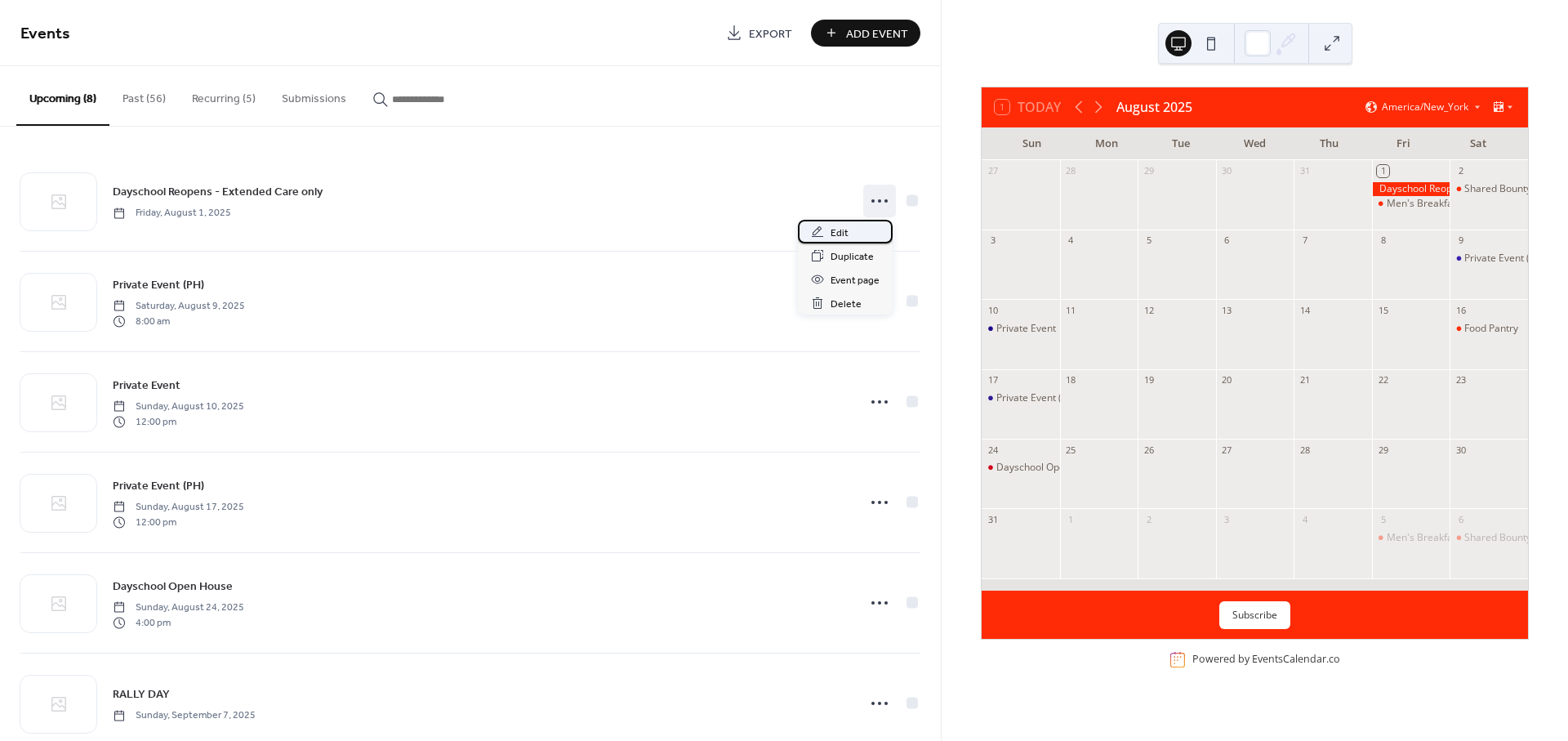 click on "Edit" at bounding box center [845, 231] 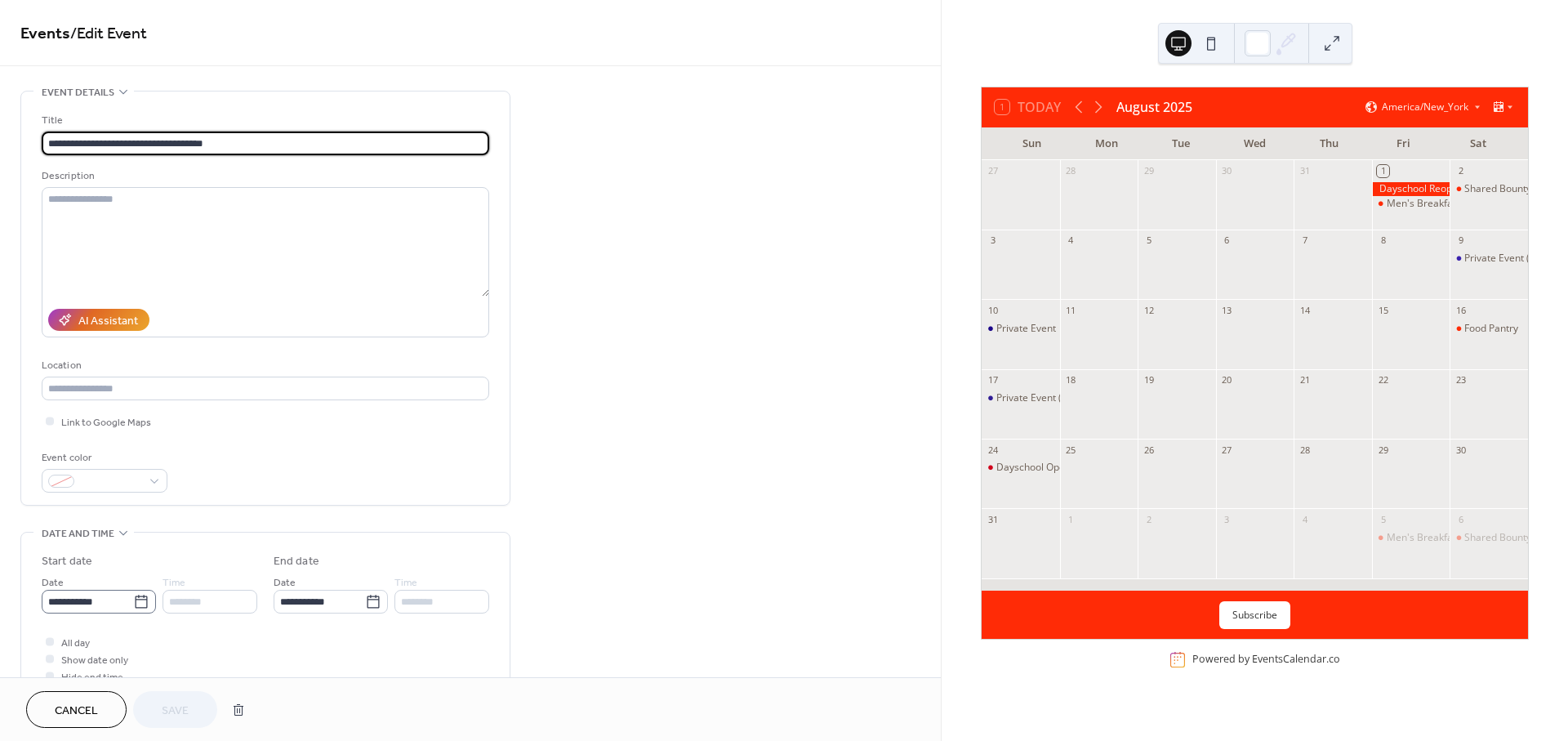 click 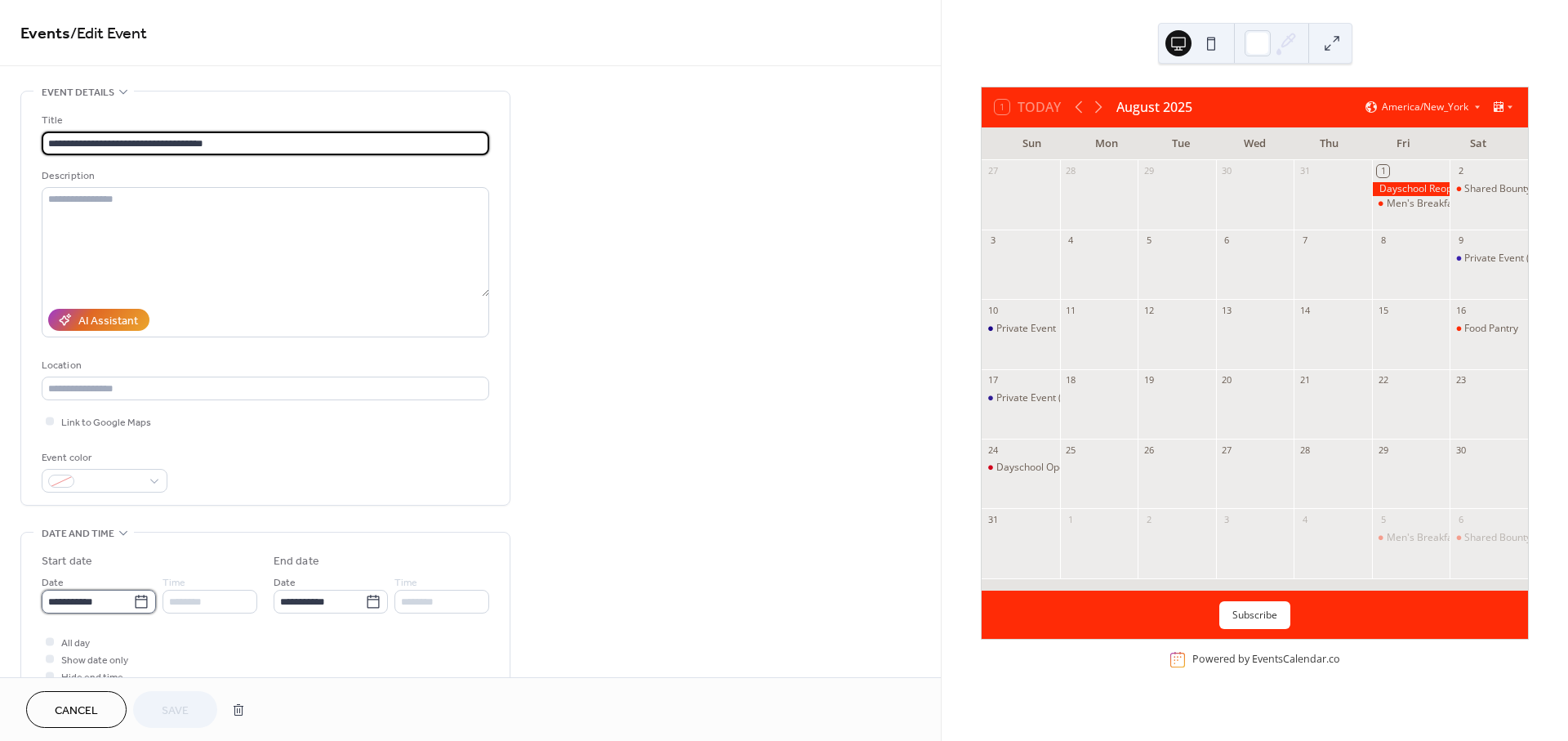click on "**********" at bounding box center (87, 601) 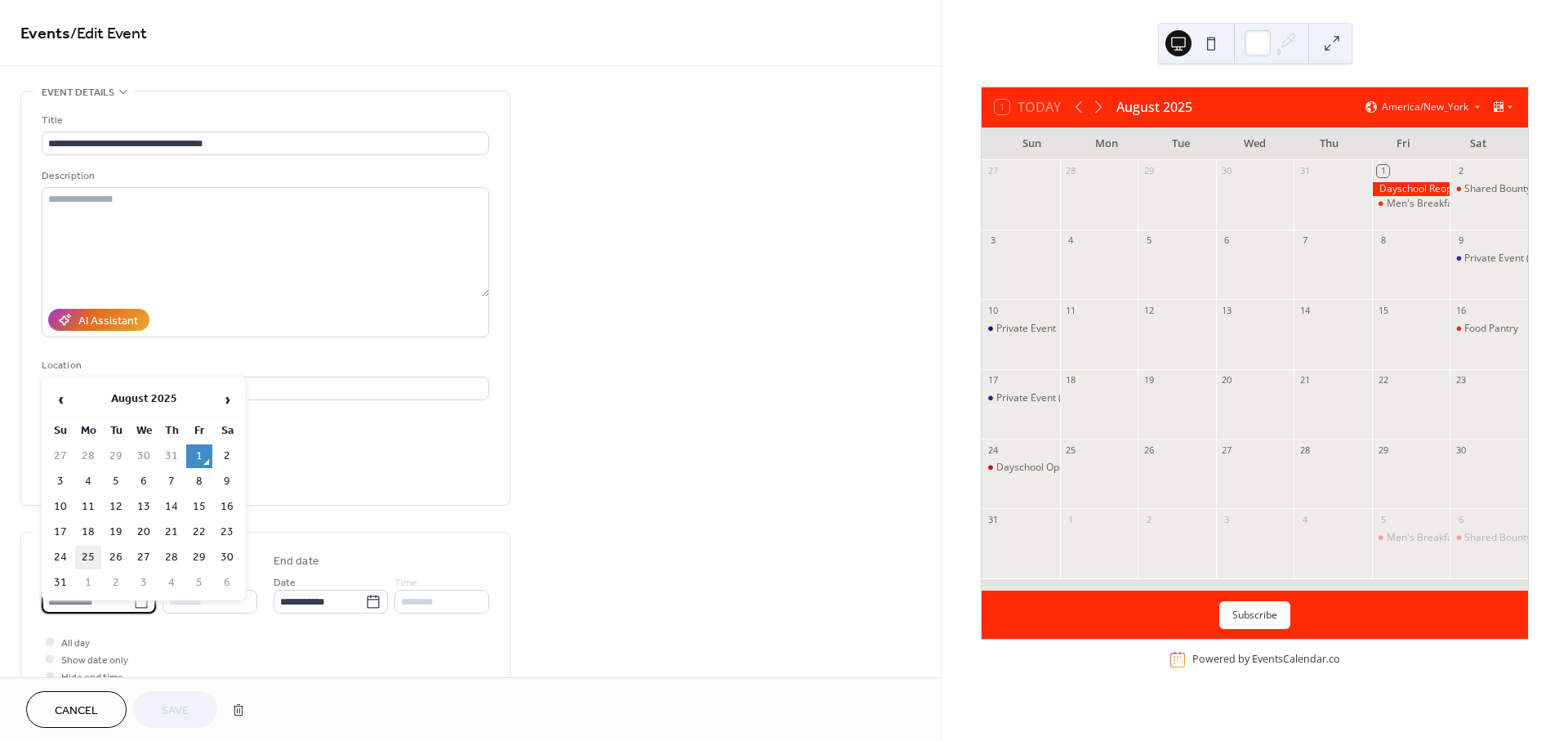 click on "25" at bounding box center [88, 557] 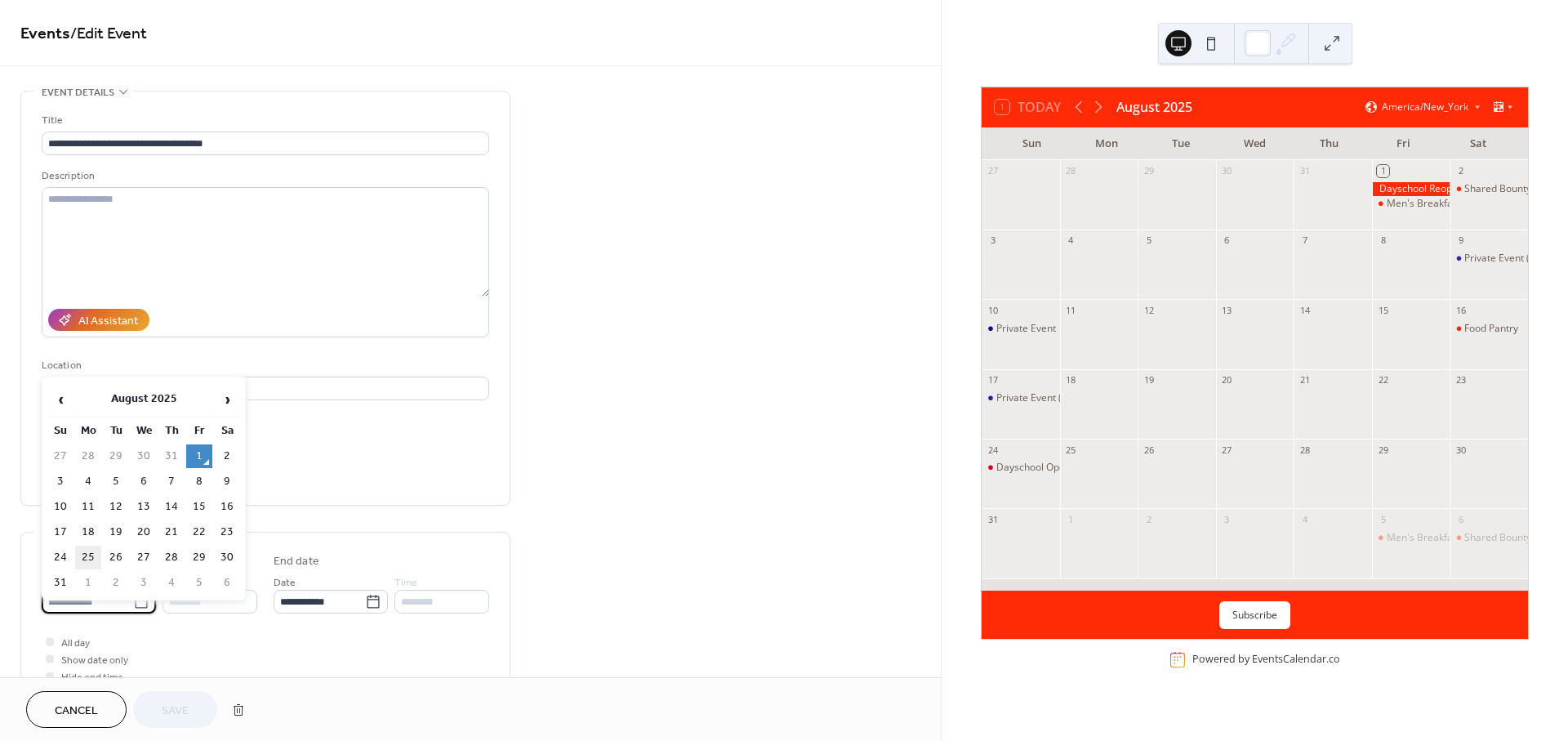 type on "**********" 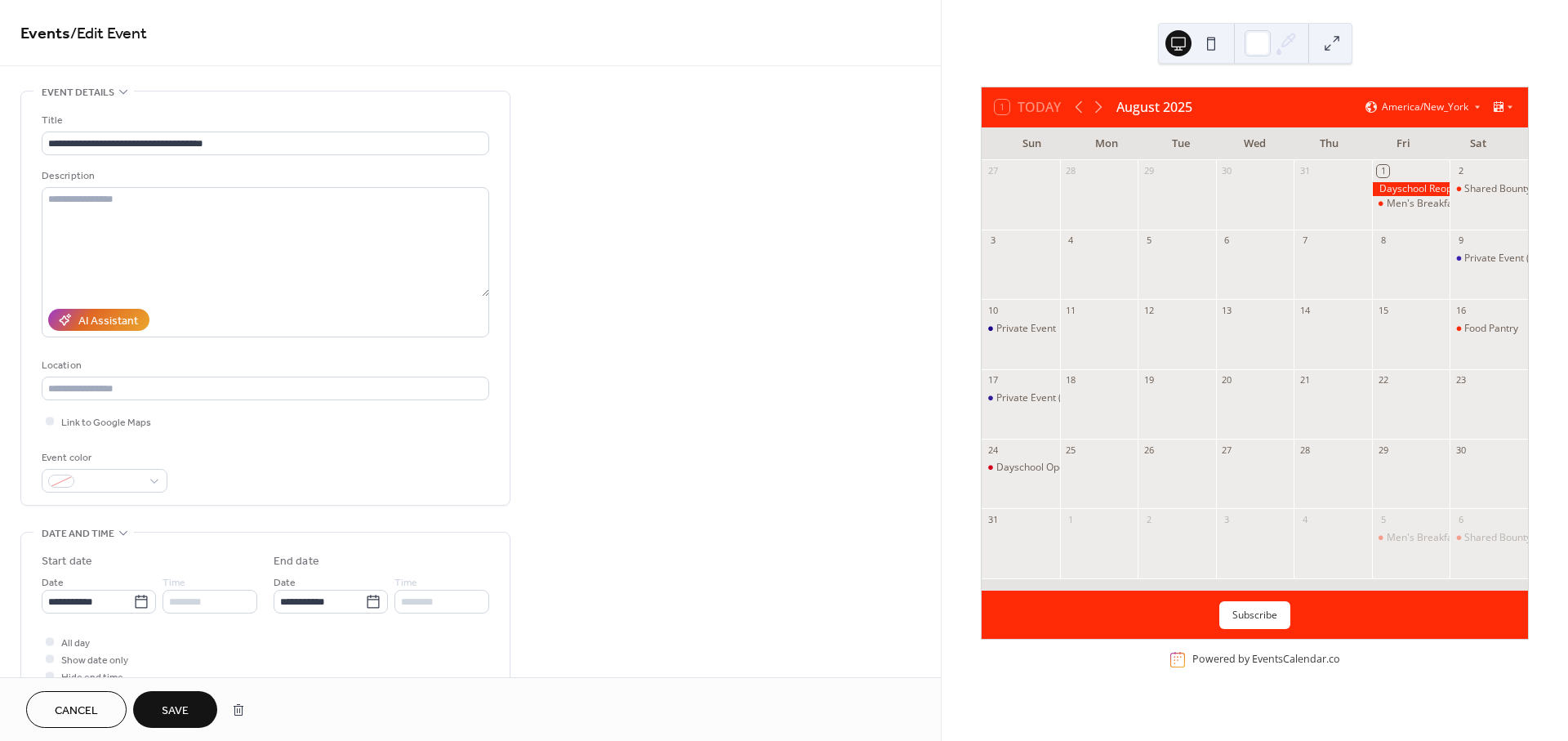 click on "Save" at bounding box center [175, 711] 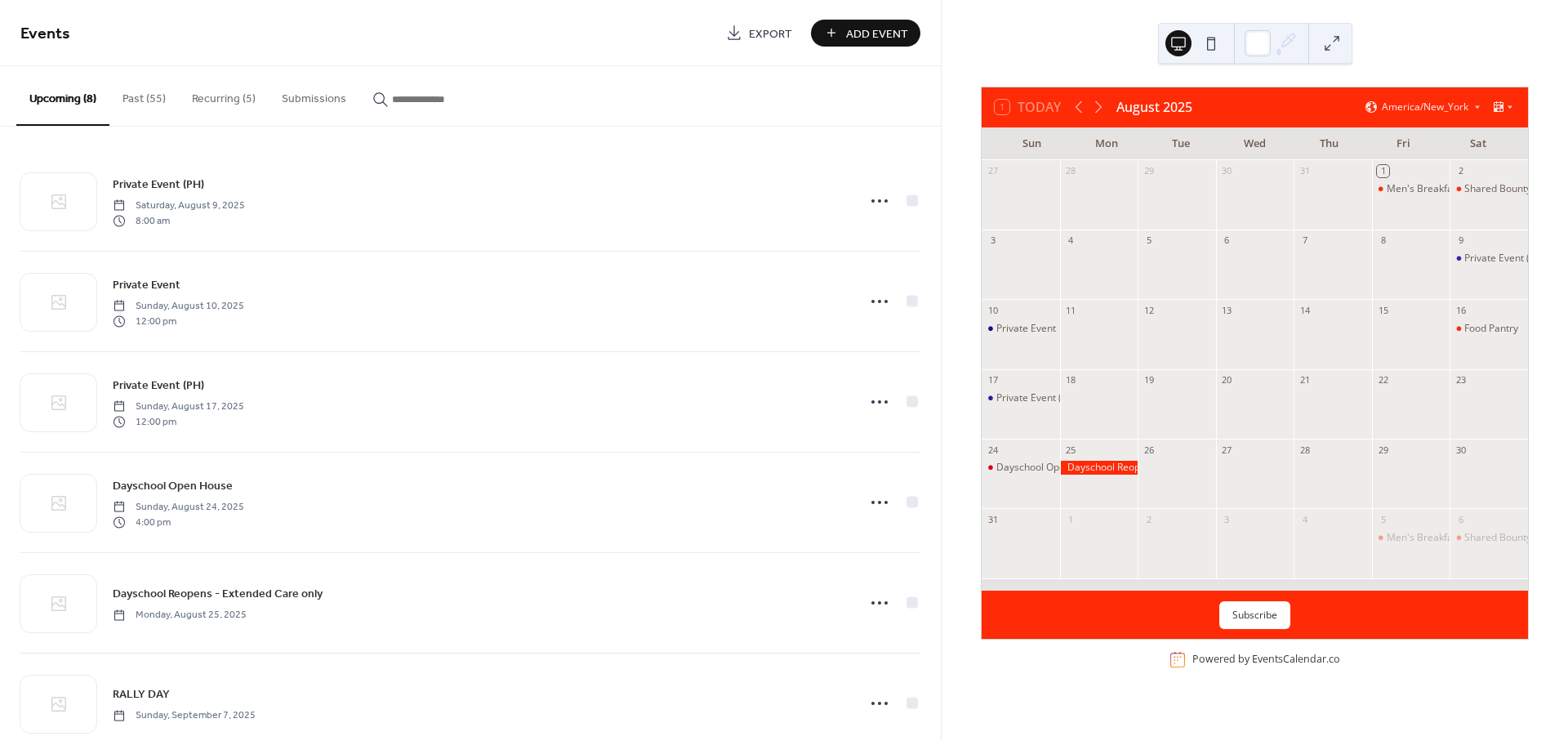 click on "Add Event" at bounding box center (877, 33) 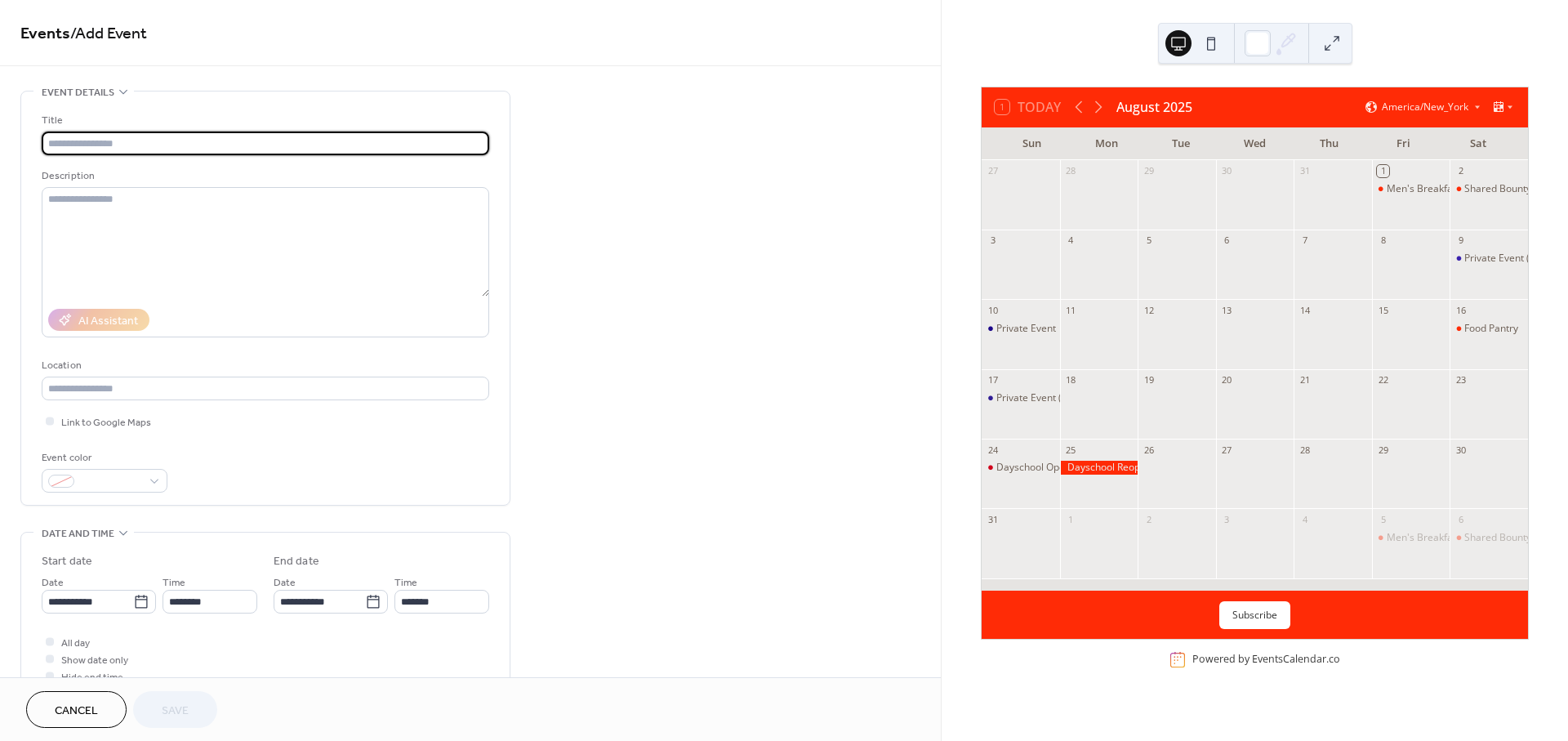 click at bounding box center [265, 143] 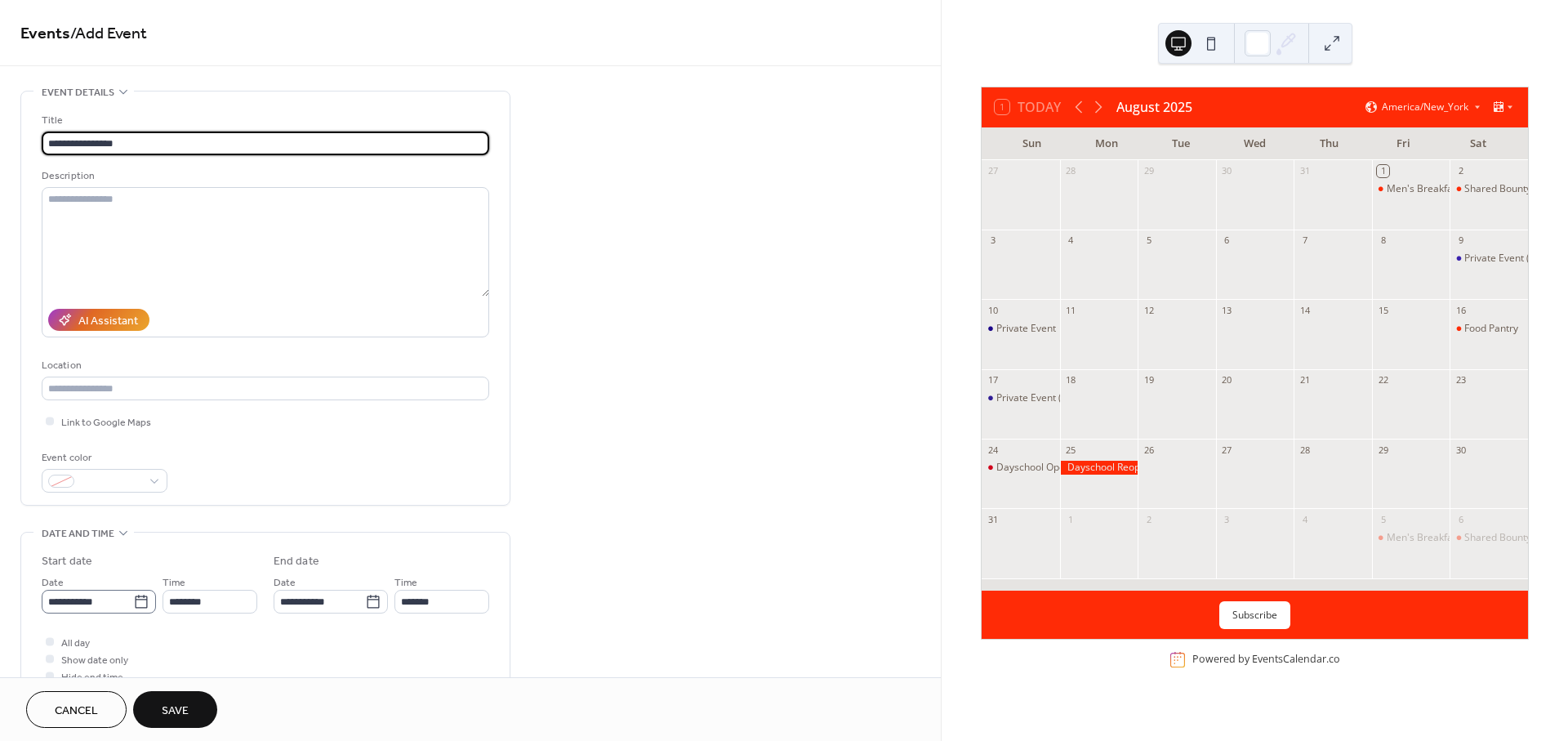 type on "**********" 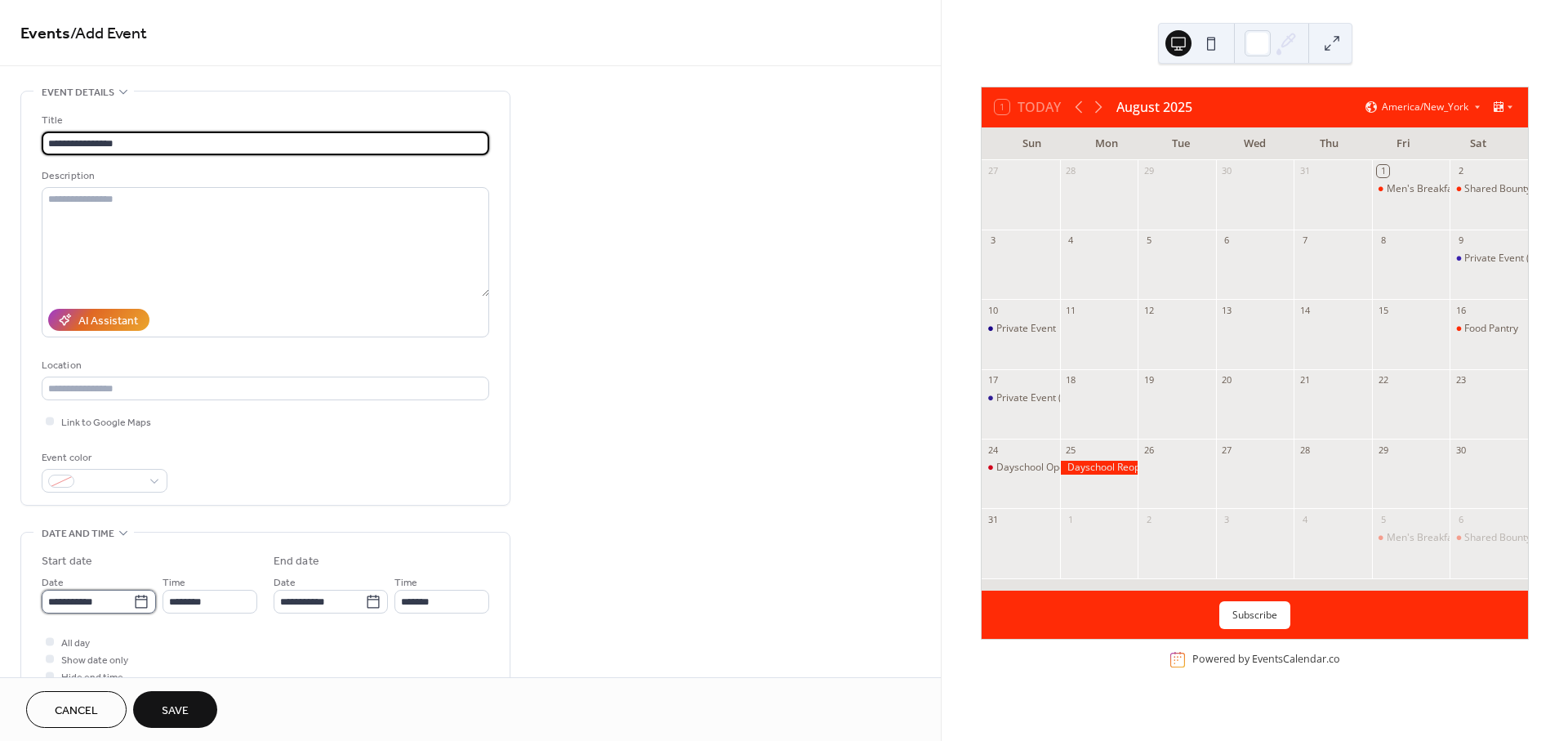 click on "**********" at bounding box center [87, 601] 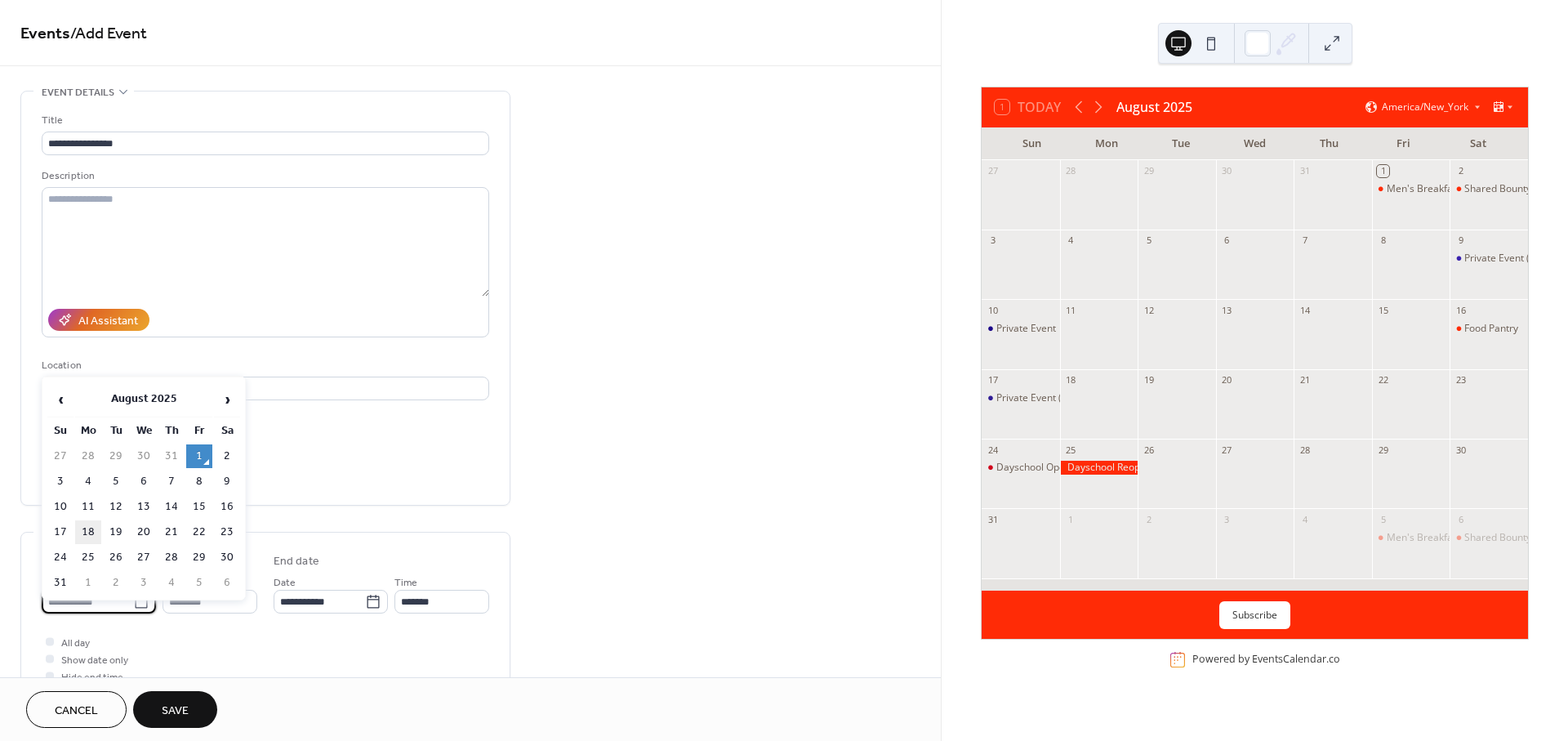 click on "18" at bounding box center [88, 532] 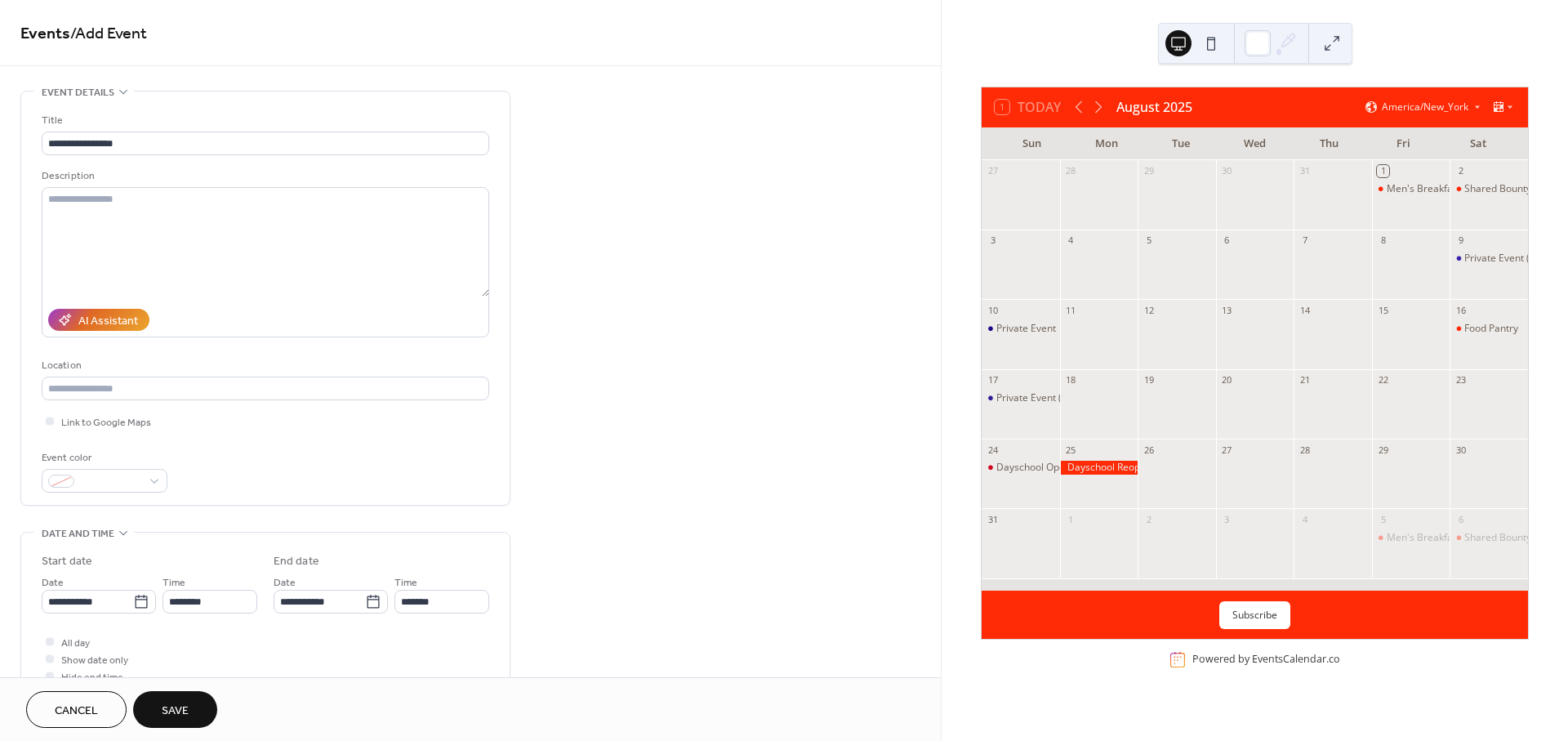 type on "**********" 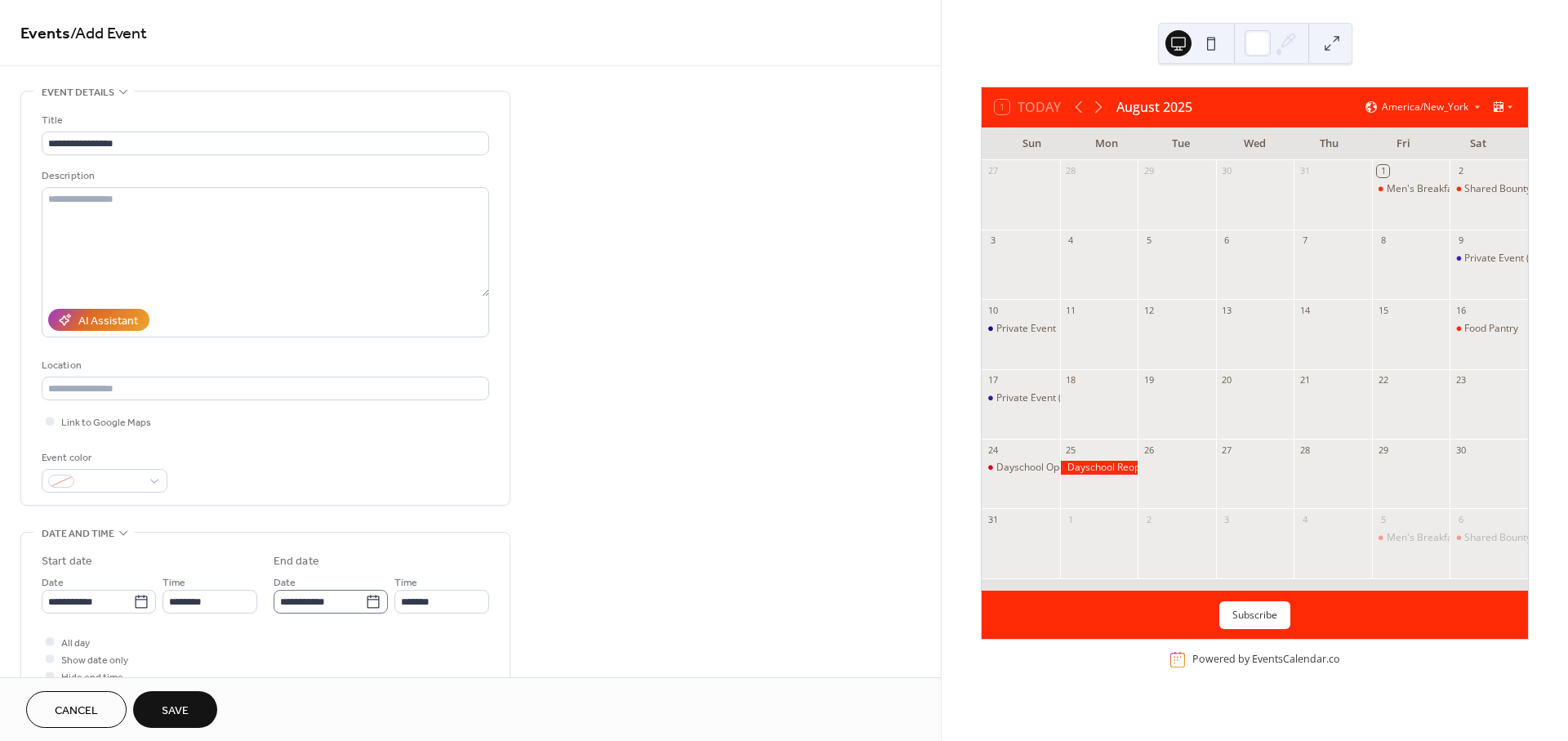 click 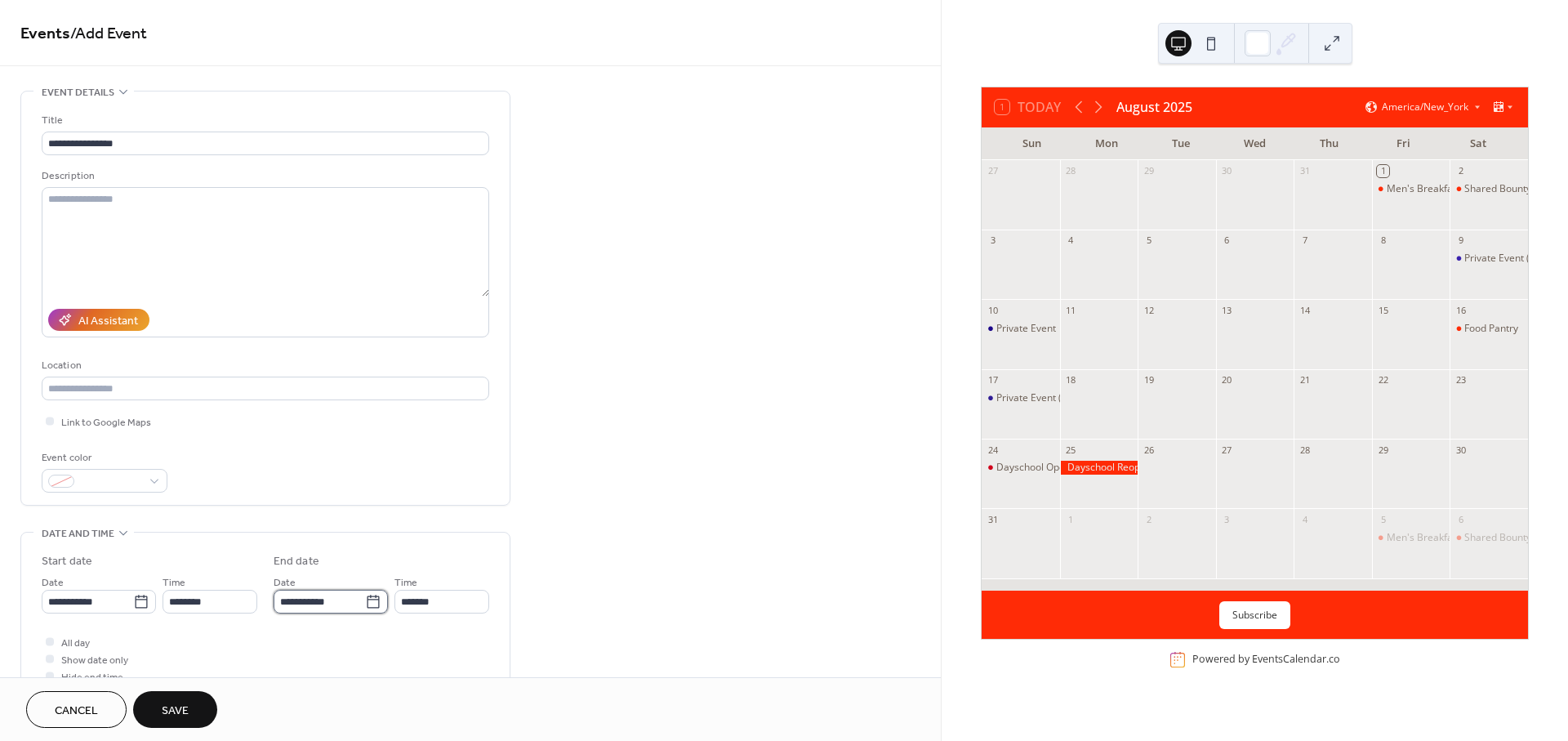click on "**********" at bounding box center [319, 601] 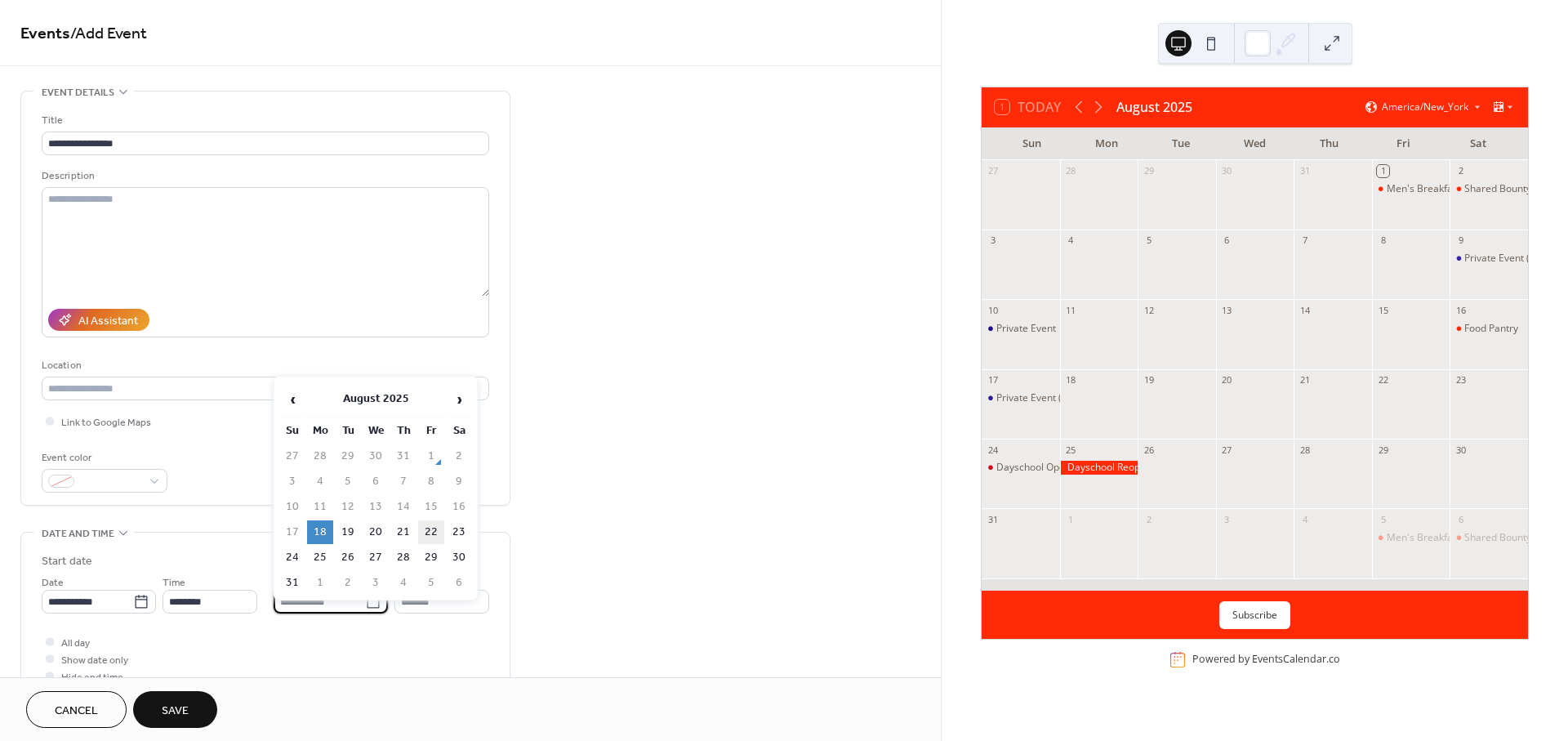 click on "22" at bounding box center (431, 532) 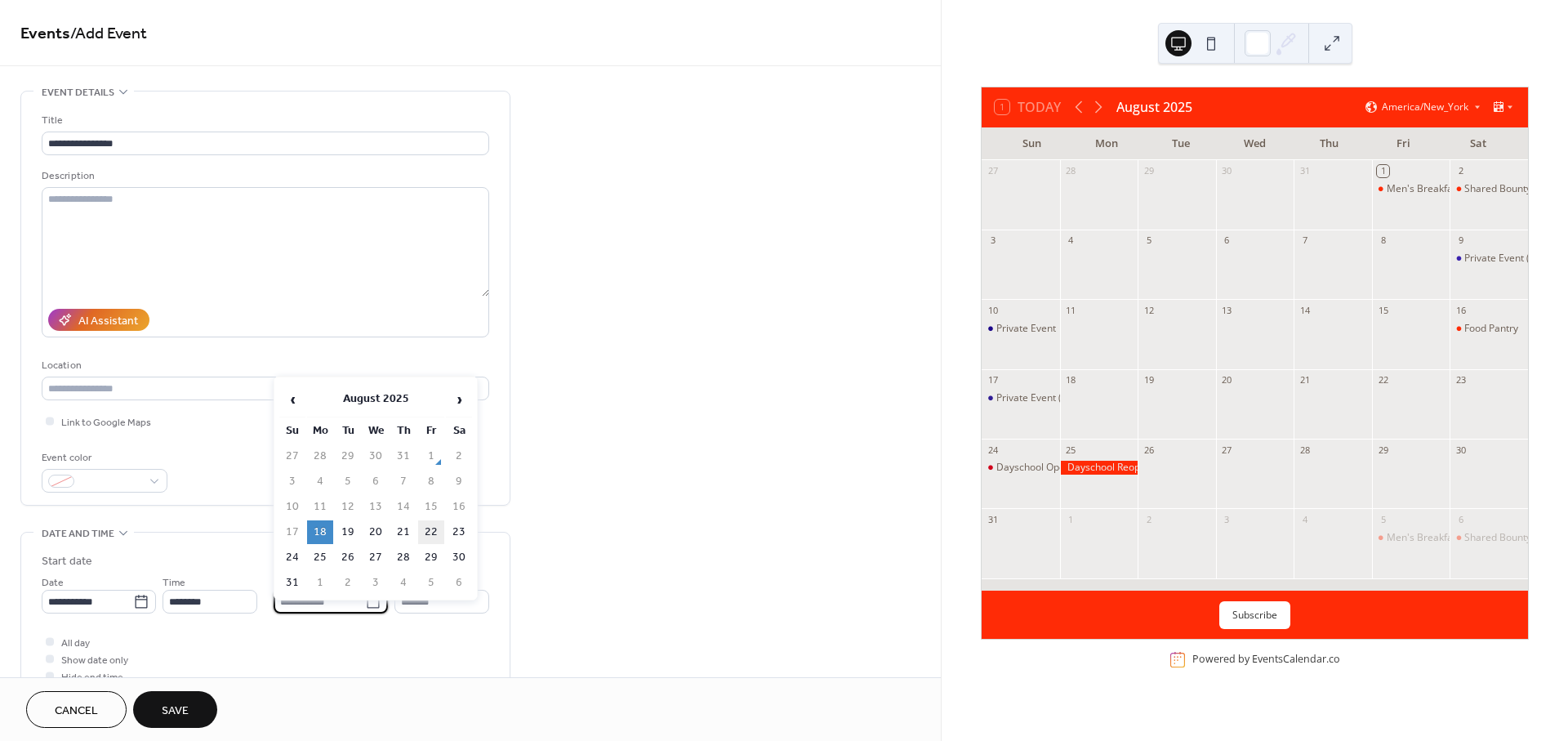 type on "**********" 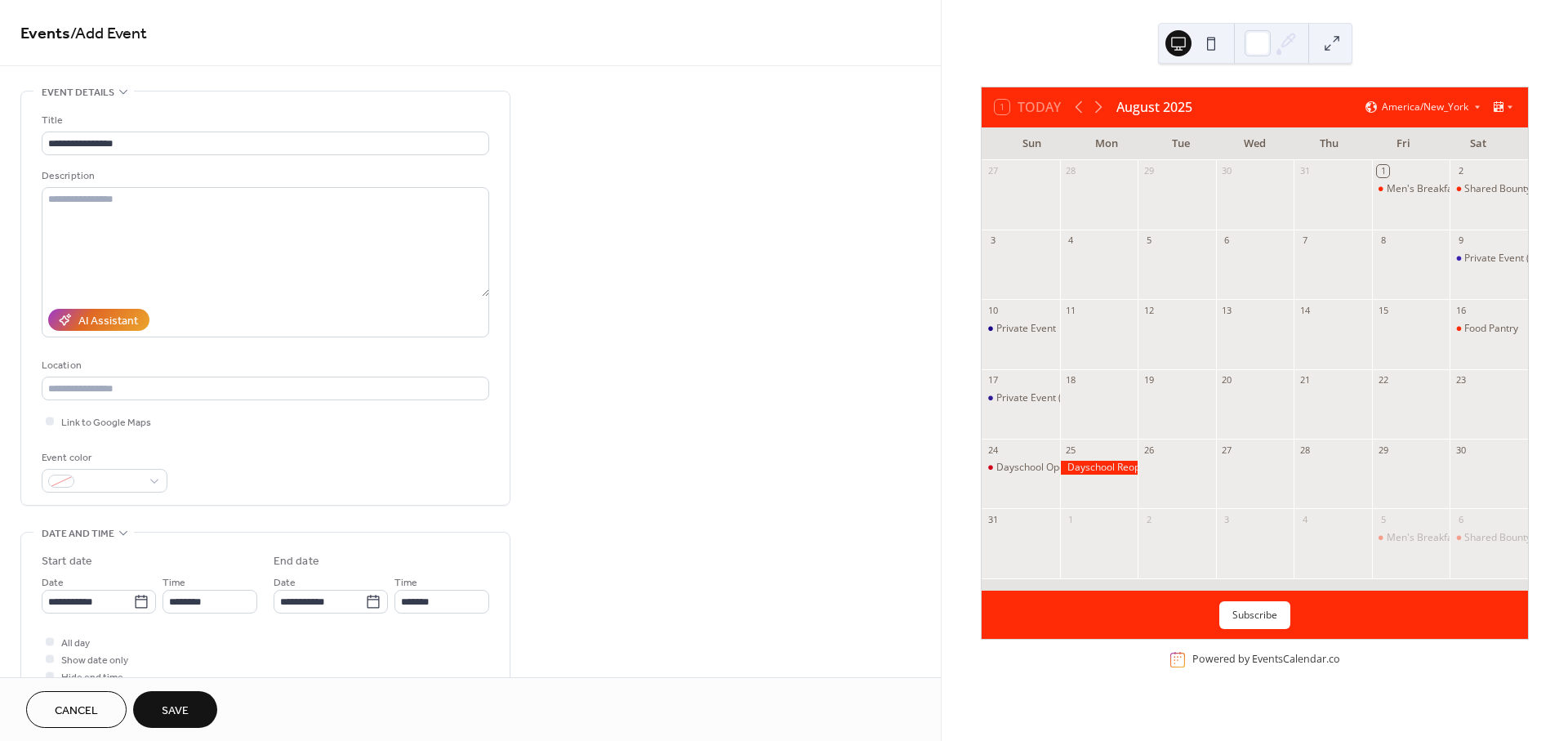 click on "Save" at bounding box center [175, 709] 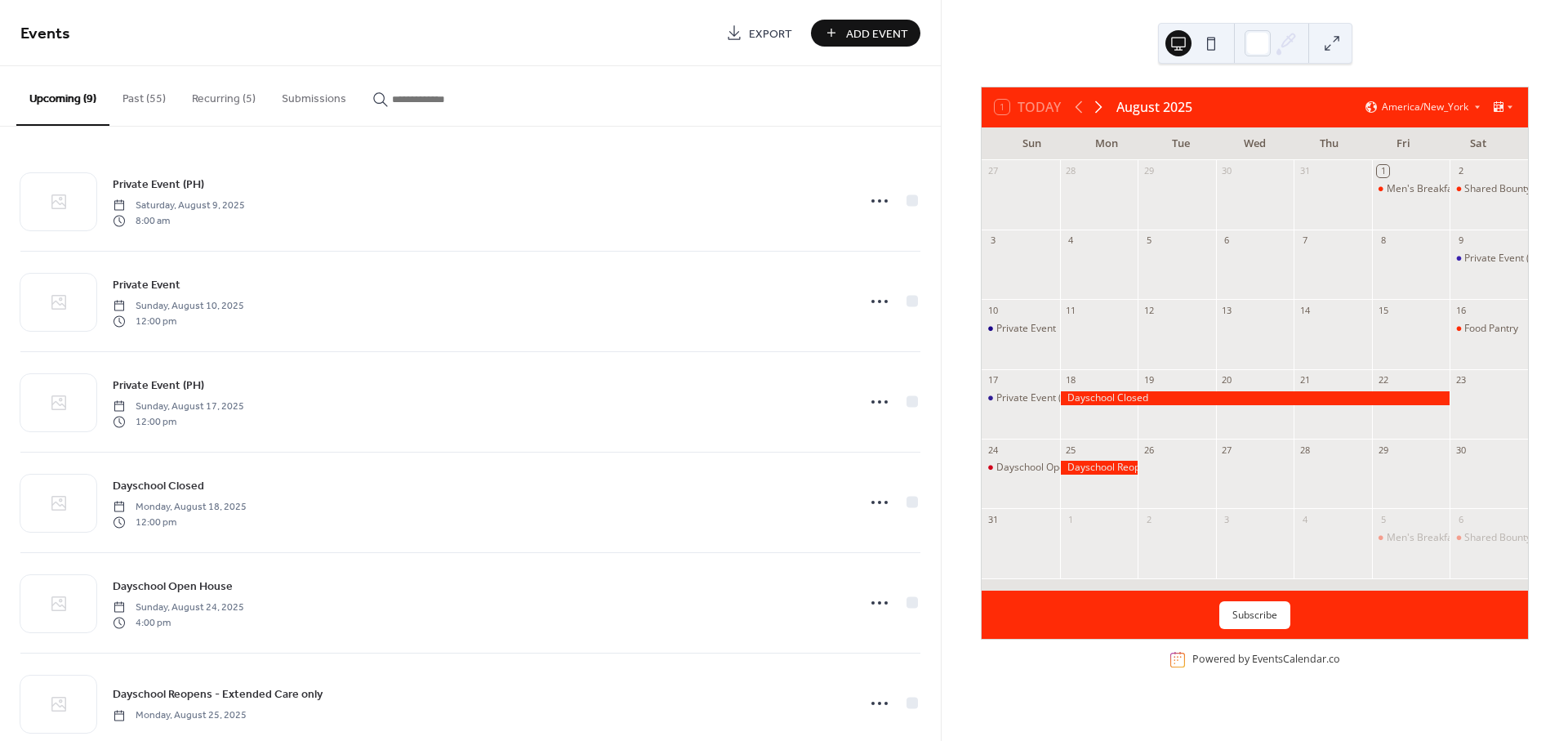 click 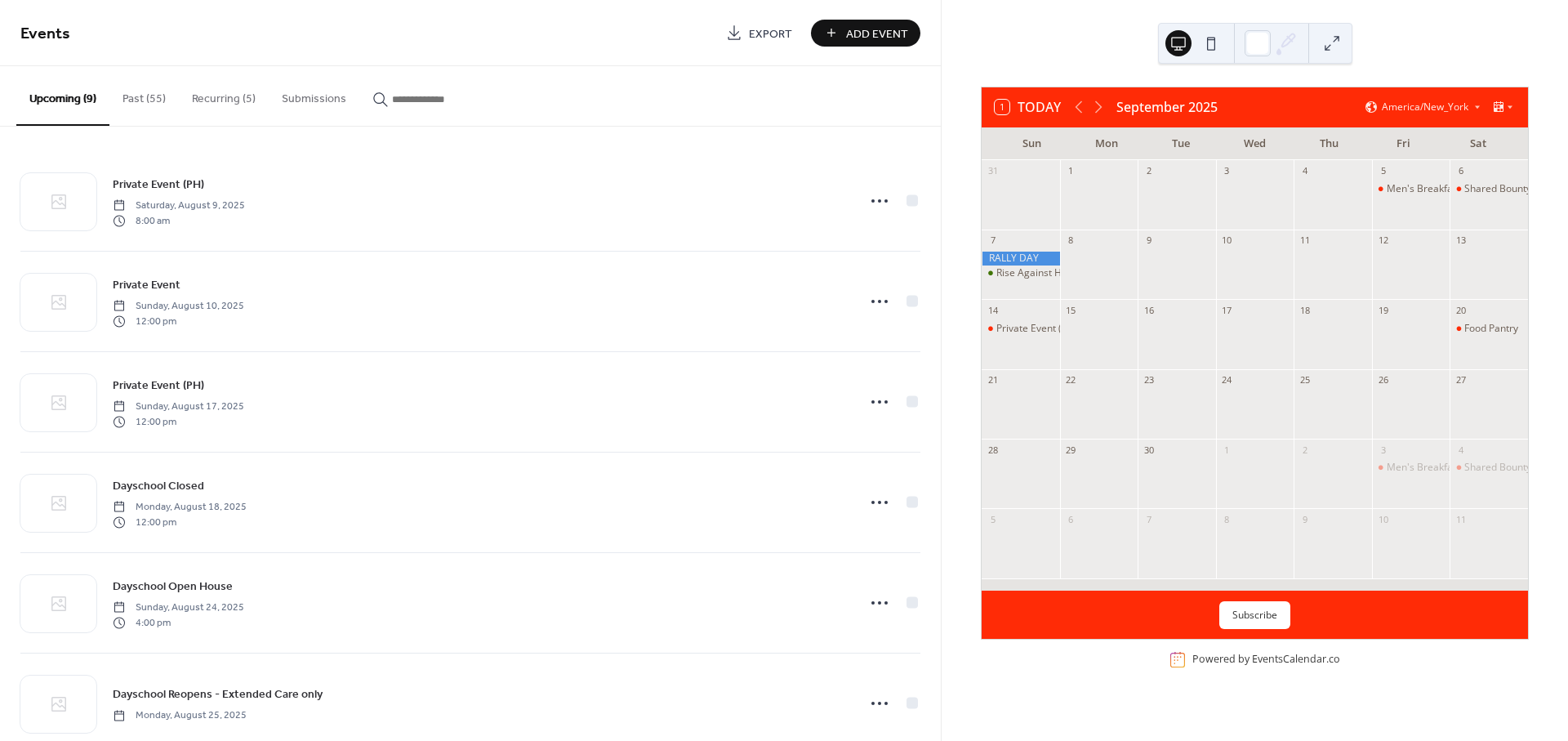 click on "2" at bounding box center (1177, 171) 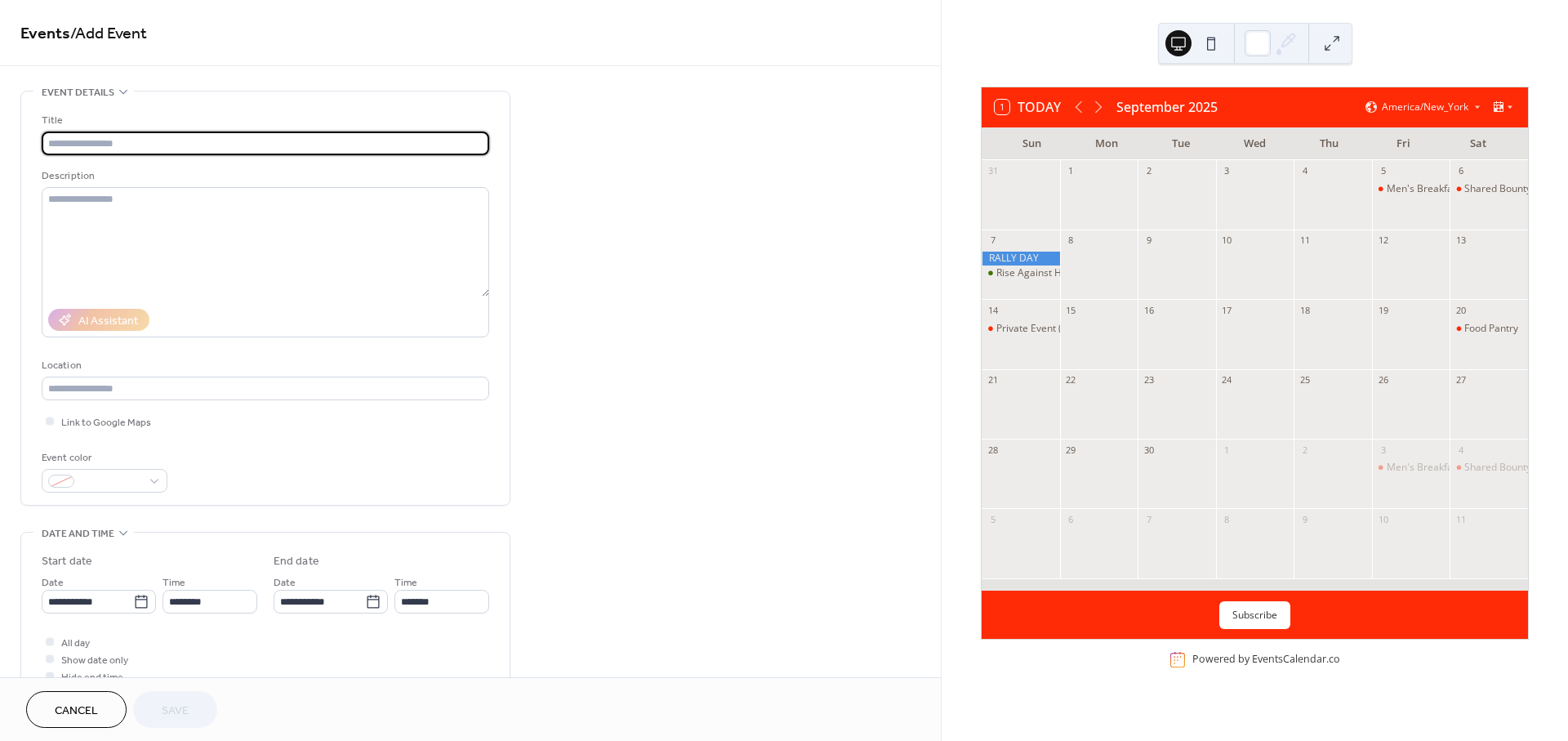 click at bounding box center (265, 143) 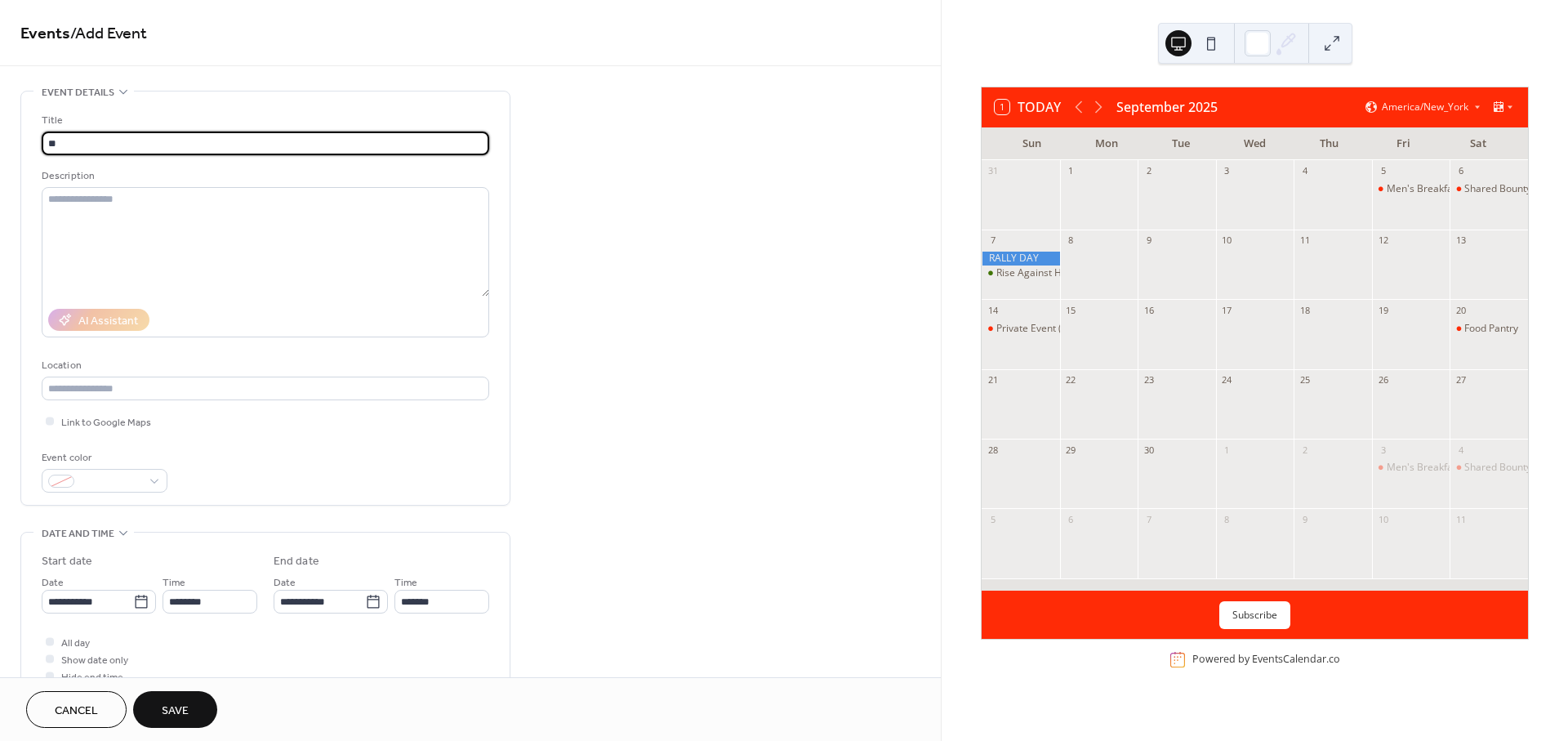 type on "*" 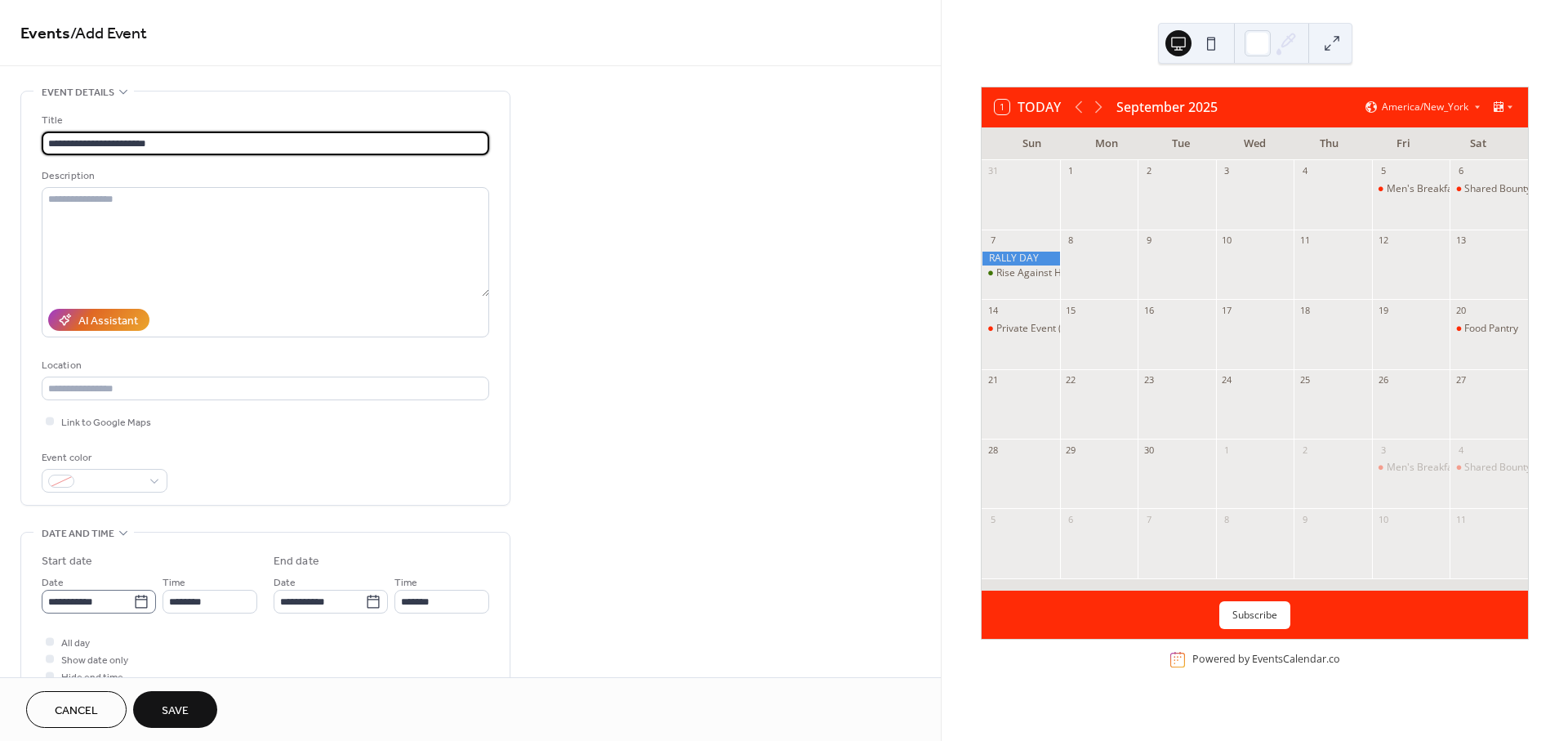 type on "**********" 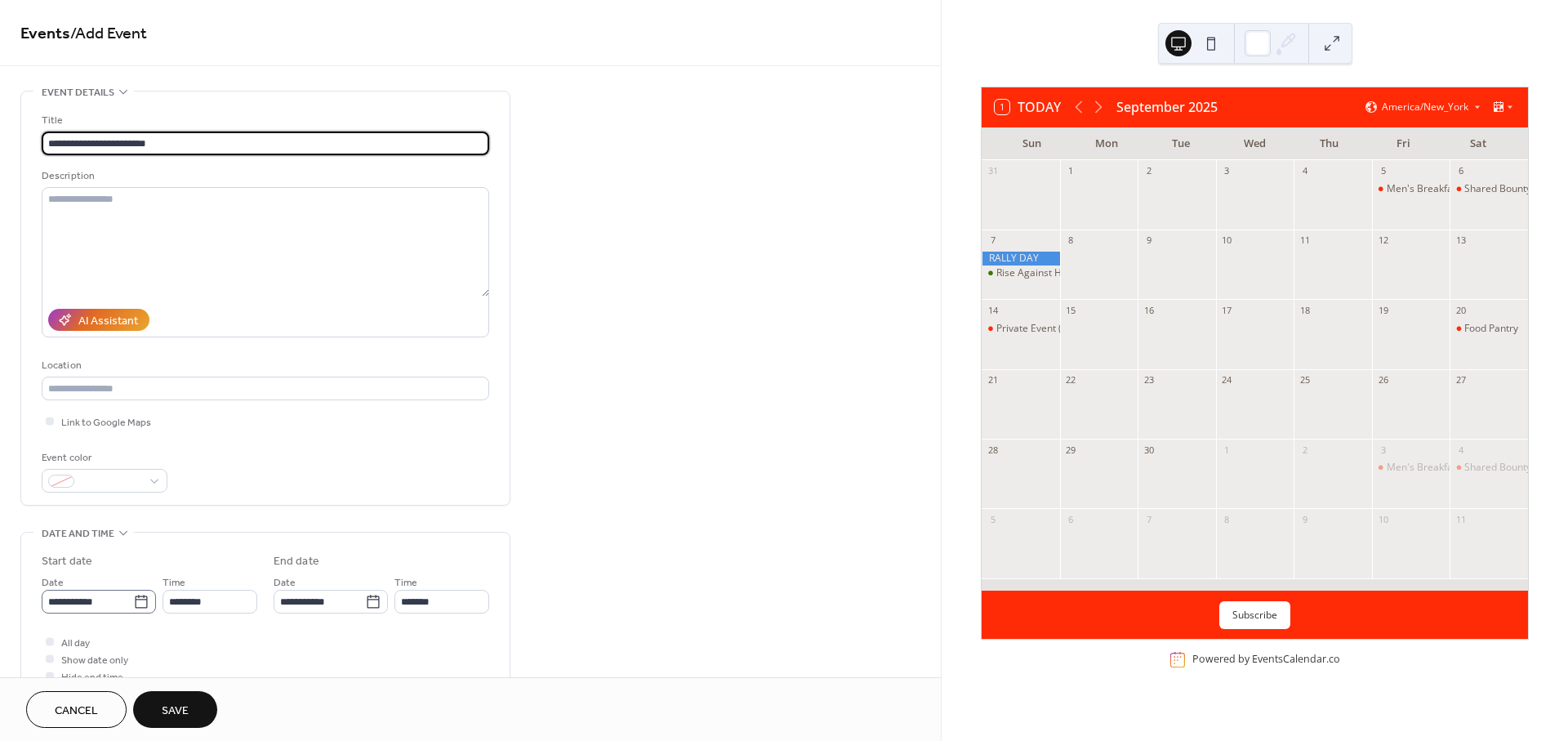 click 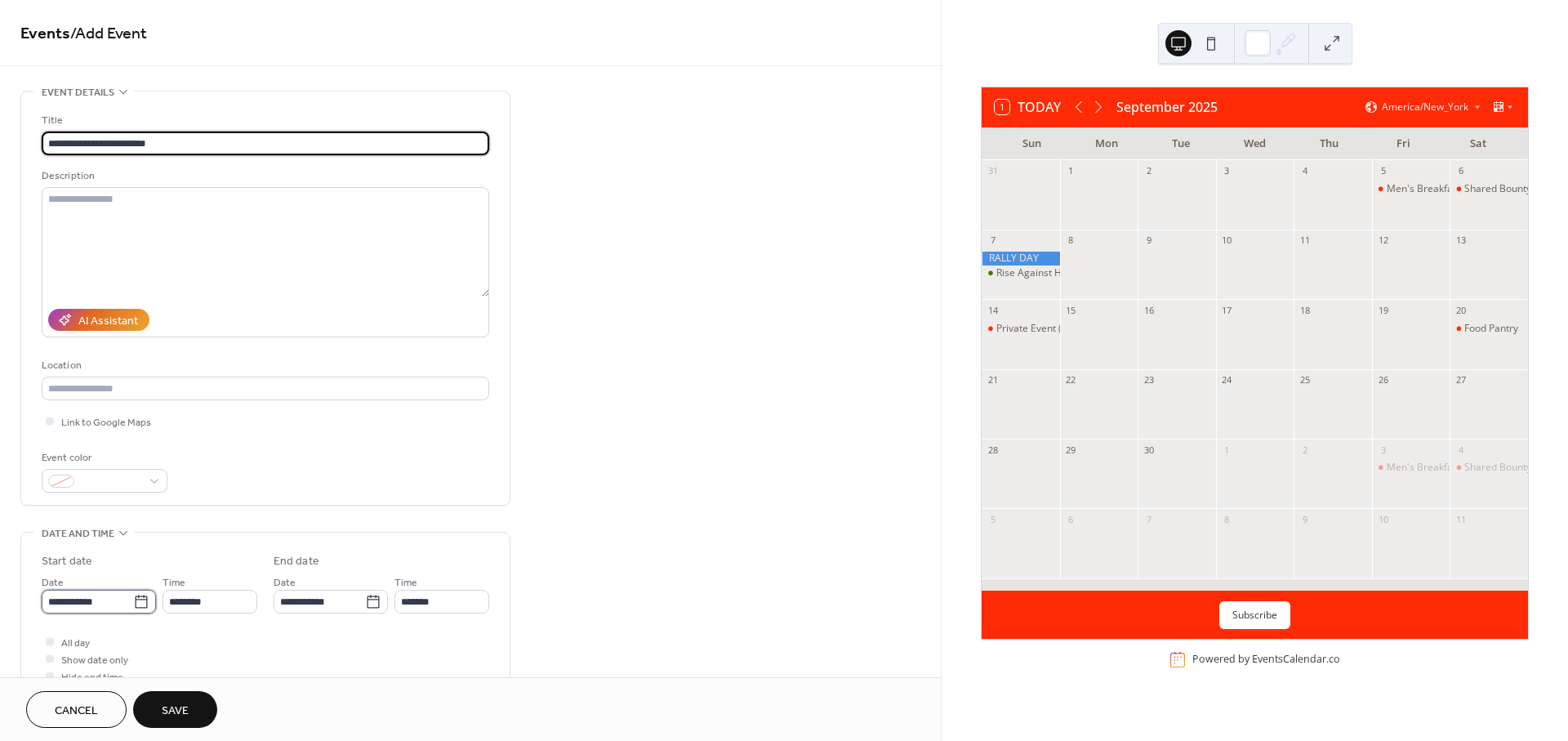 click on "**********" at bounding box center (87, 601) 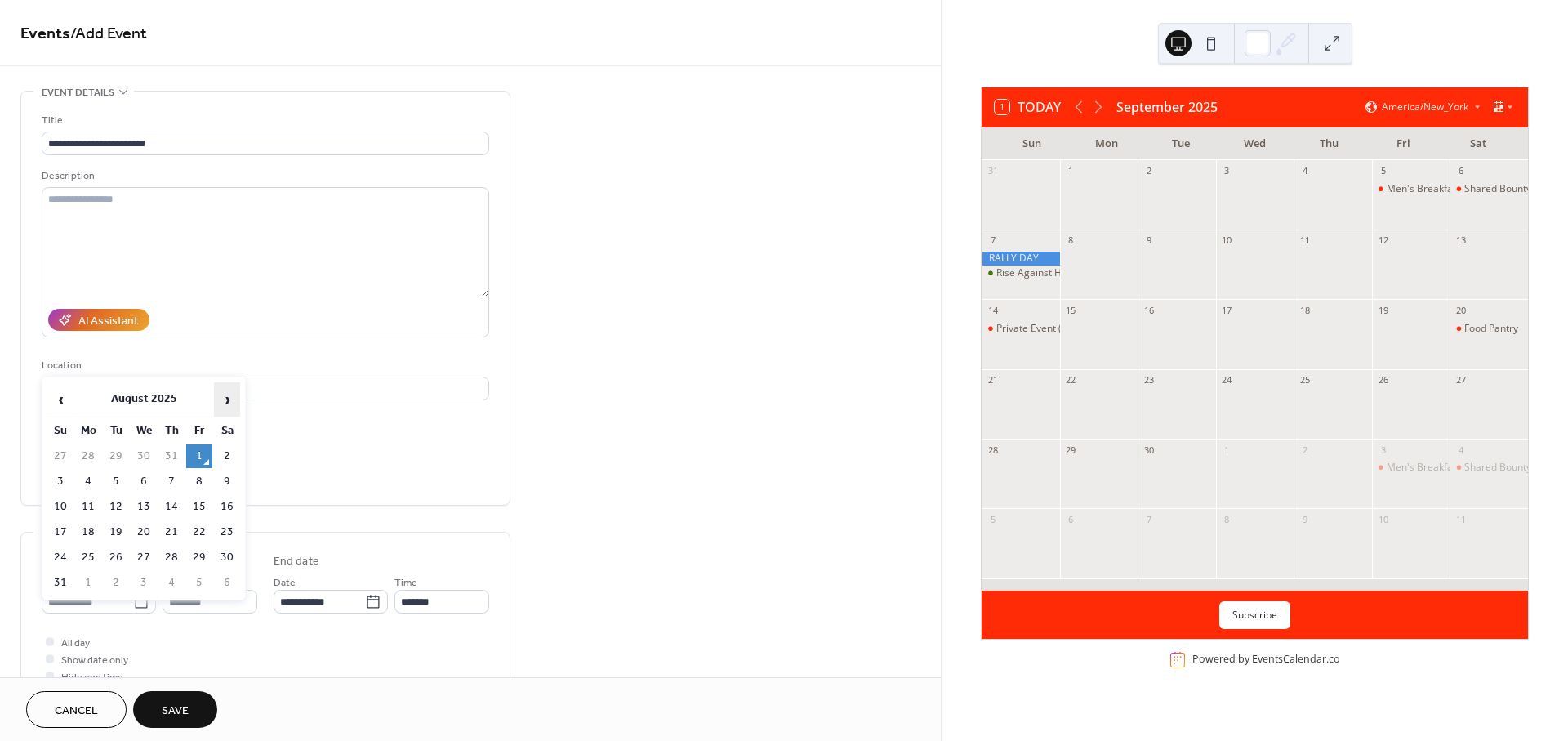 click on "›" at bounding box center [227, 400] 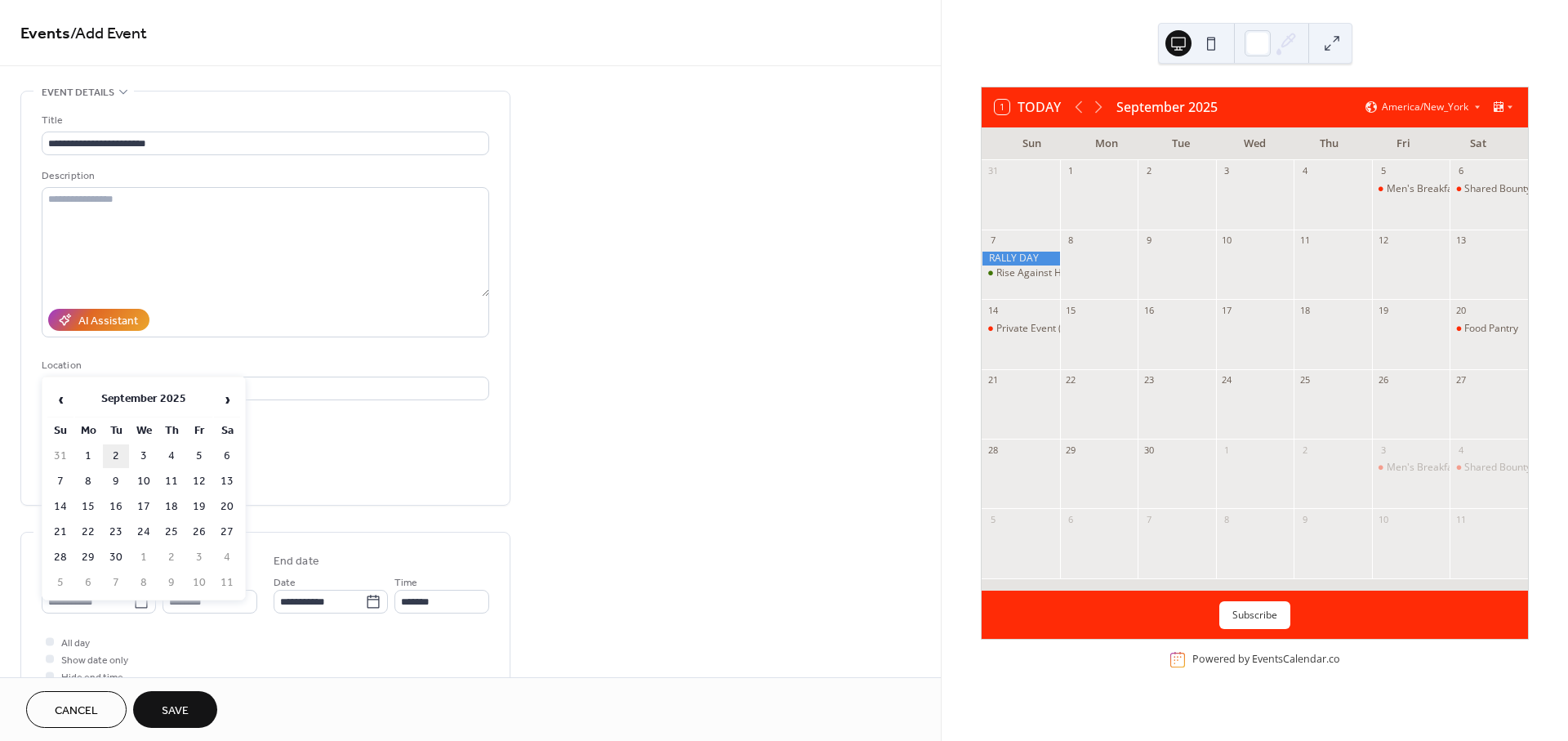 click on "2" at bounding box center [116, 456] 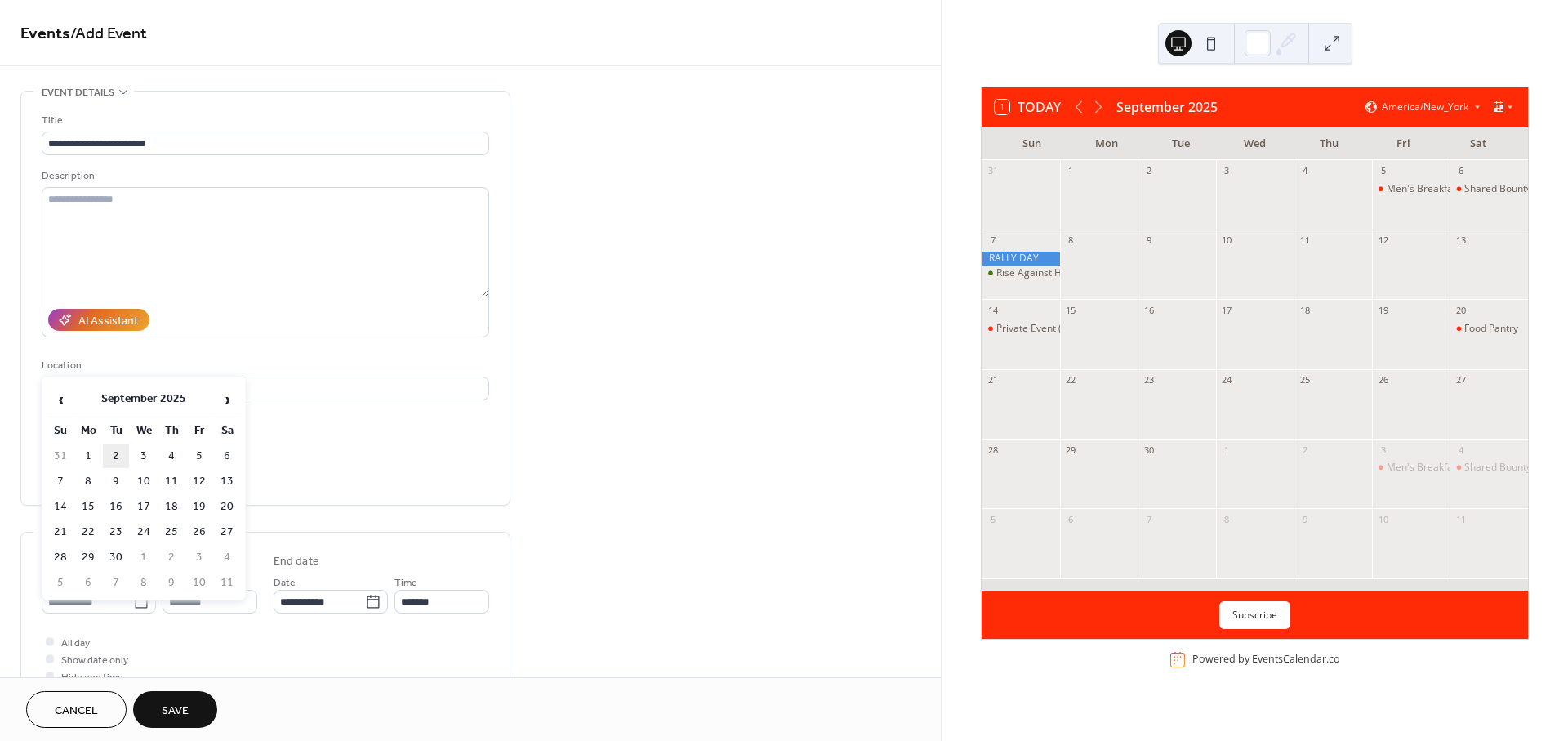 type on "**********" 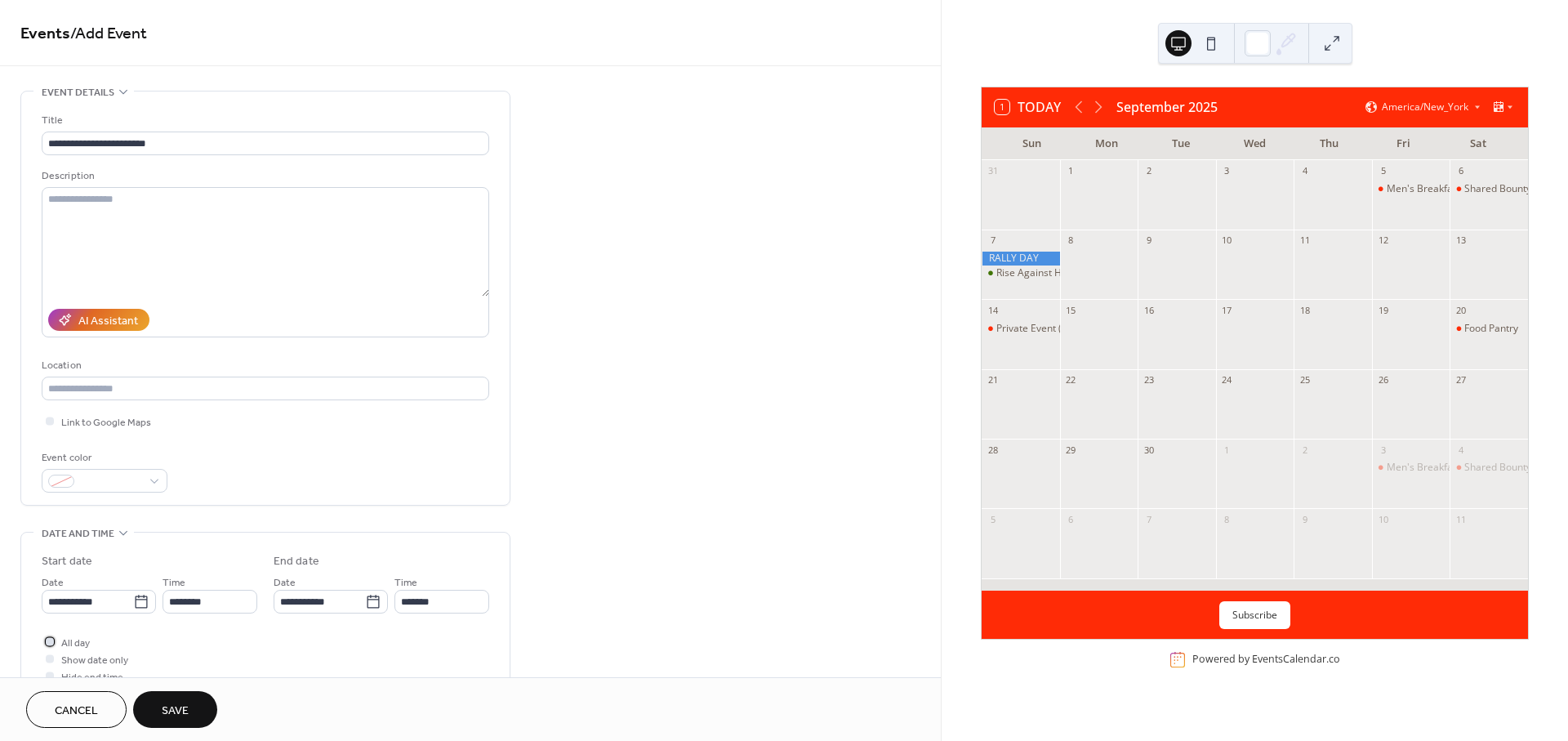 click at bounding box center (50, 641) 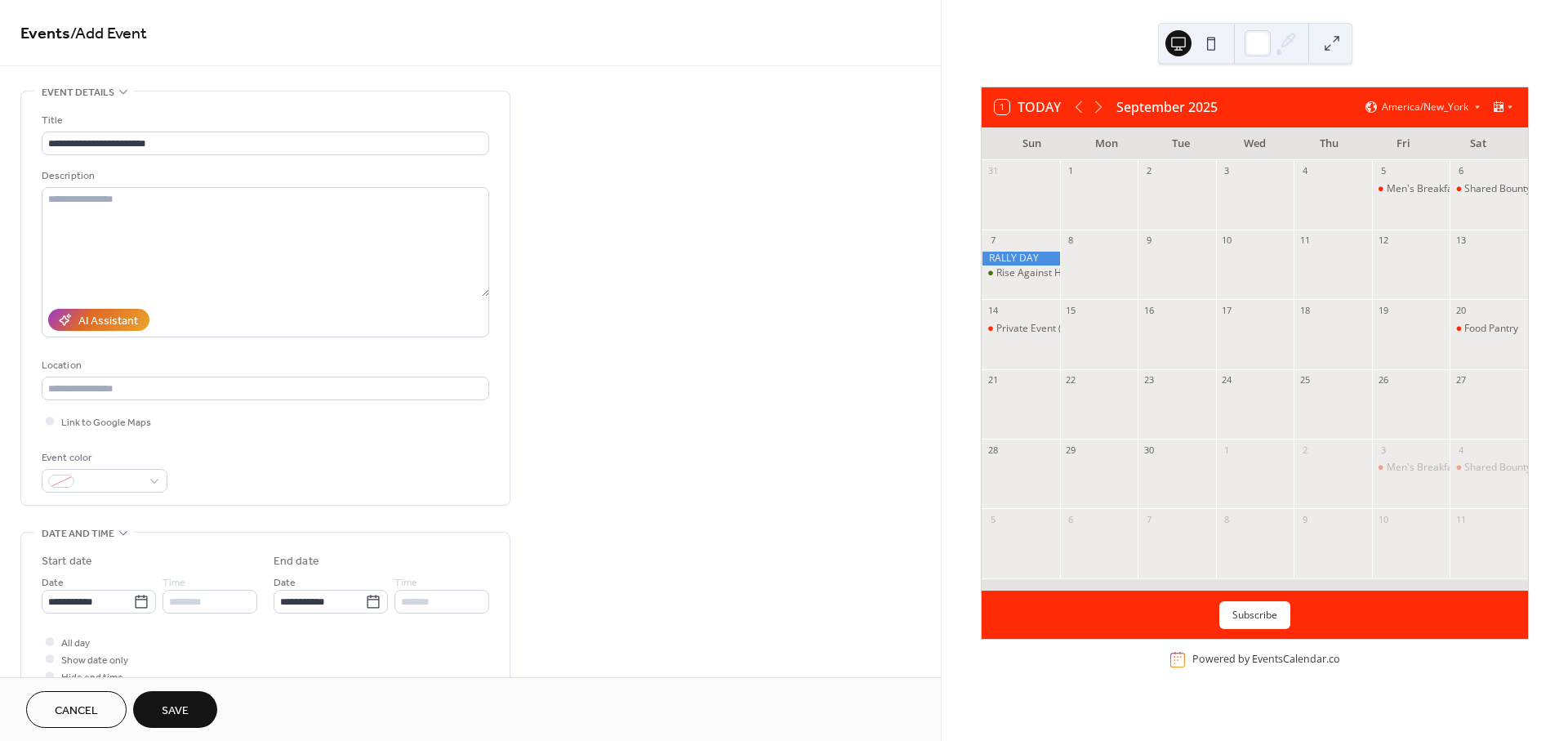 click on "Save" at bounding box center [175, 709] 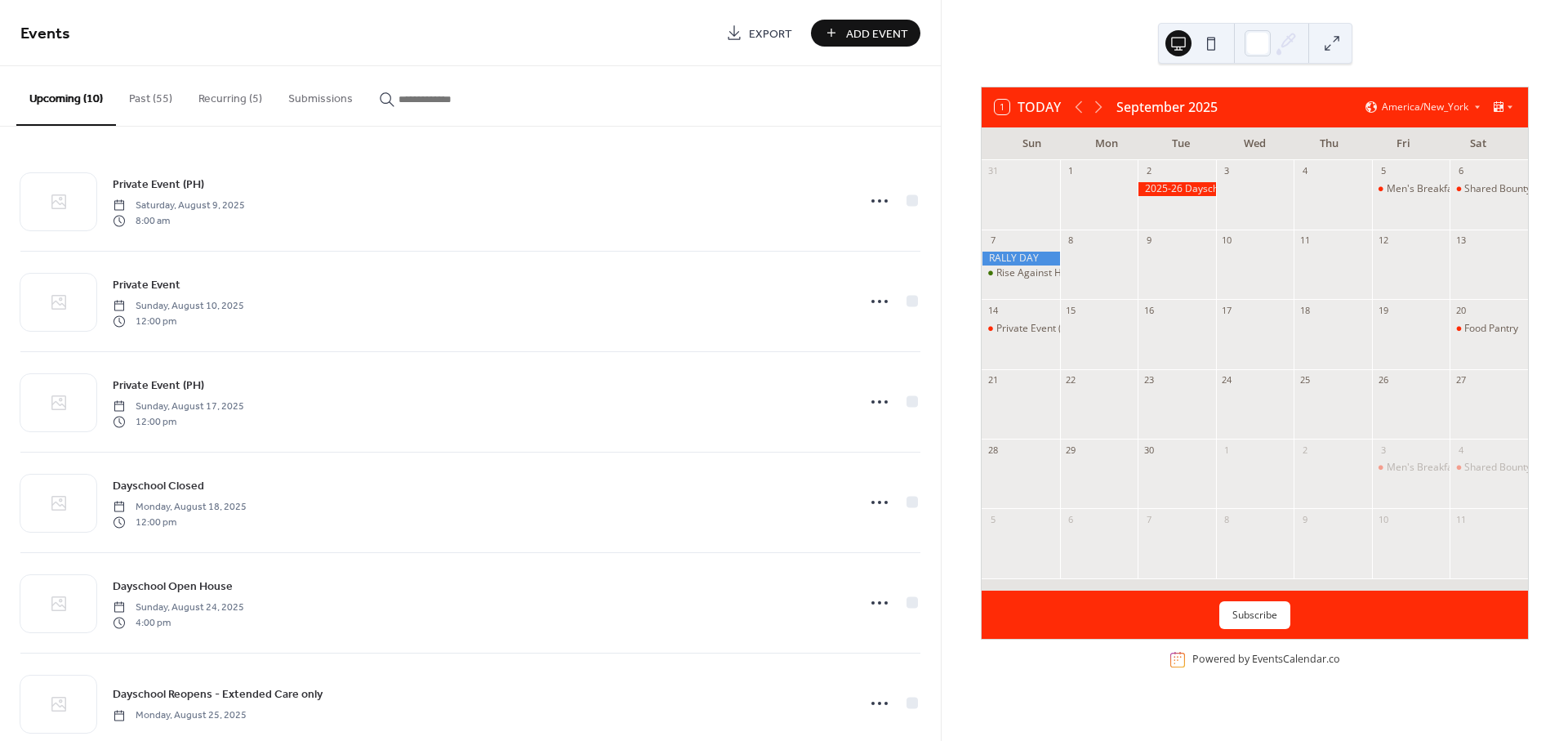 click on "Add Event" at bounding box center (877, 33) 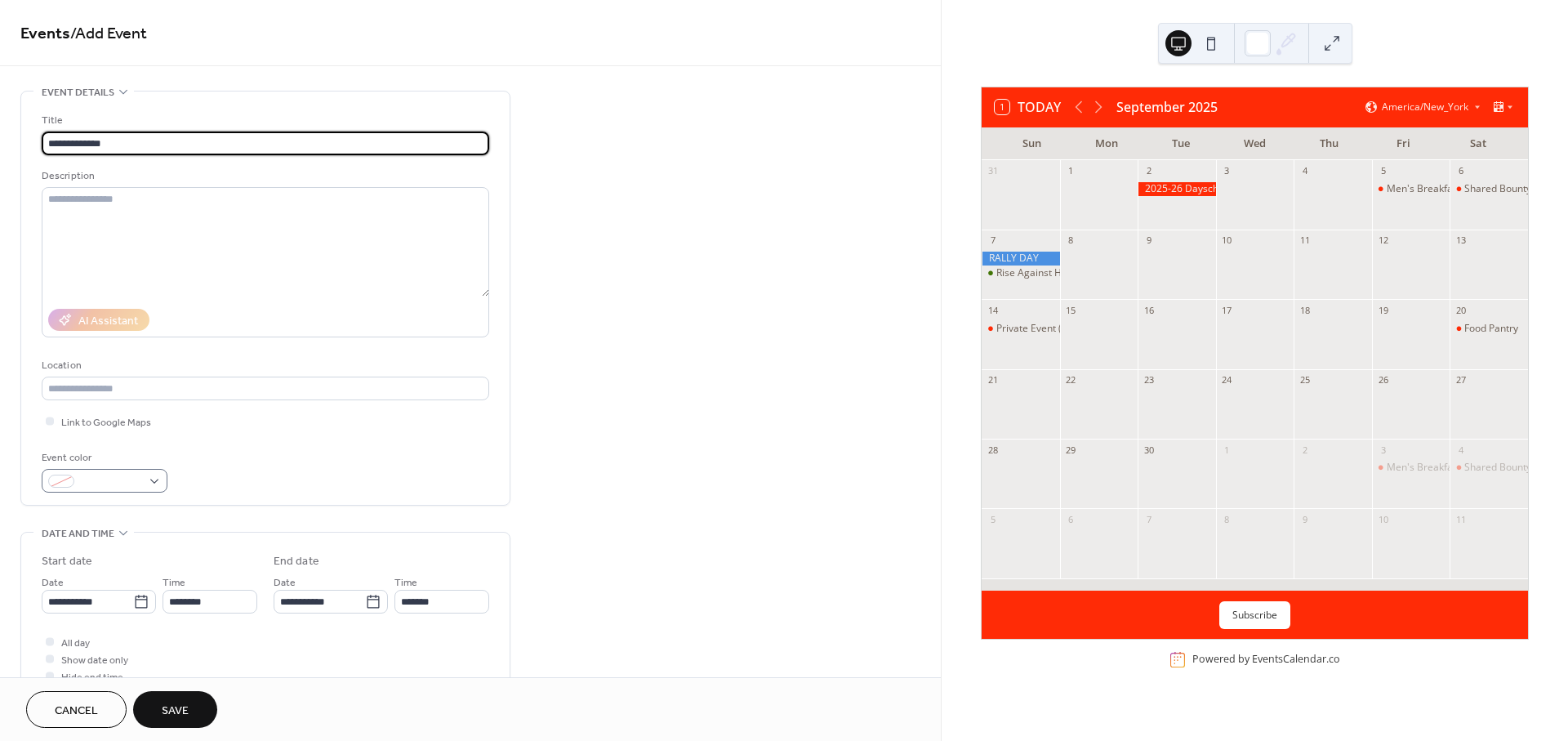 type on "**********" 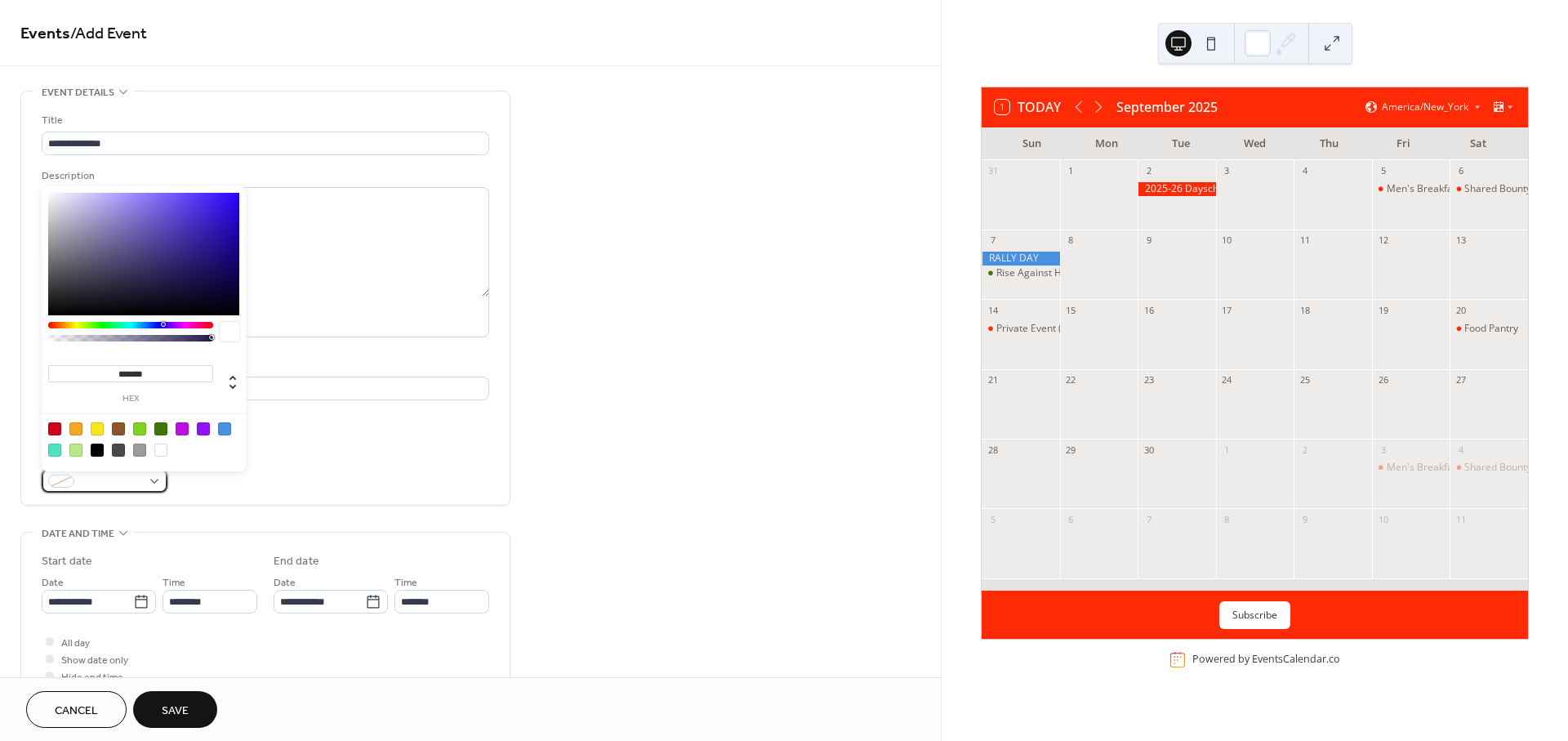 click at bounding box center (105, 480) 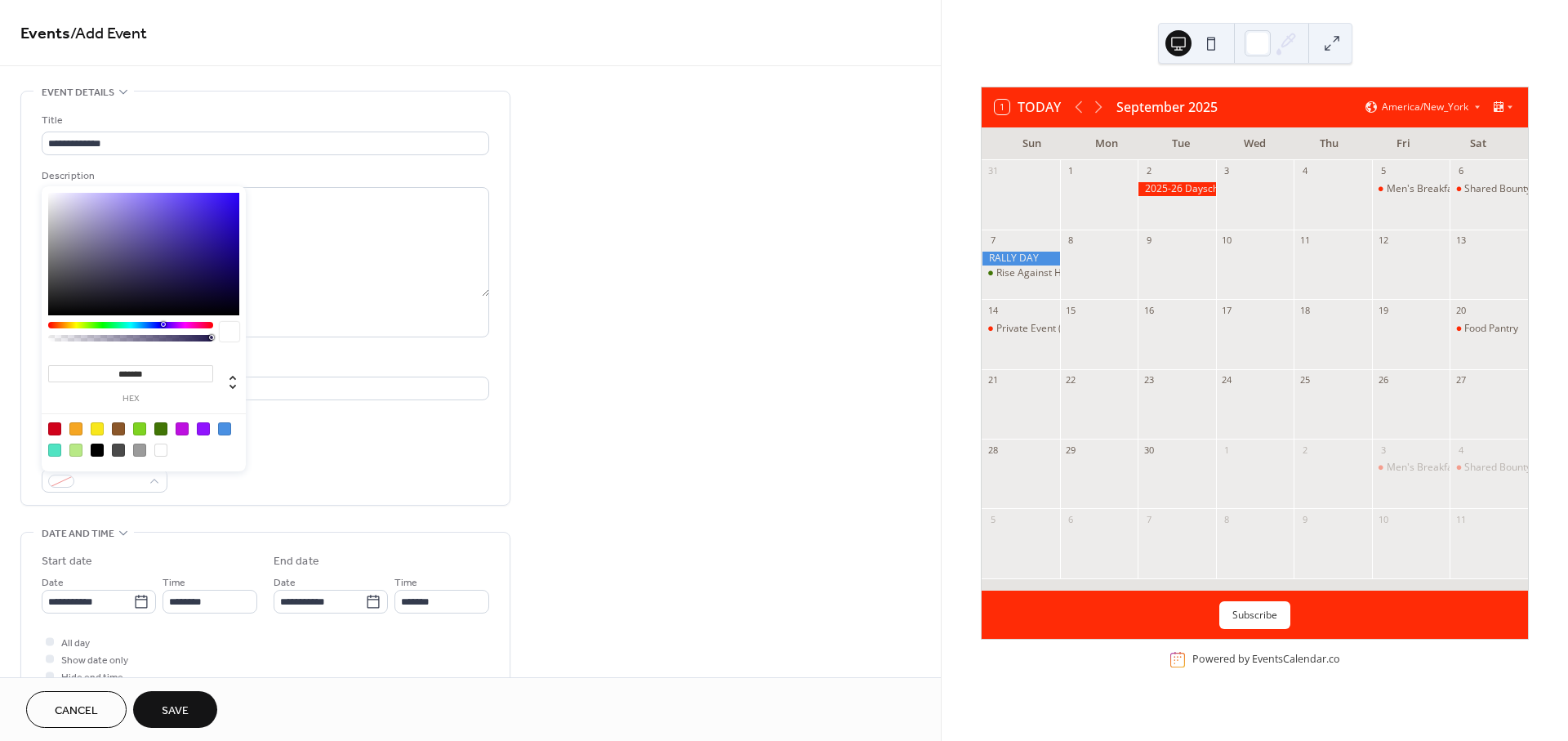 type on "*******" 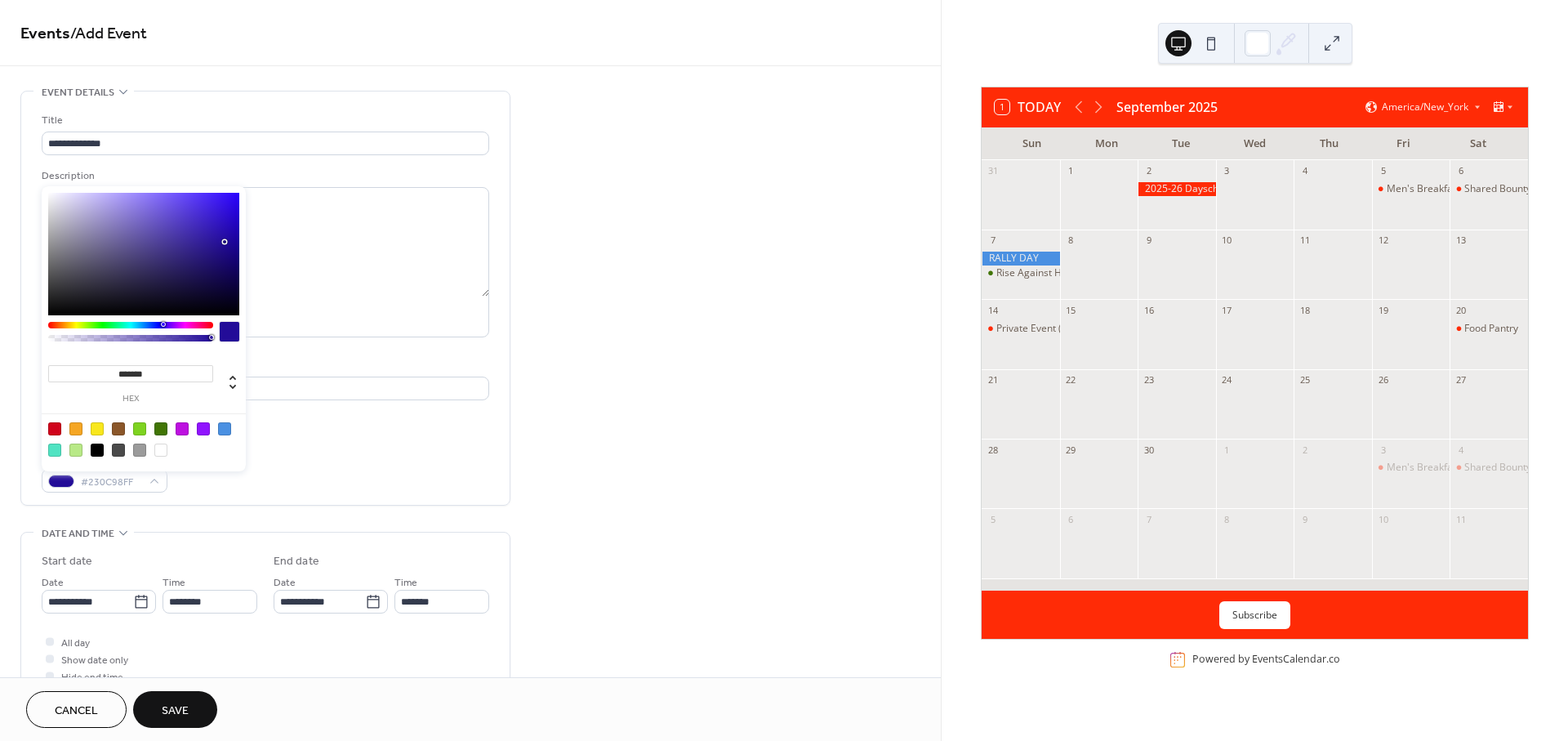 click at bounding box center [144, 254] 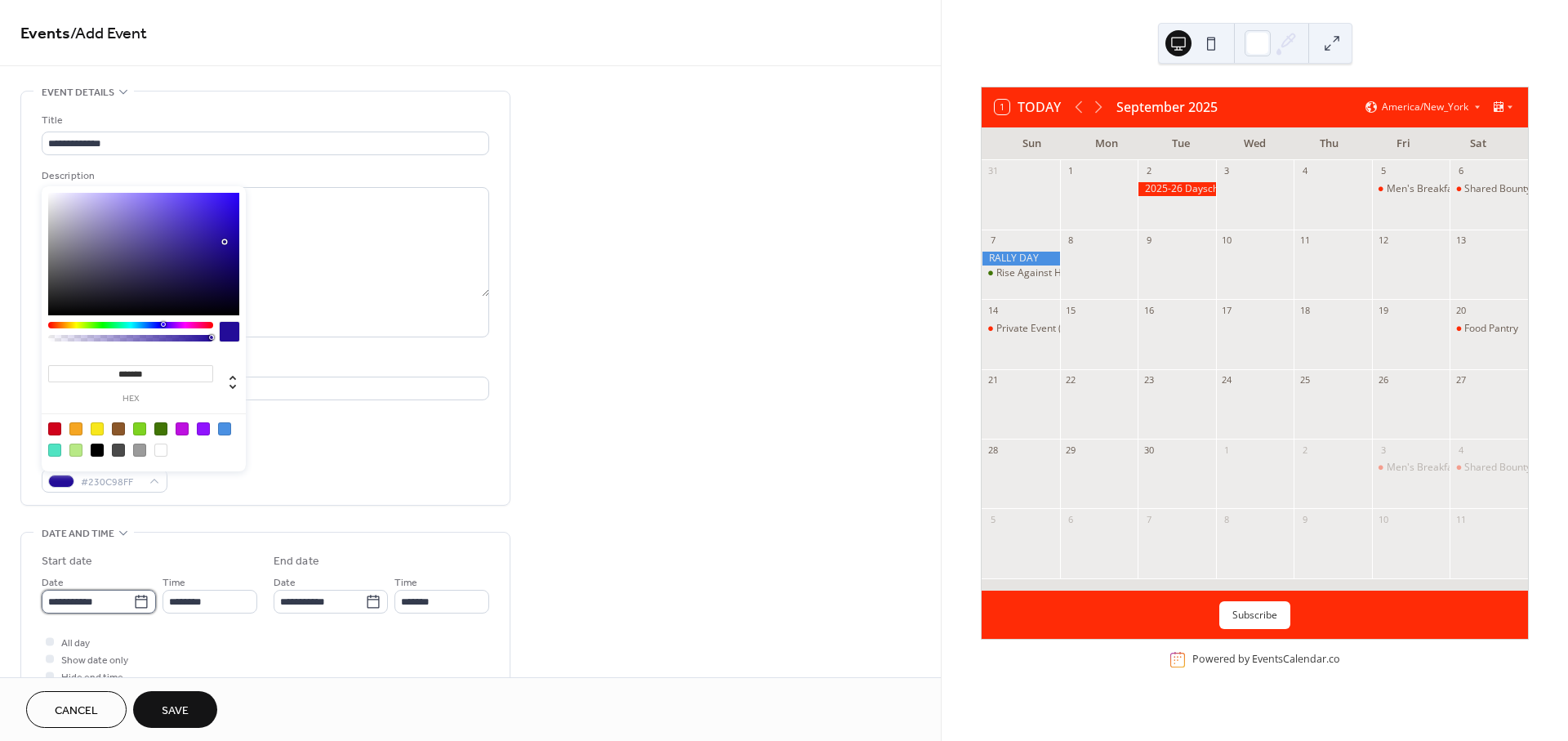 click on "**********" at bounding box center [87, 601] 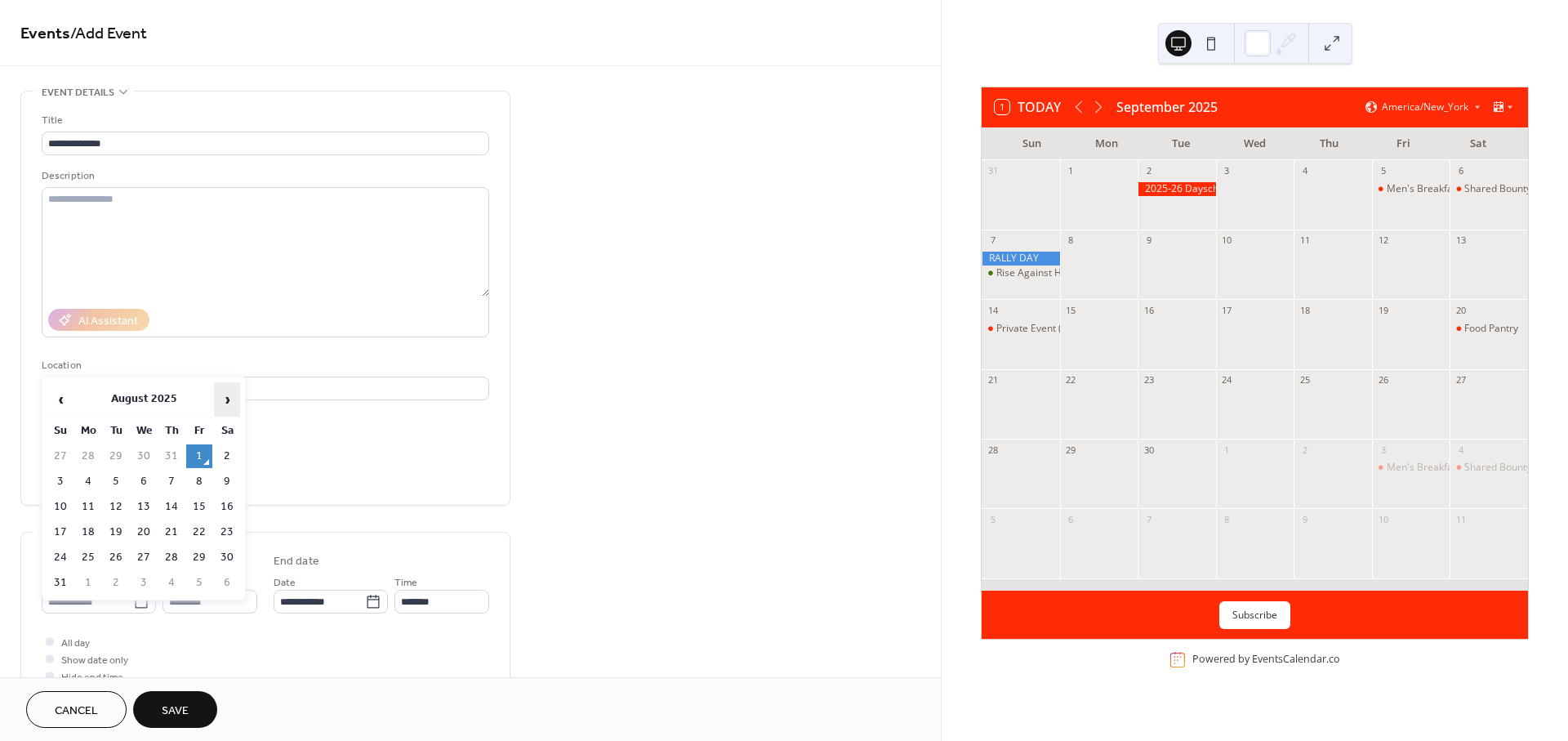 click on "›" at bounding box center (227, 400) 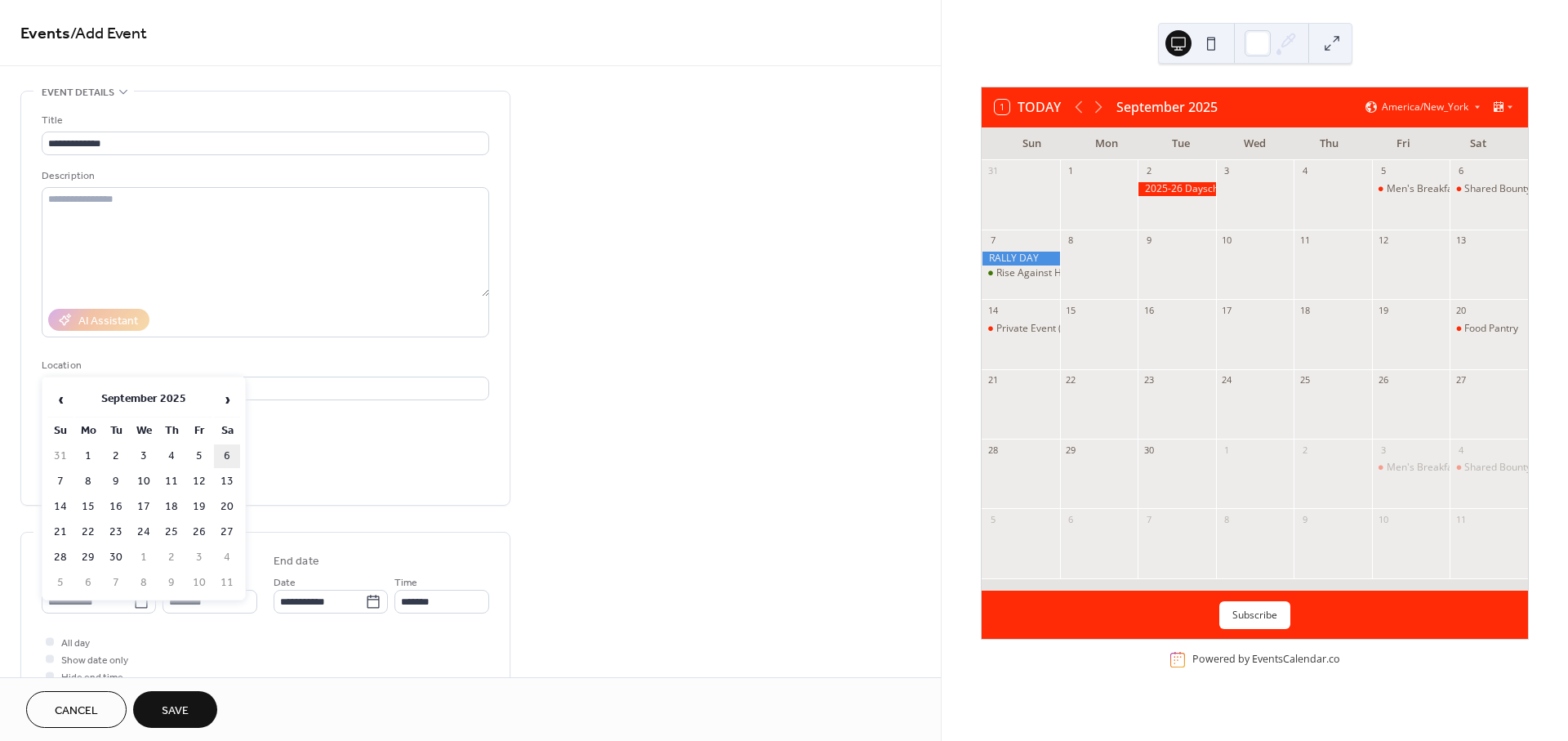 click on "6" at bounding box center [227, 456] 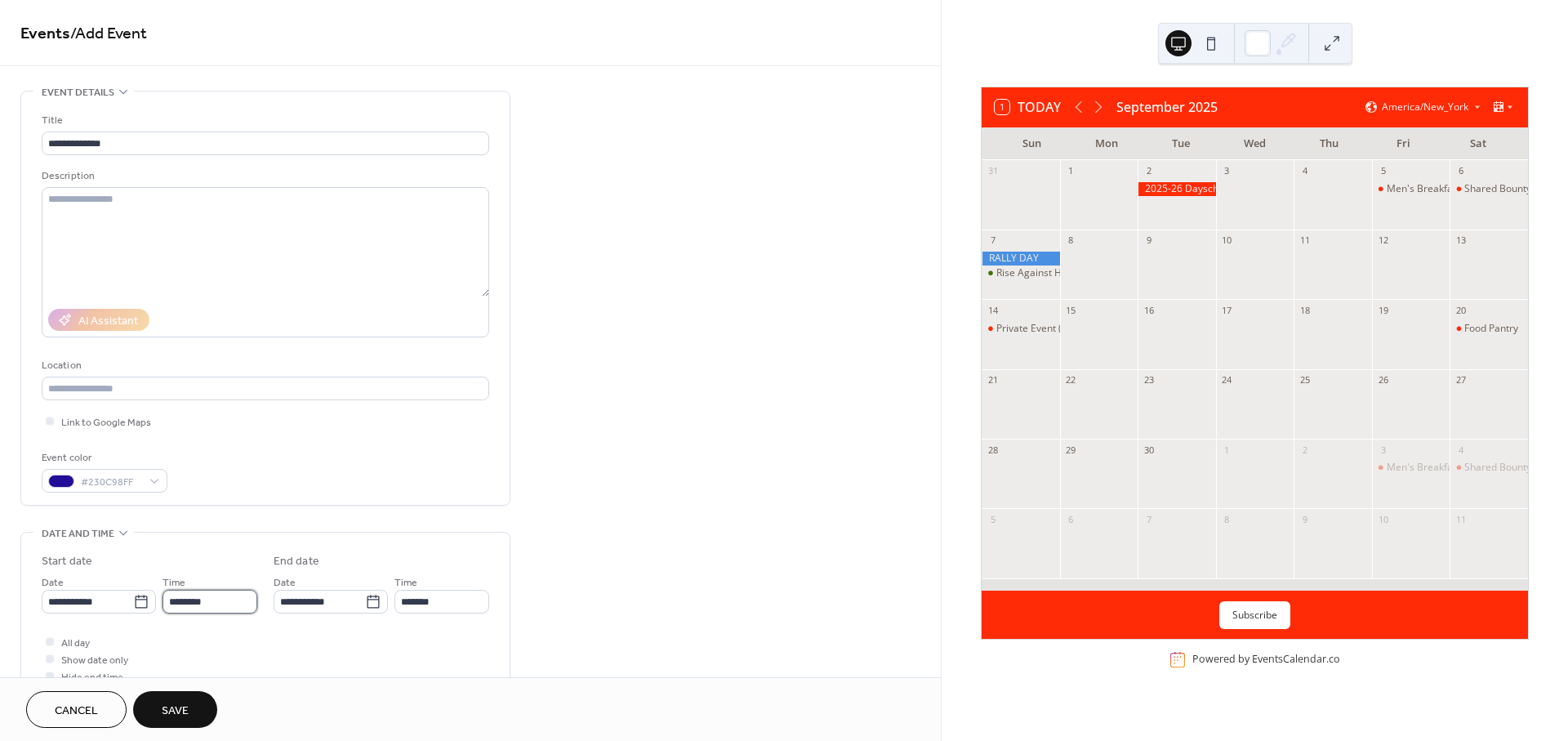 click on "********" at bounding box center (210, 601) 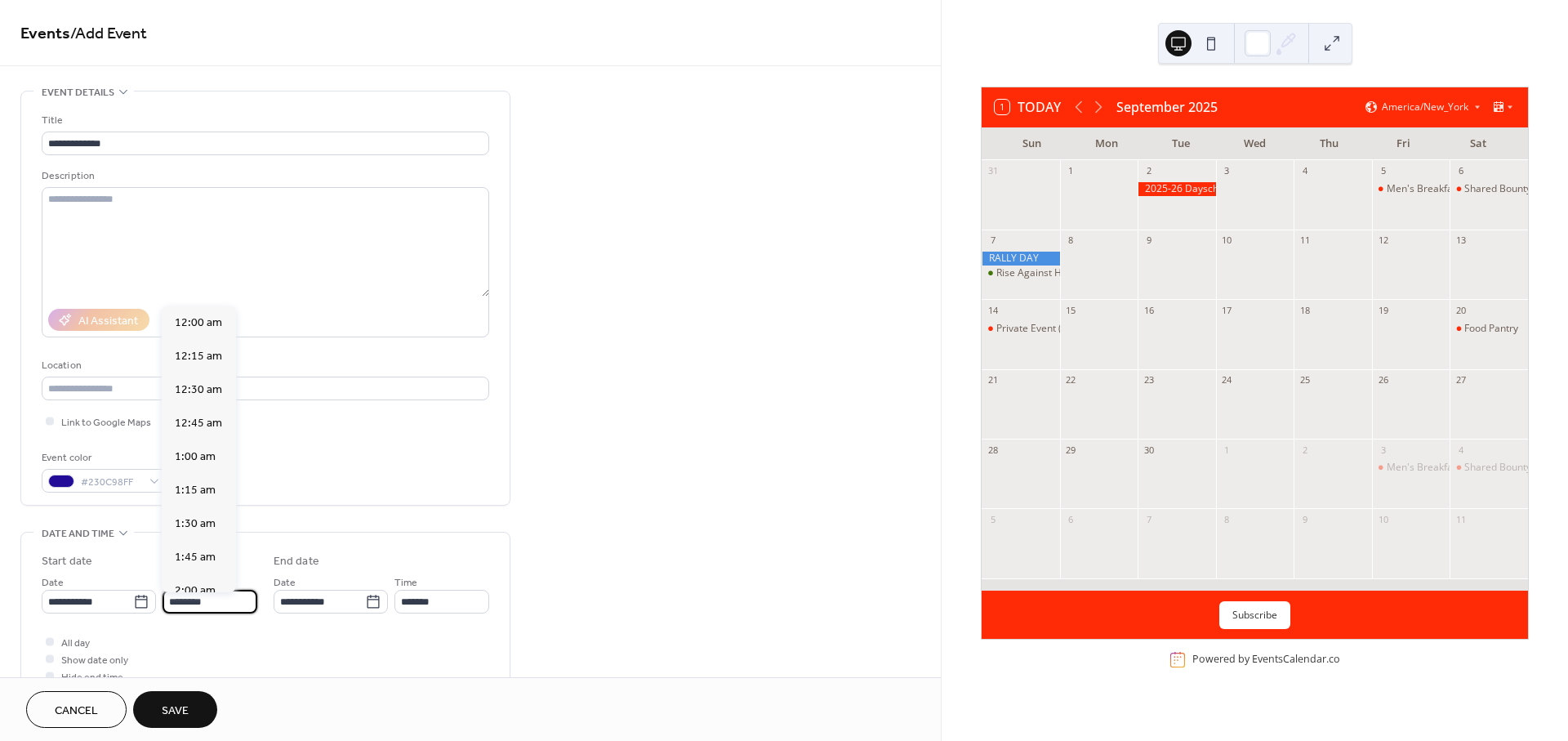 scroll, scrollTop: 1581, scrollLeft: 0, axis: vertical 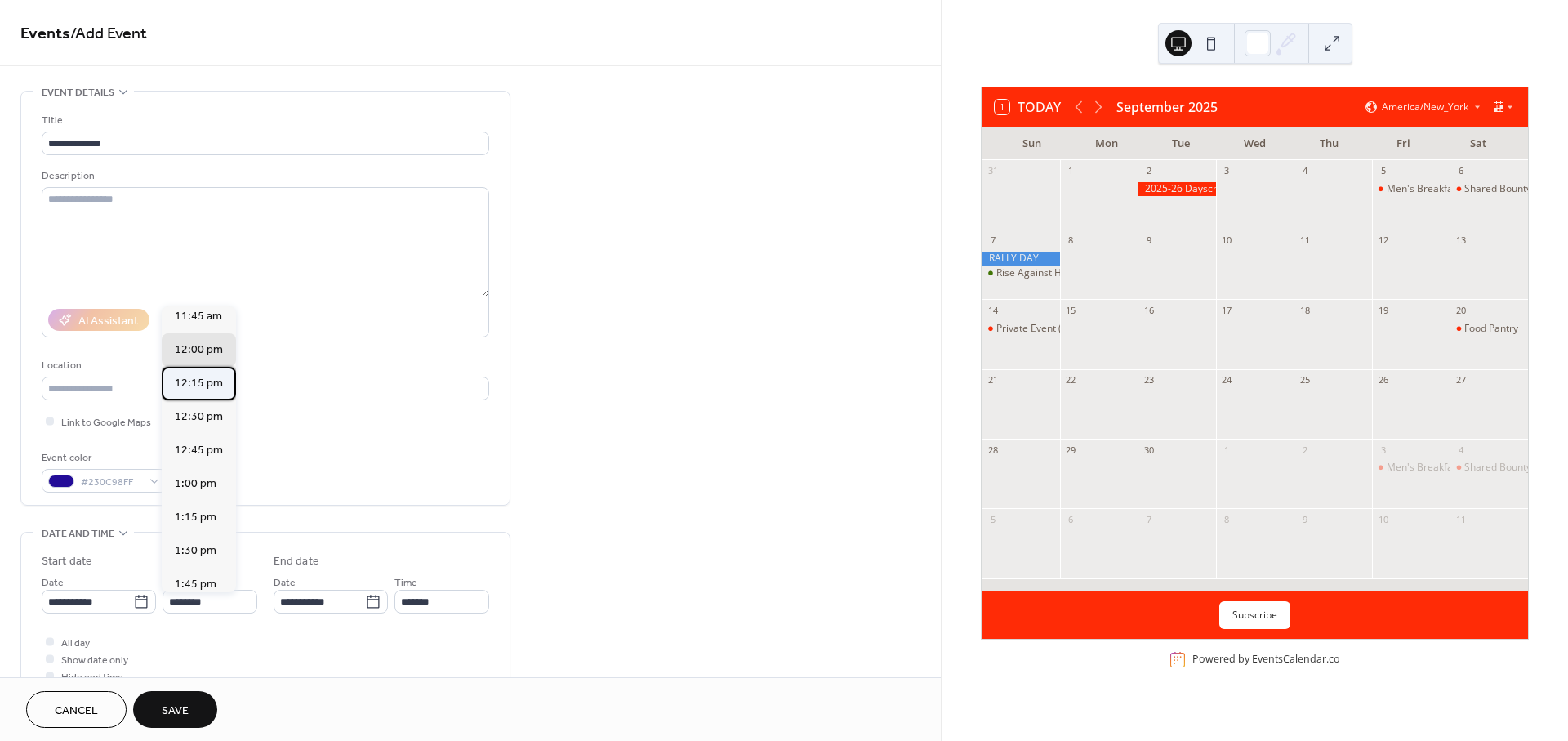 click on "12:15 pm" at bounding box center [198, 382] 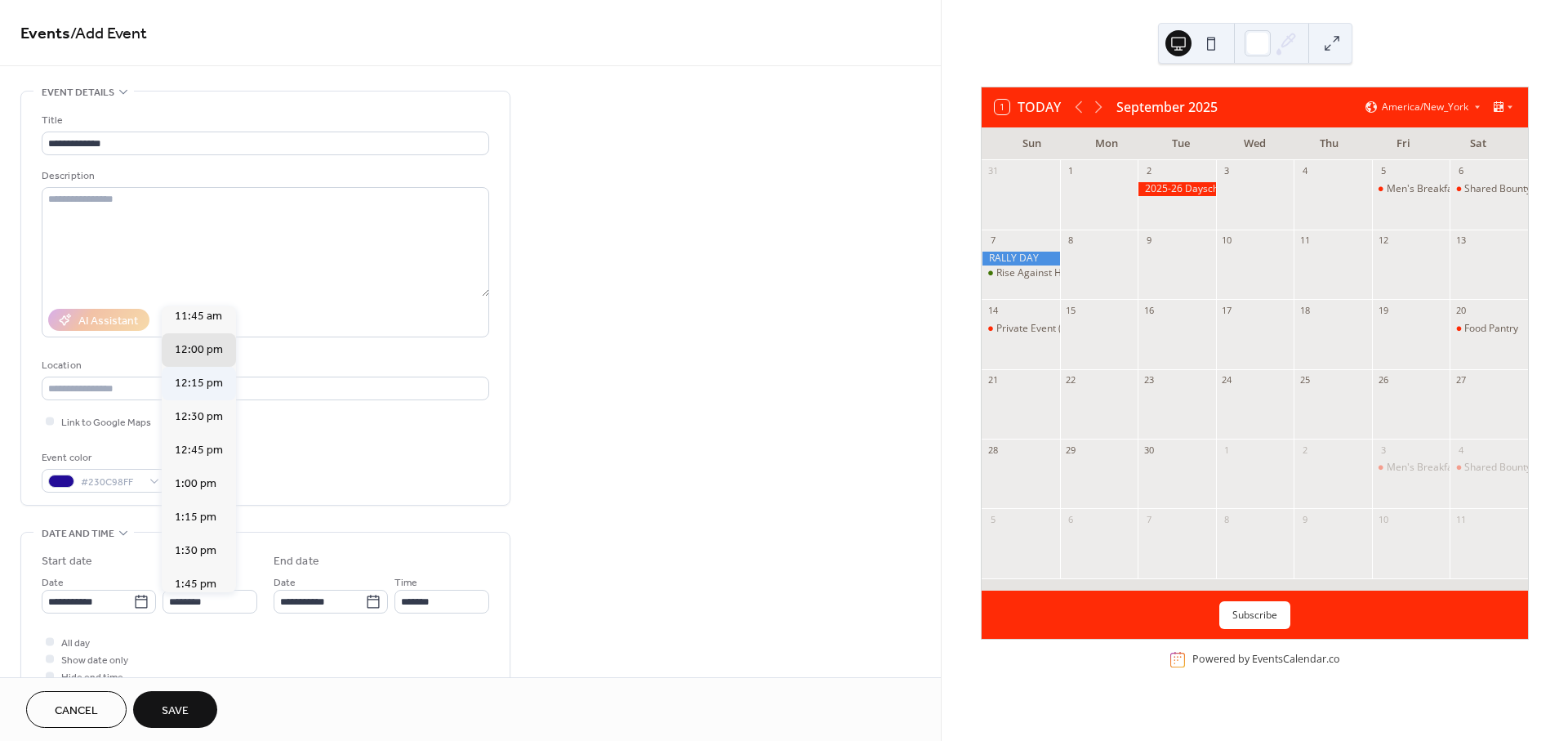 type on "********" 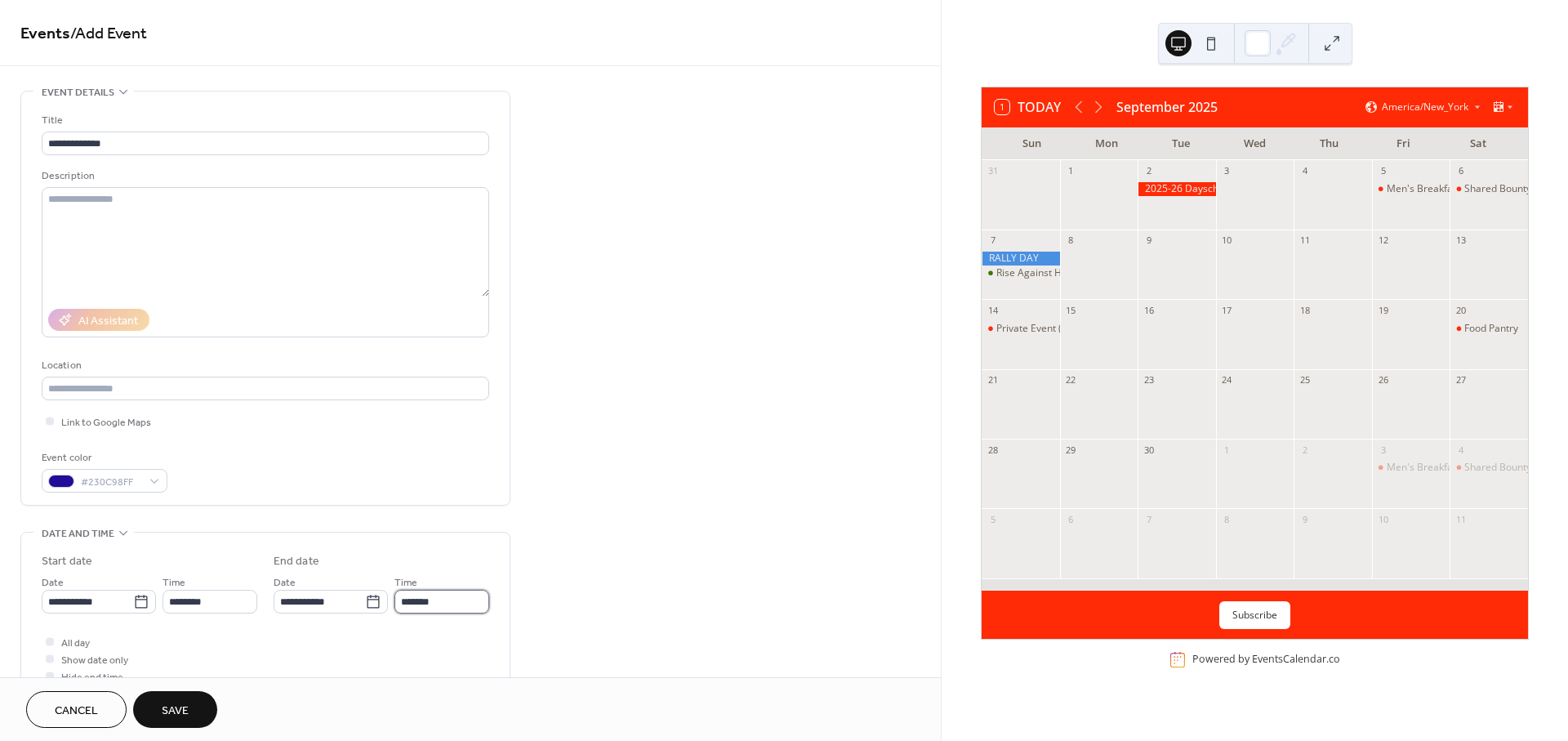 click on "*******" at bounding box center [442, 601] 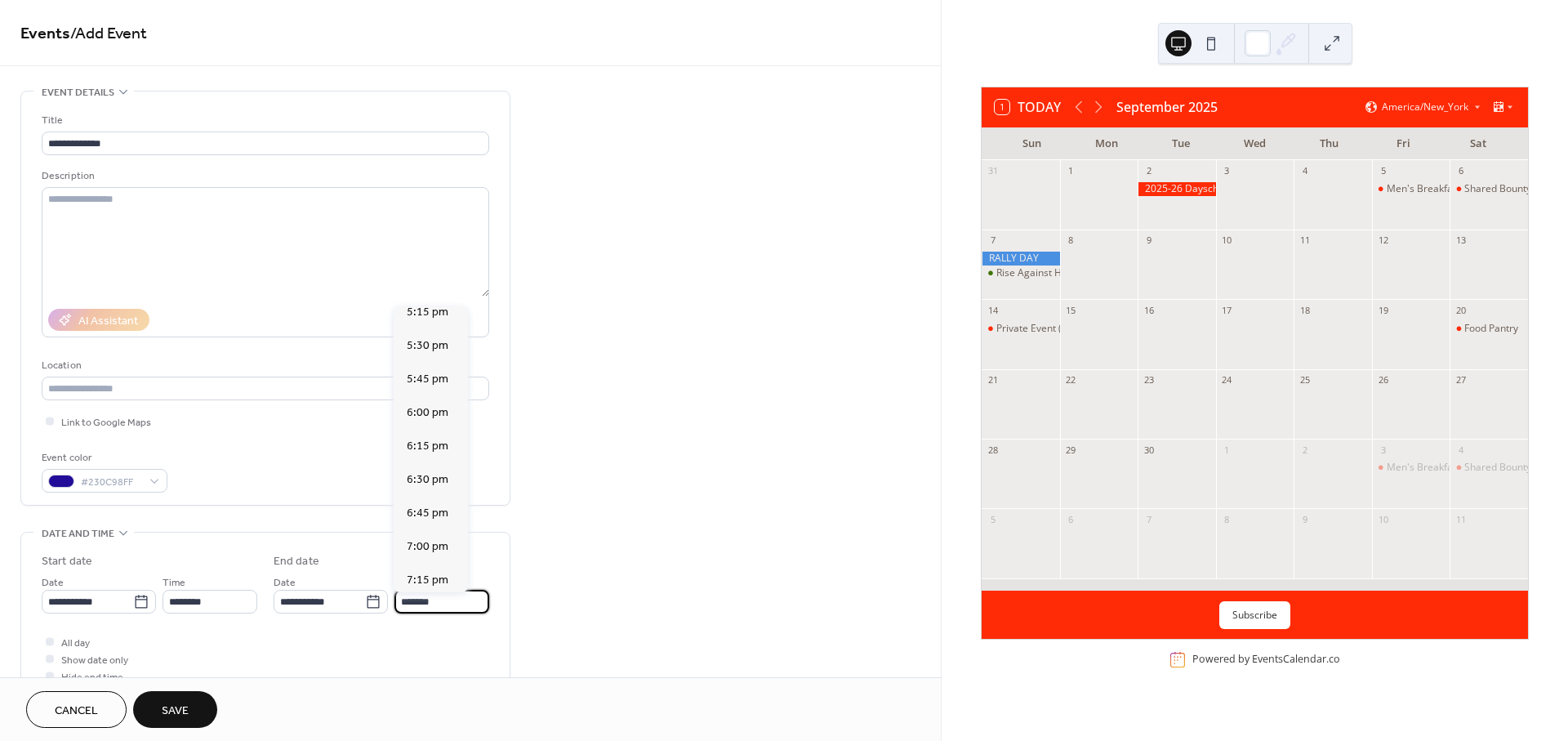 scroll, scrollTop: 725, scrollLeft: 0, axis: vertical 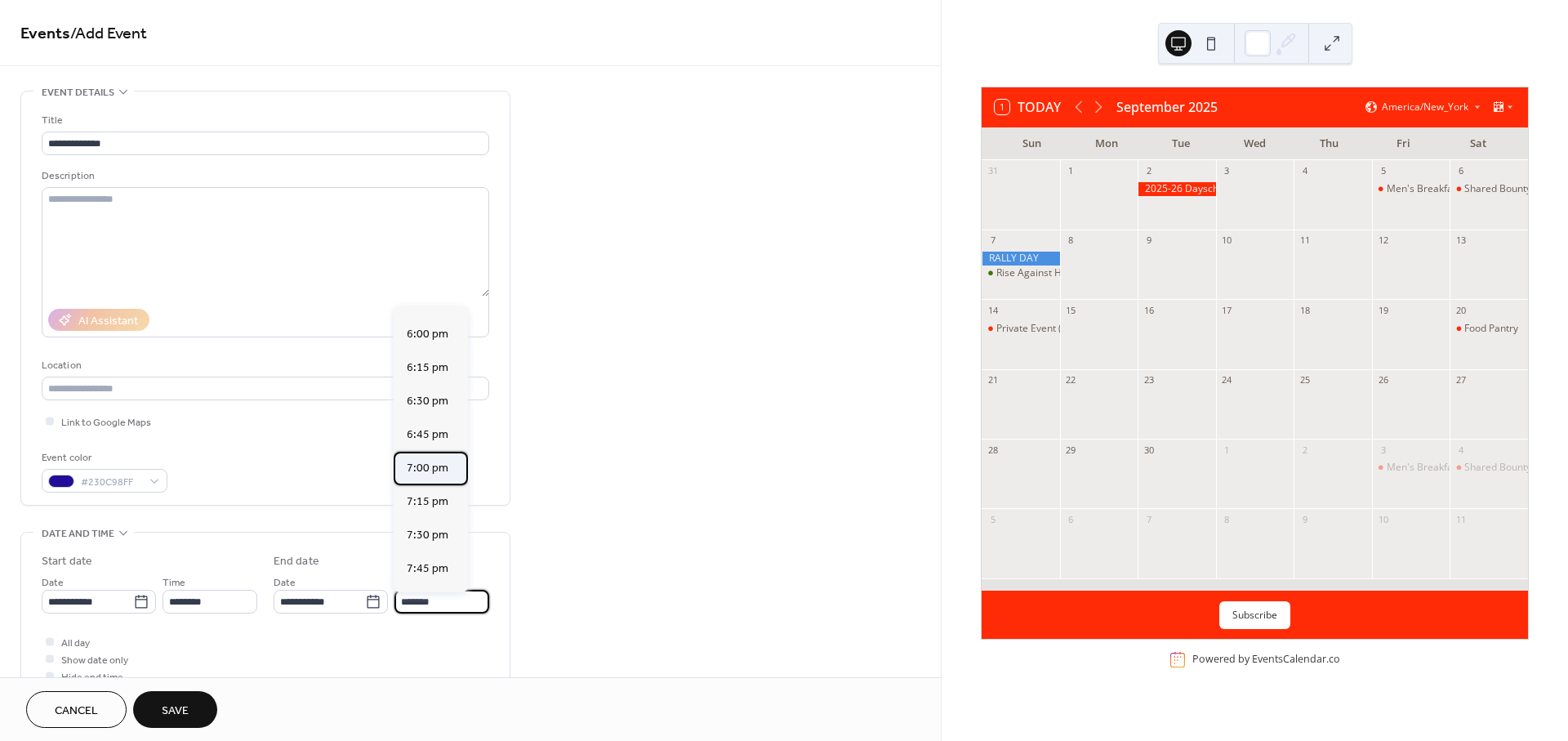 click on "7:00 pm" at bounding box center [427, 467] 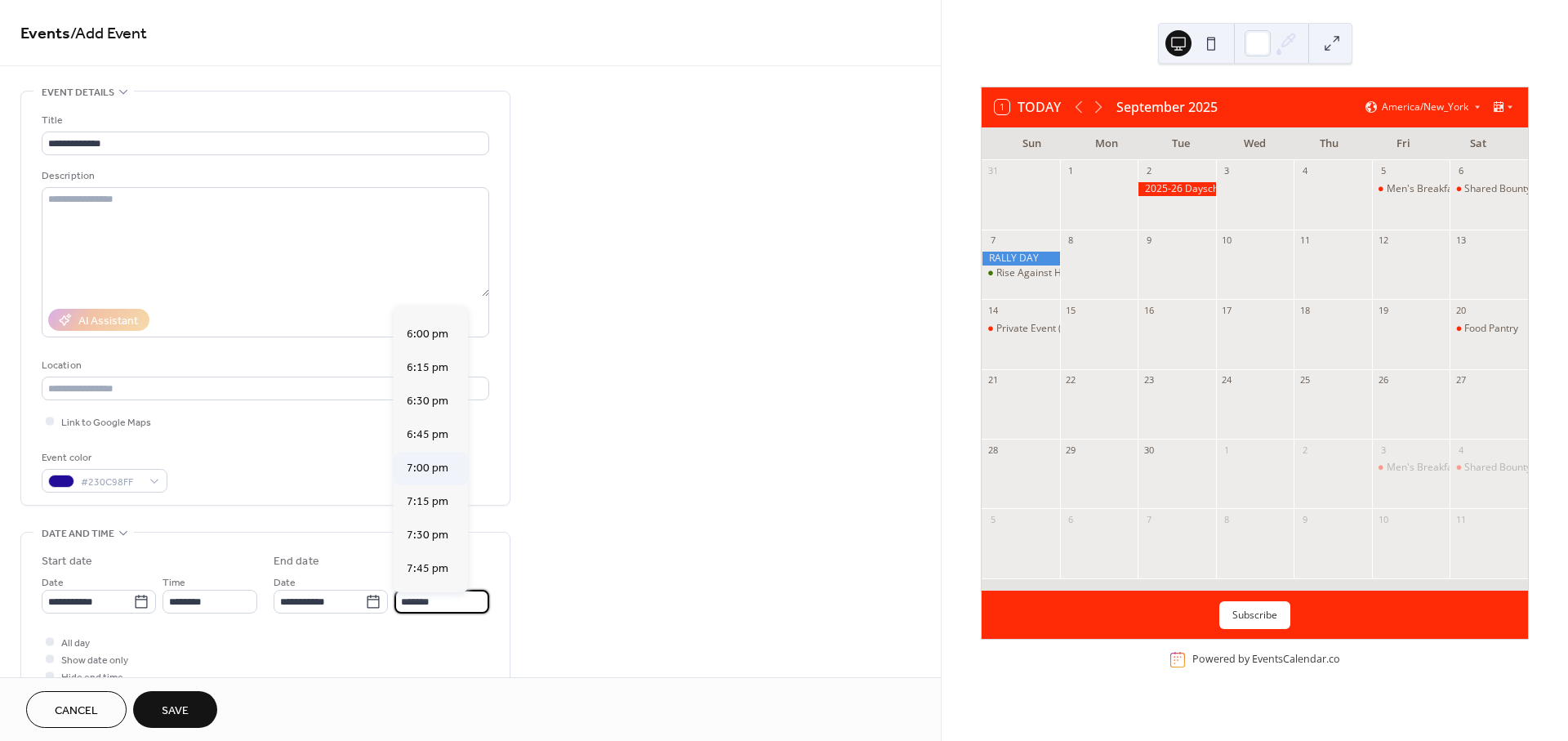 type on "*******" 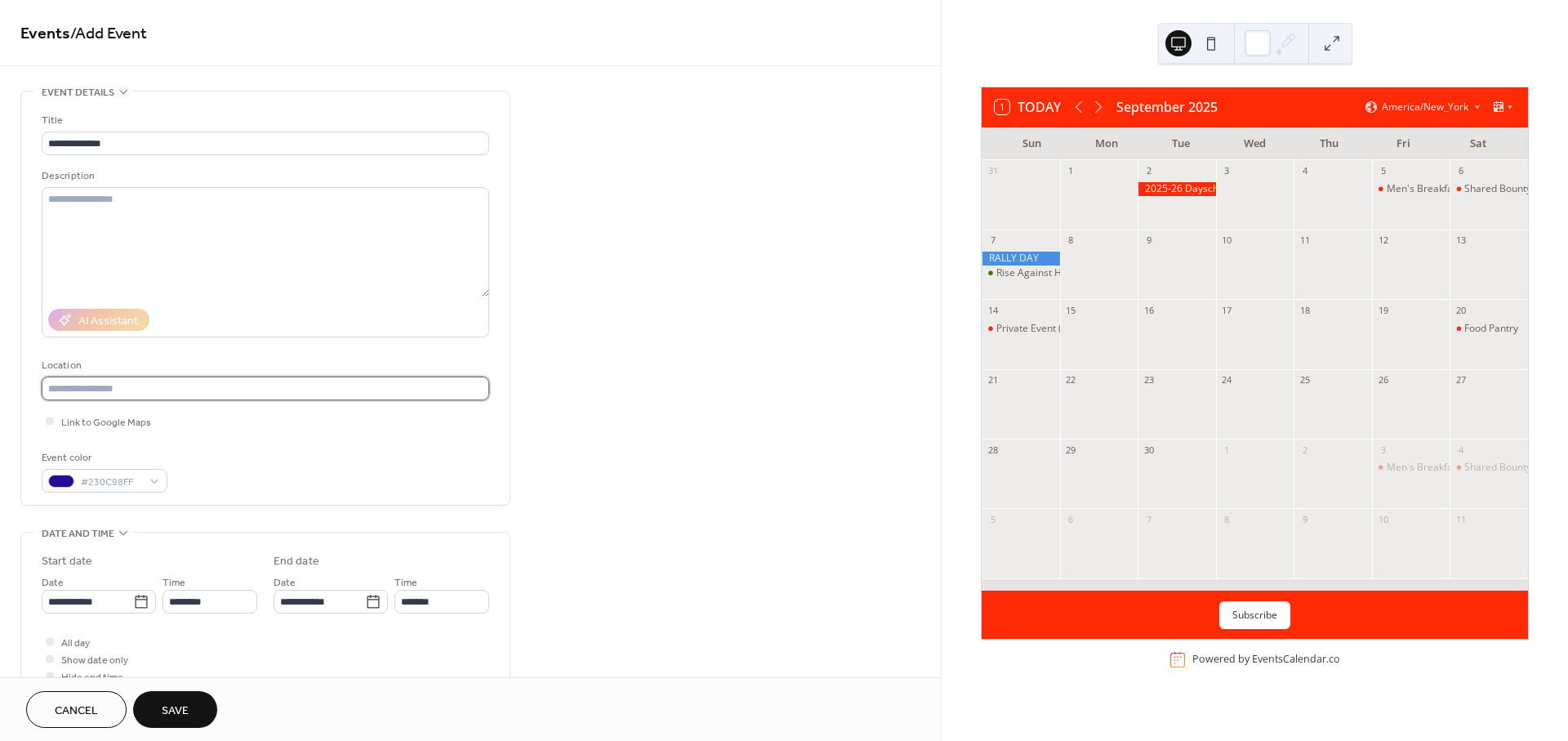 click at bounding box center [265, 388] 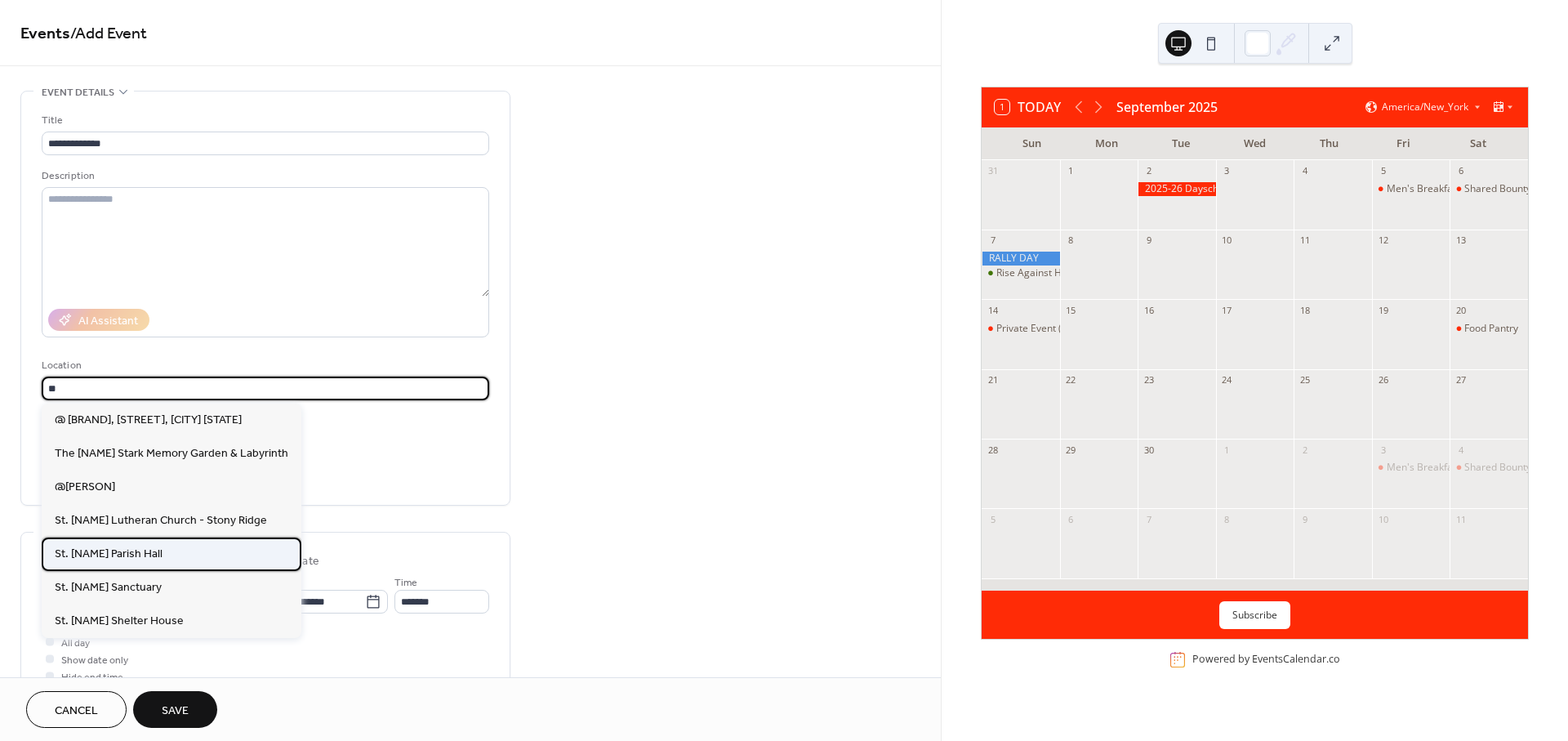 click on "St. [NAME] Parish Hall" at bounding box center [172, 554] 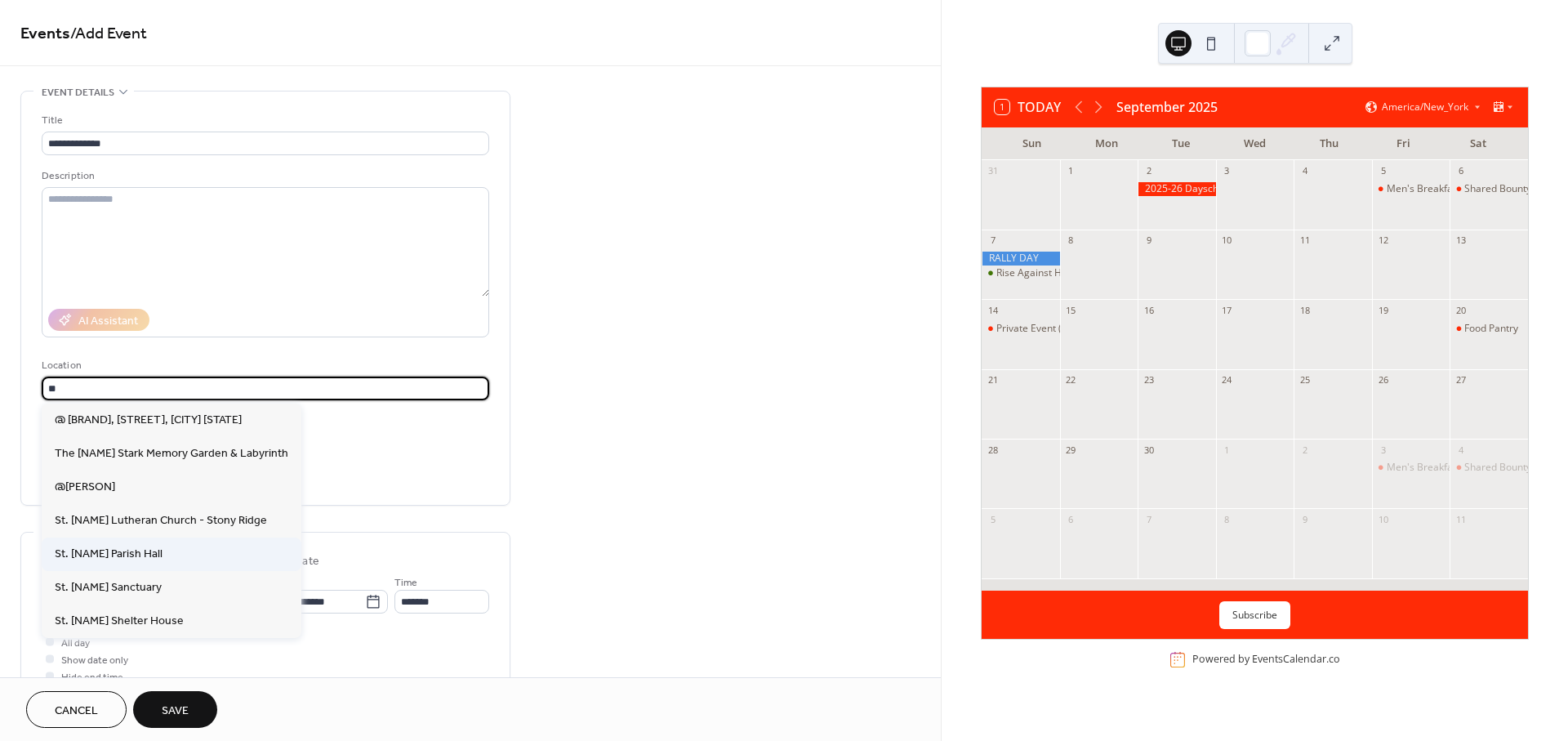 type on "**********" 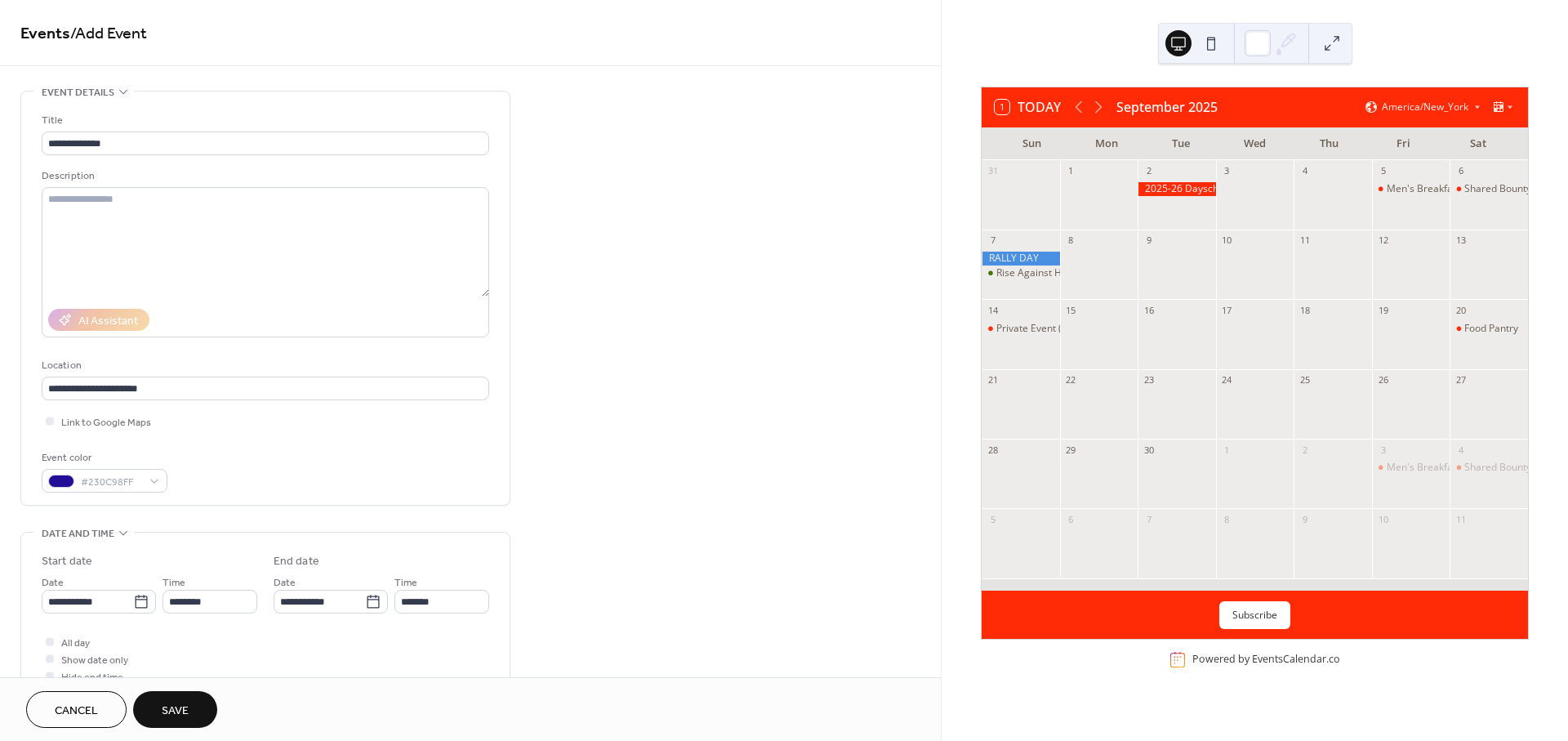 click on "Save" at bounding box center [175, 711] 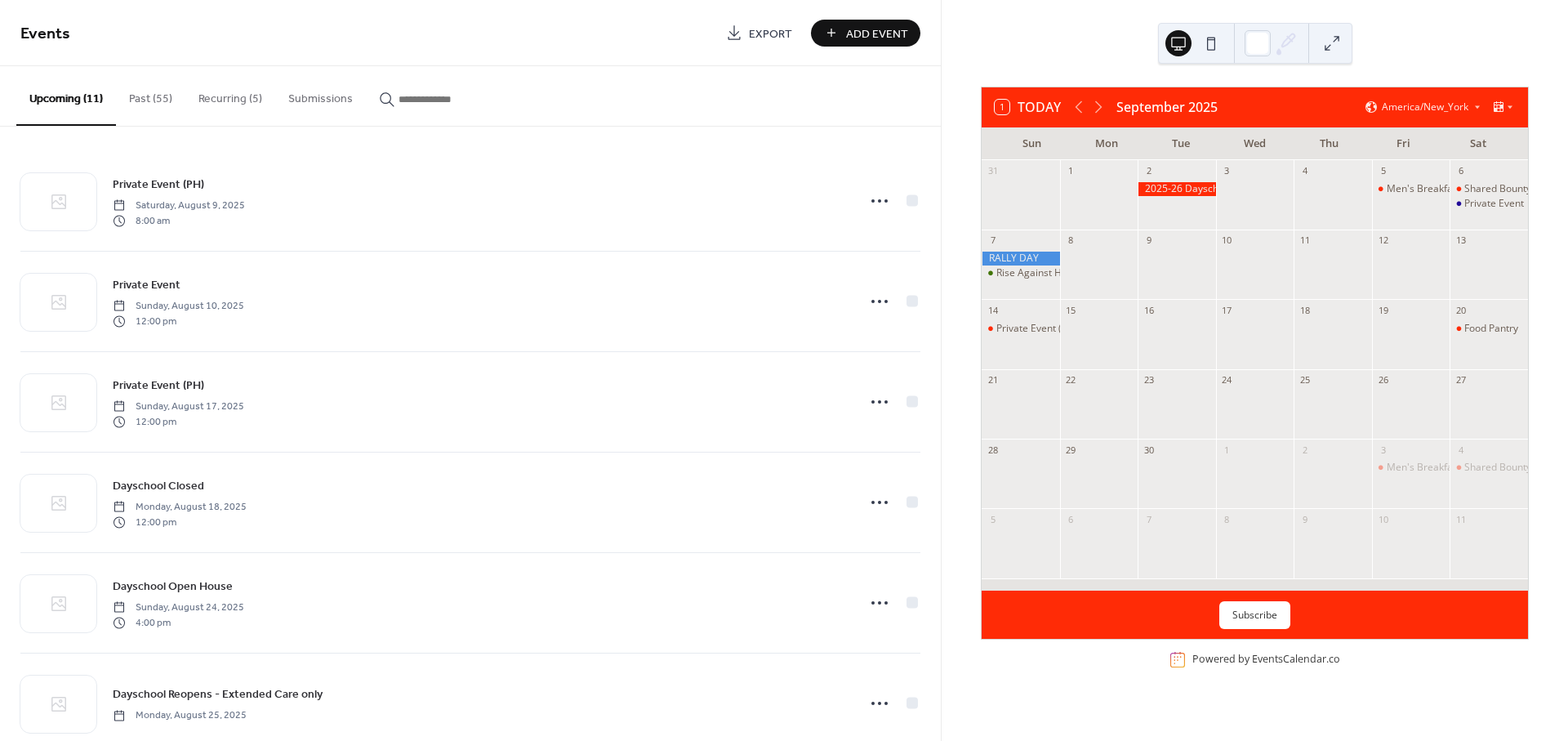 click at bounding box center [1411, 272] 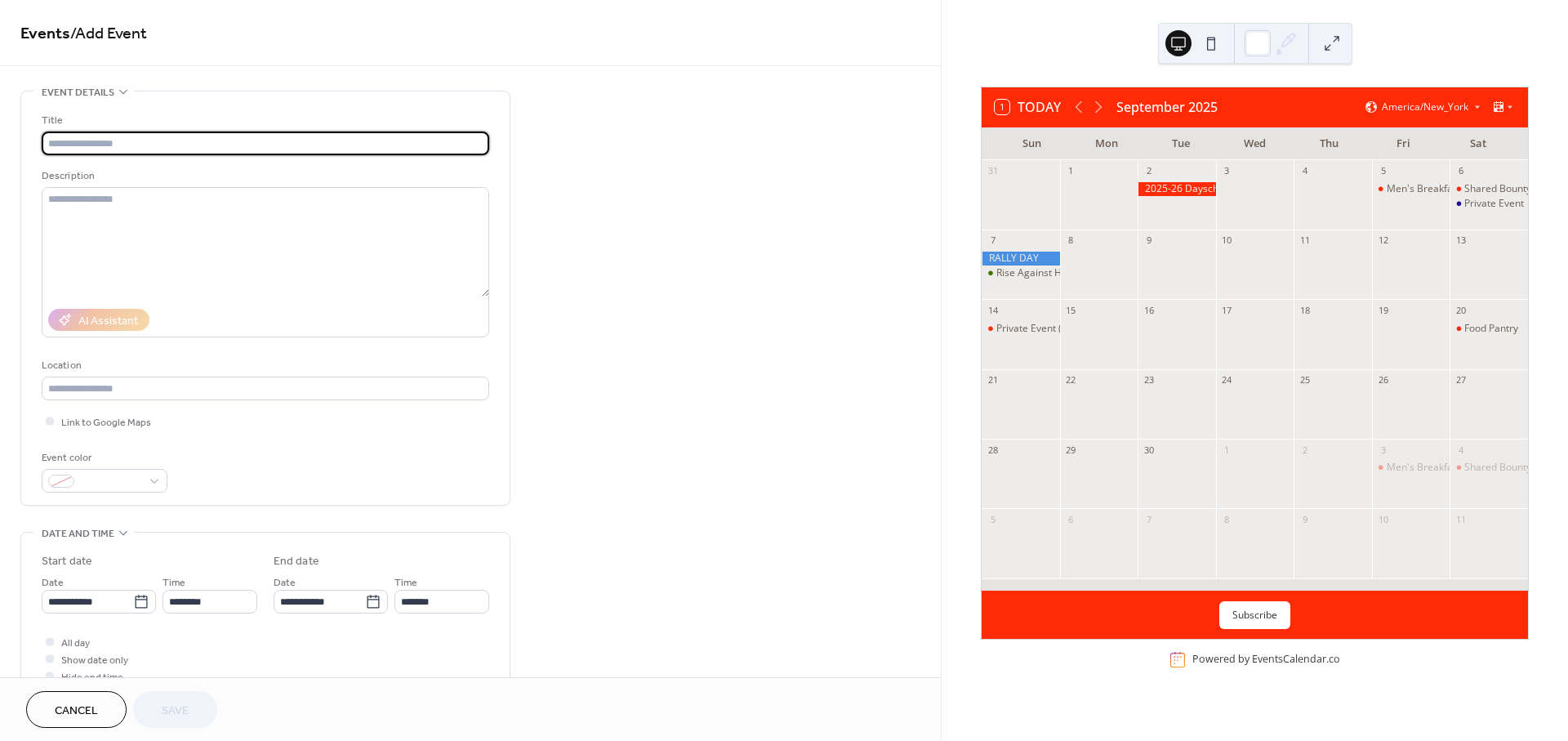 click at bounding box center (265, 143) 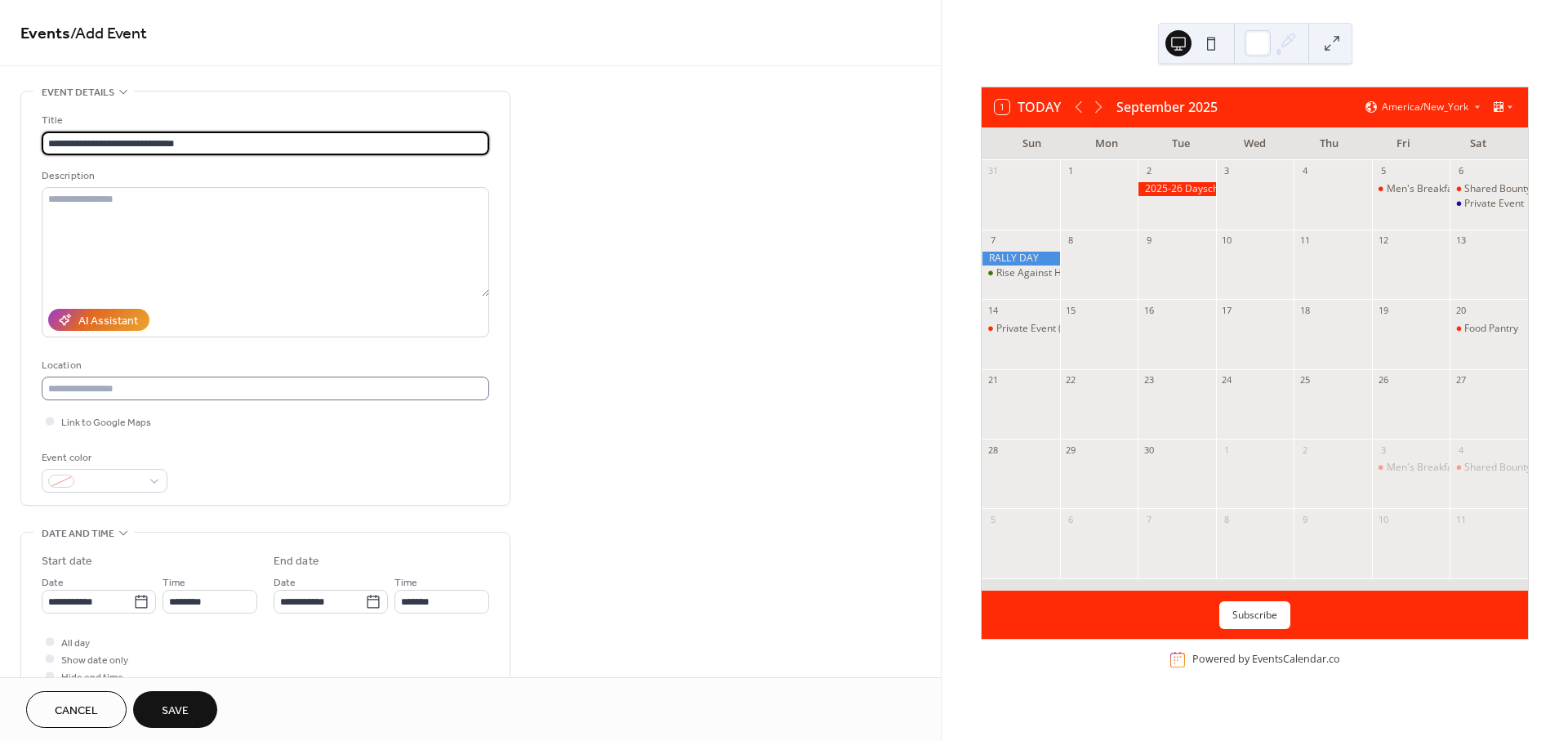 type on "**********" 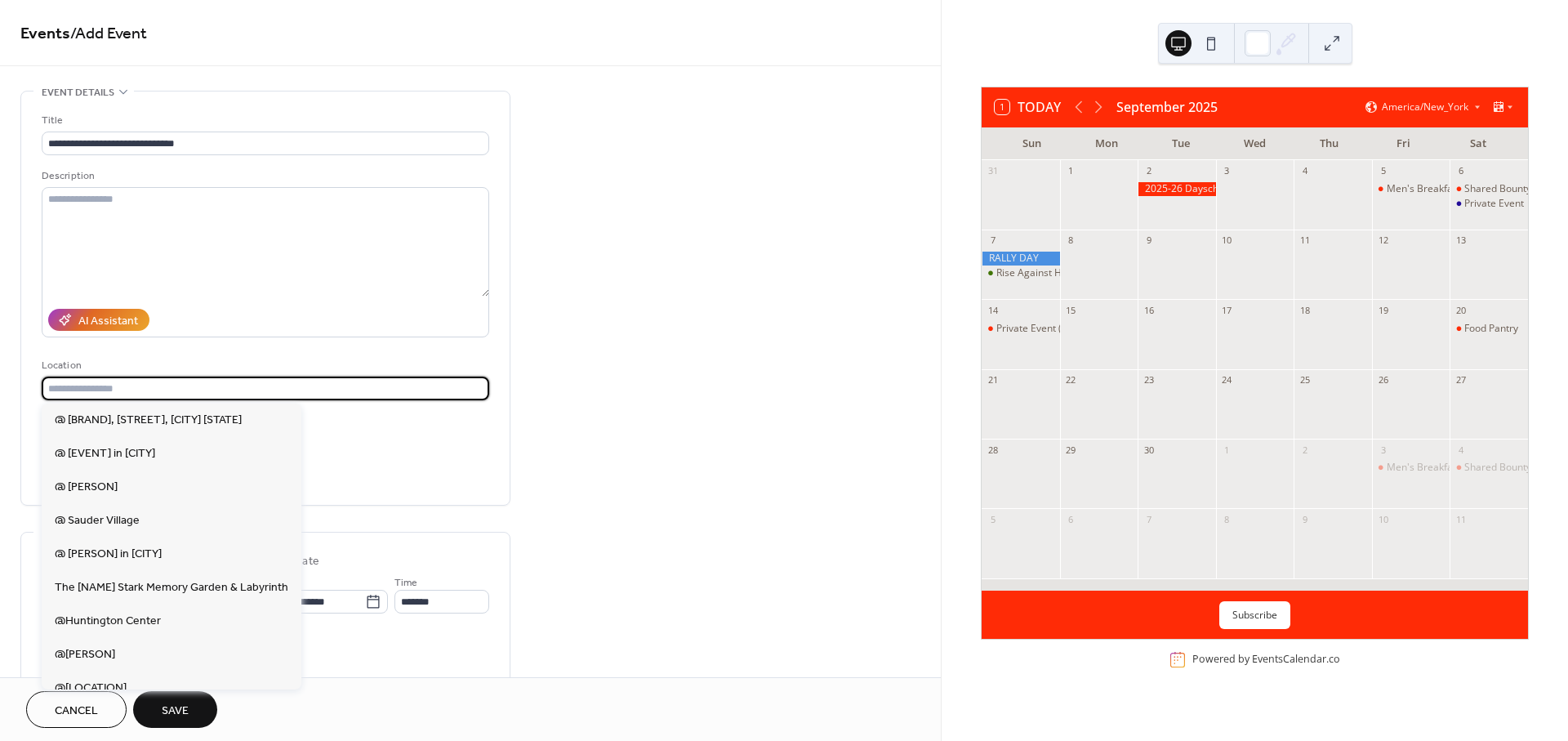click at bounding box center (265, 388) 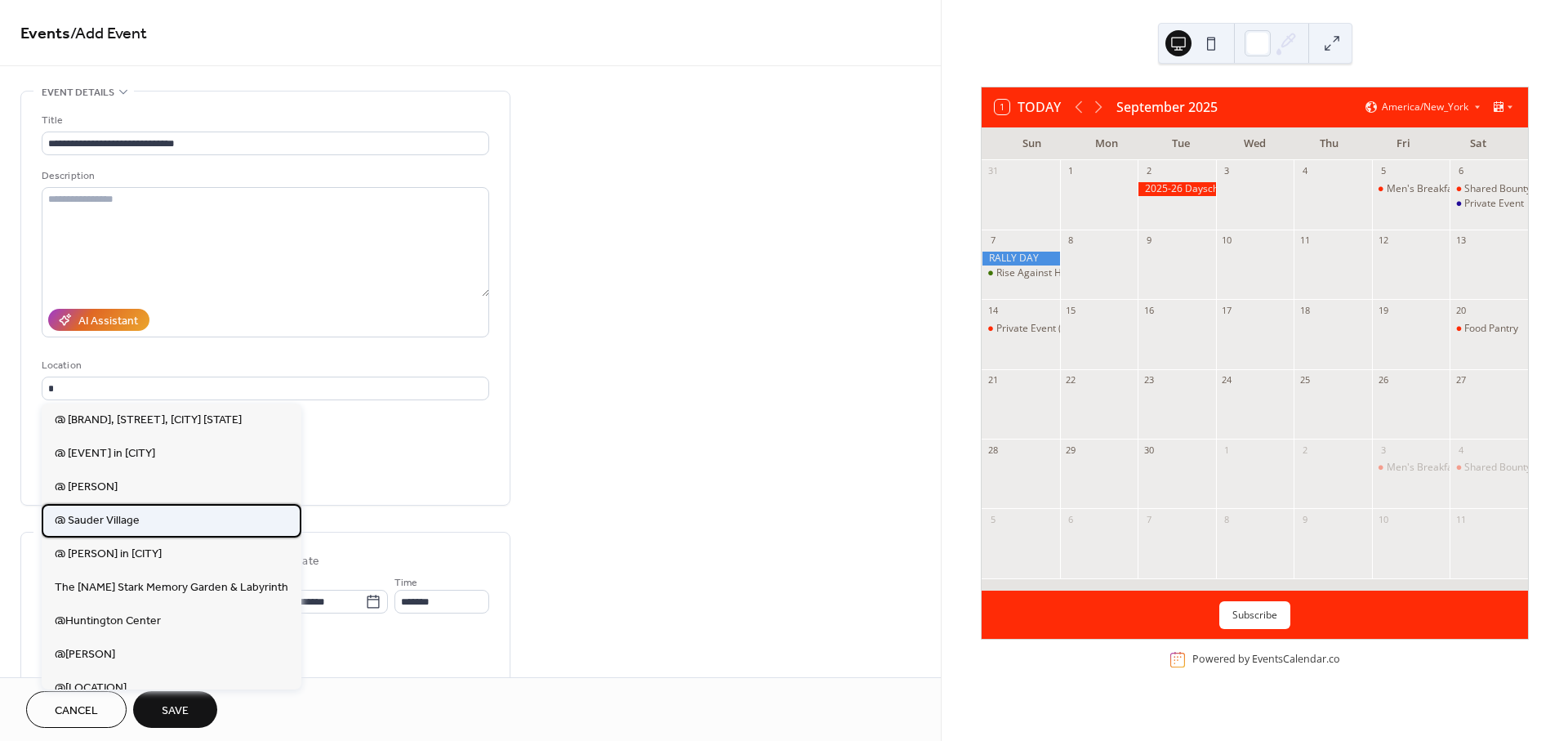click on "@ Sauder Village" at bounding box center [97, 520] 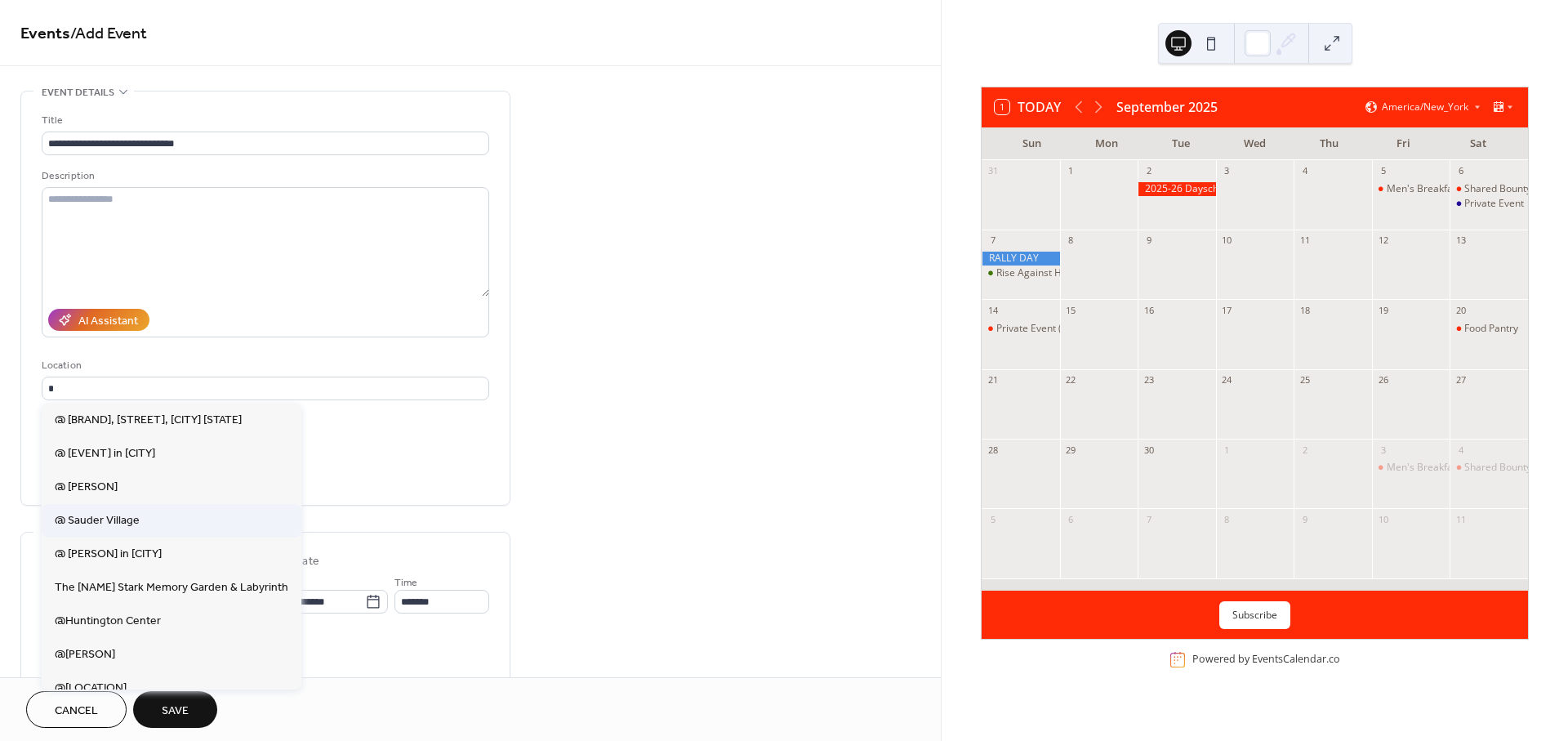 type on "**********" 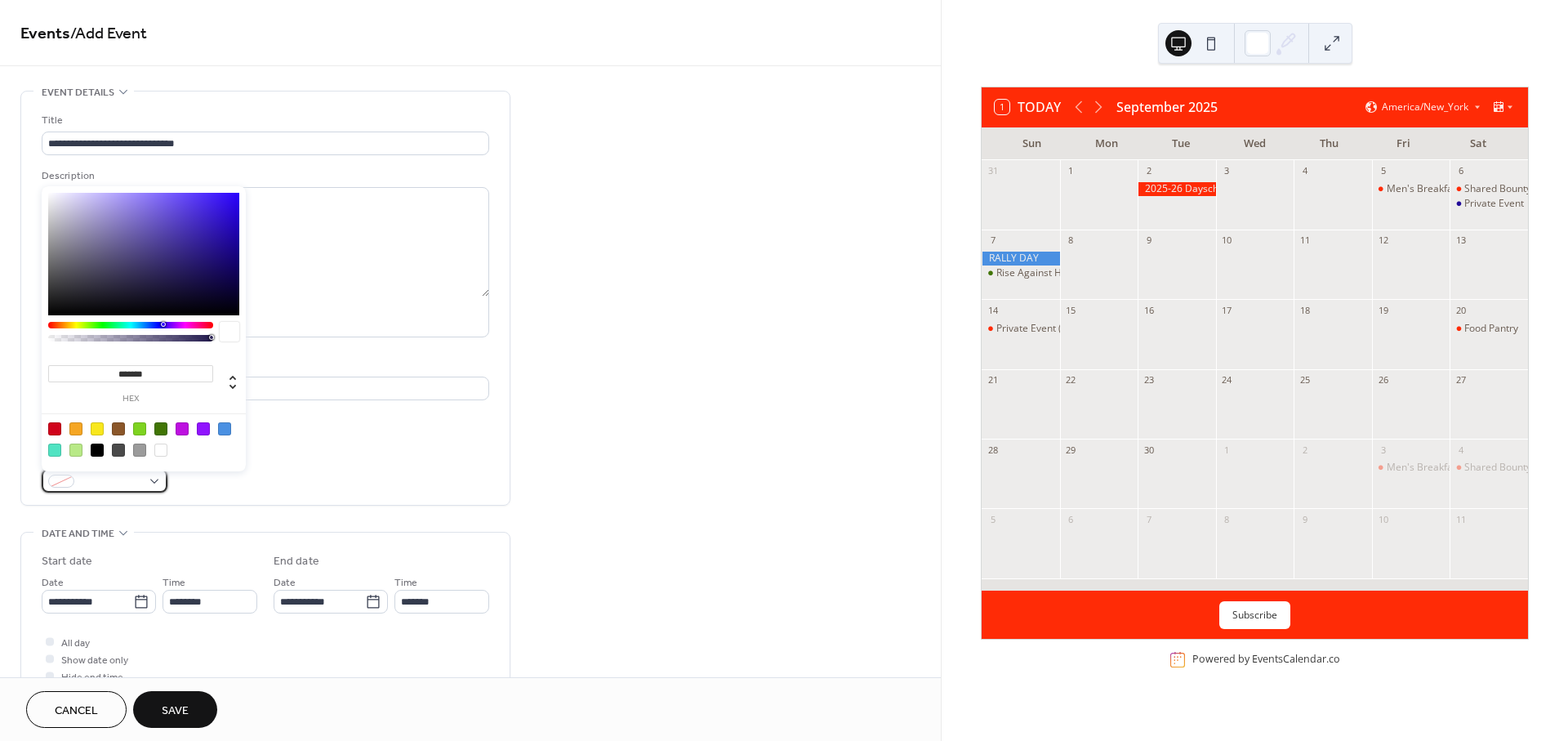 click at bounding box center (105, 480) 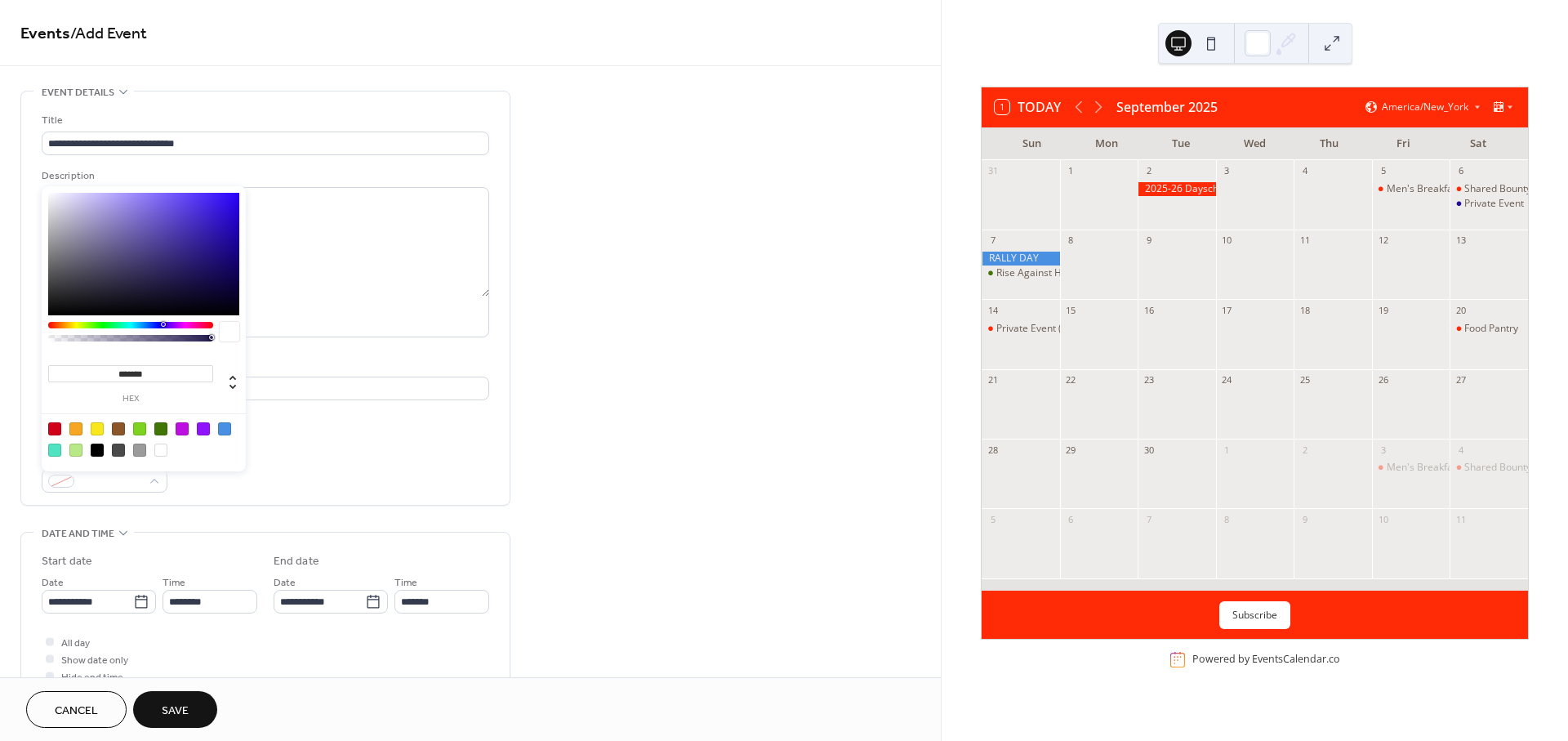 click at bounding box center (140, 429) 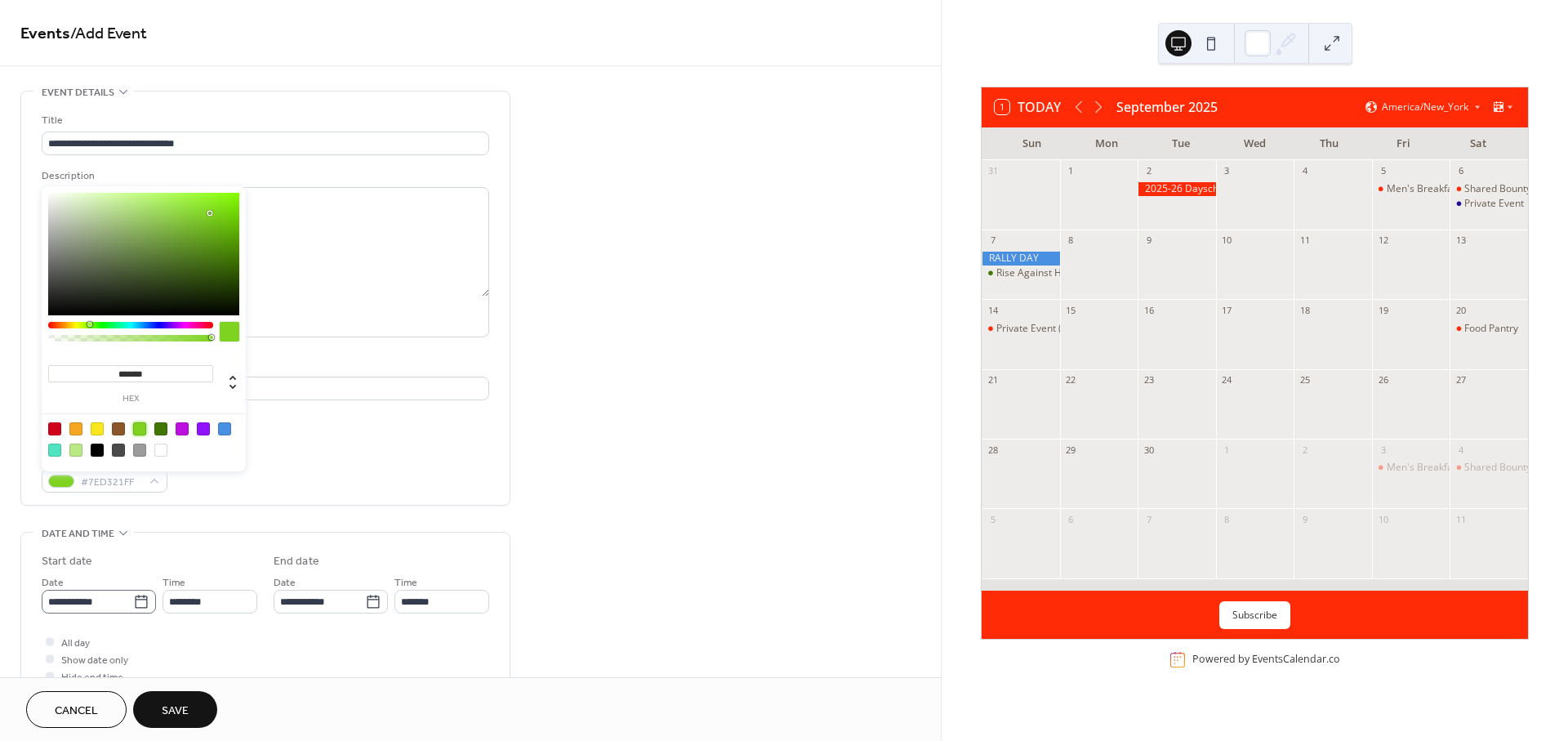 click 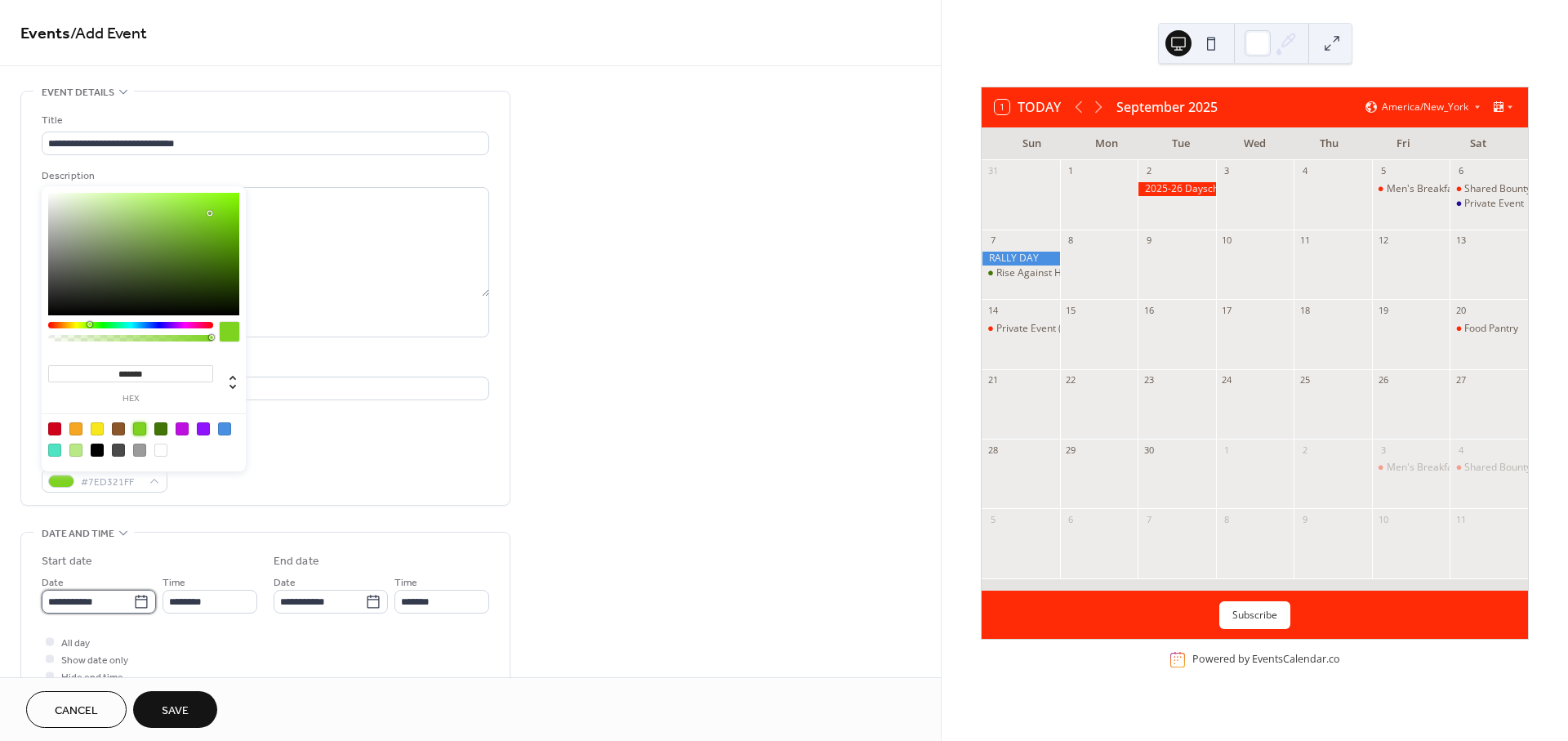 click on "**********" at bounding box center (87, 601) 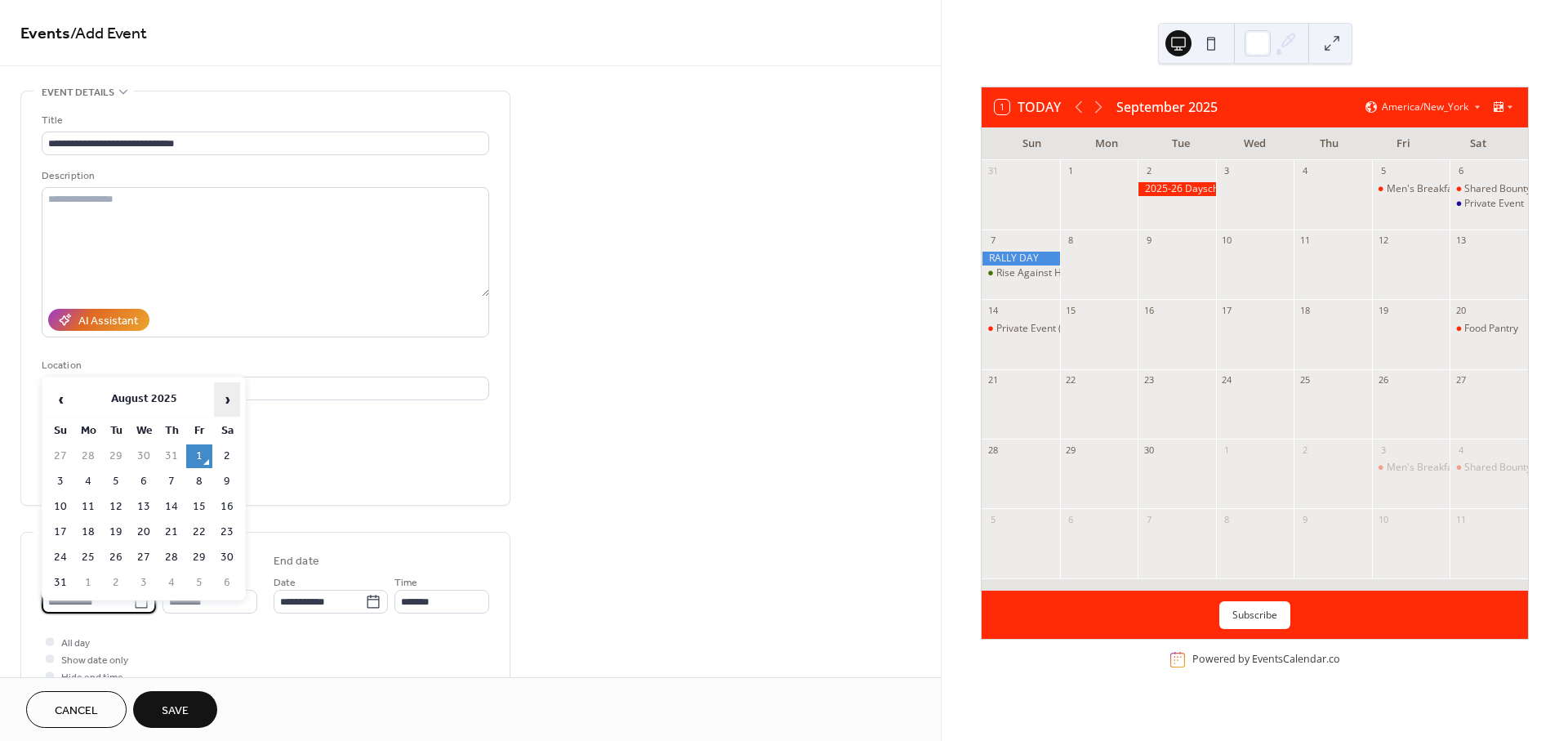 click on "›" at bounding box center (227, 400) 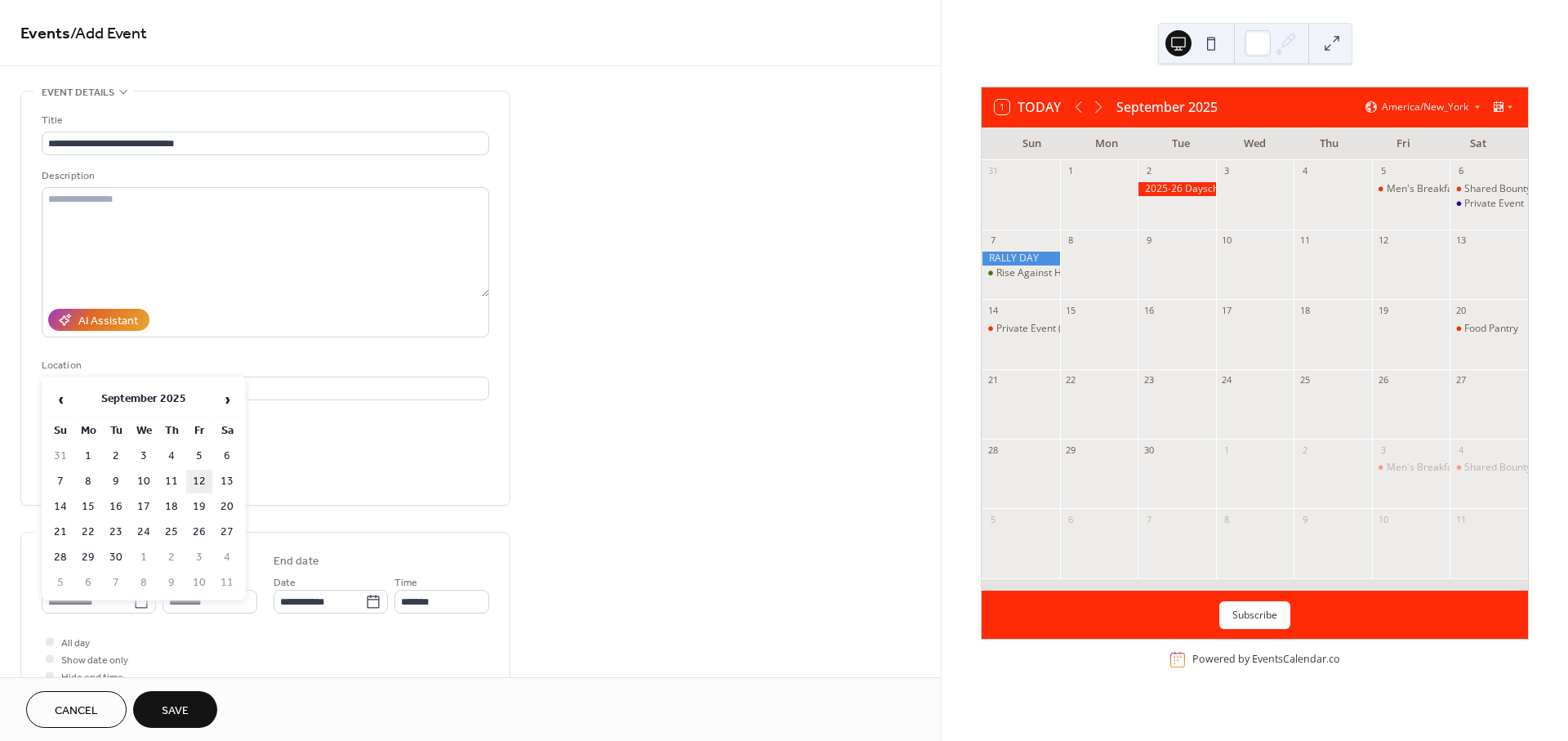 click on "12" at bounding box center [199, 481] 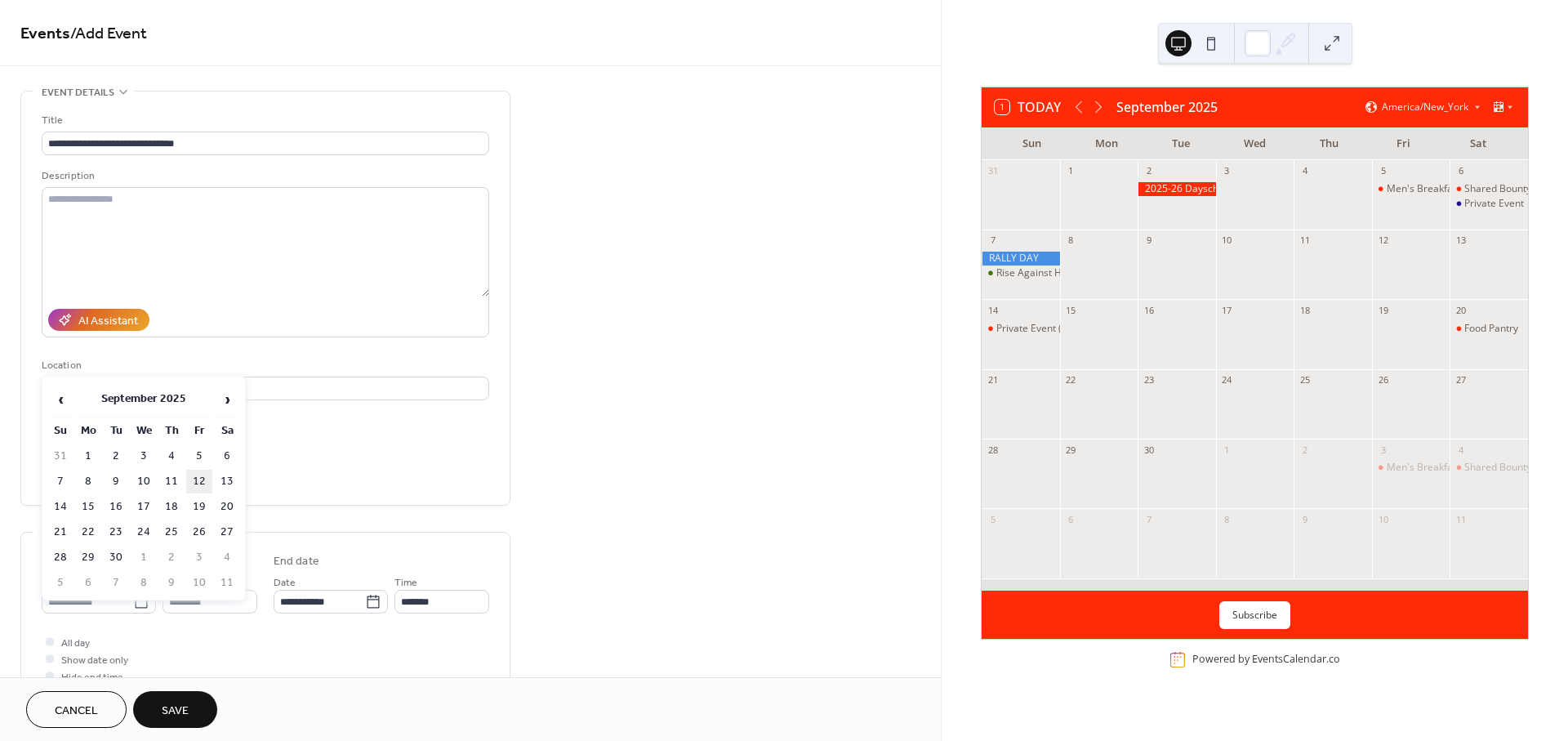 type on "**********" 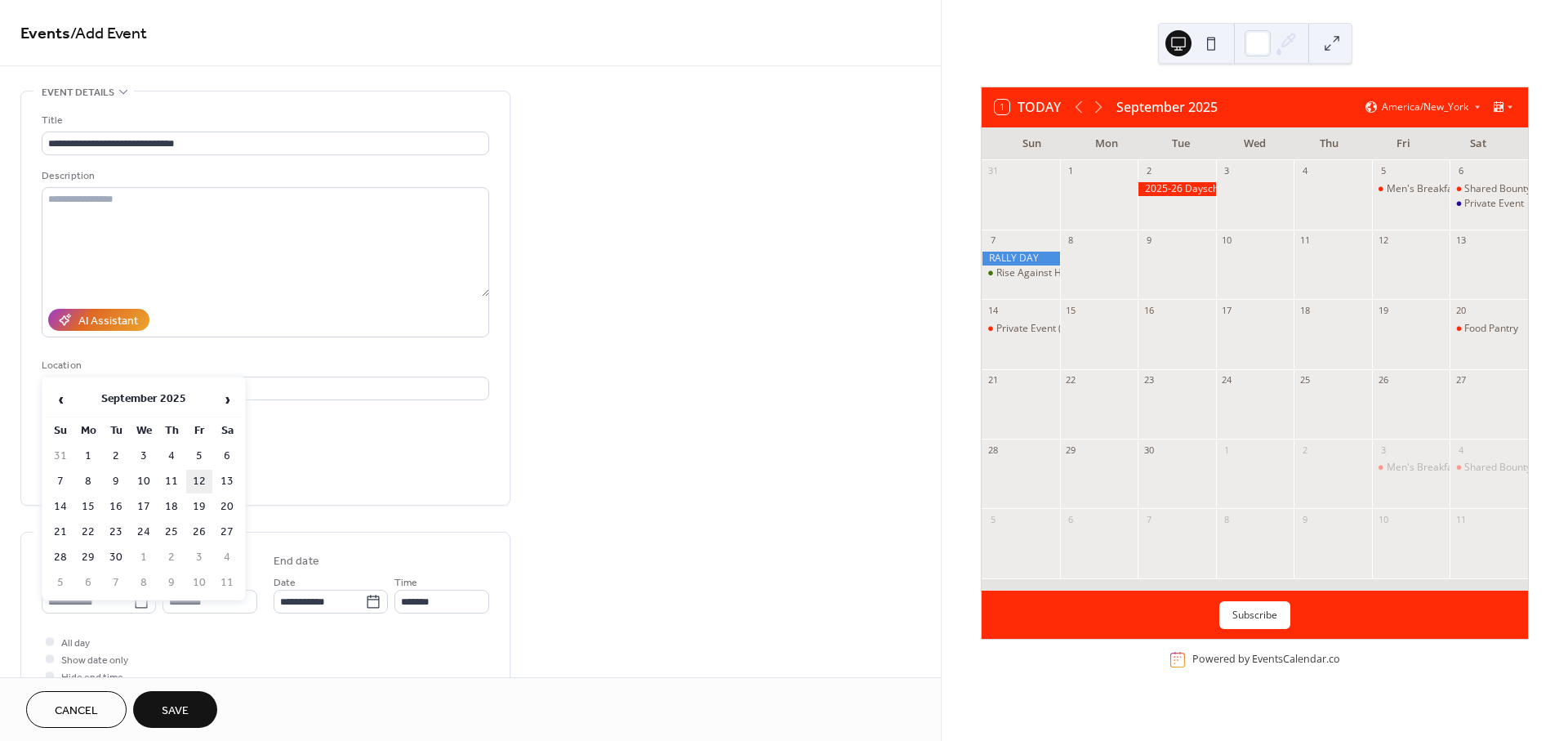 type on "**********" 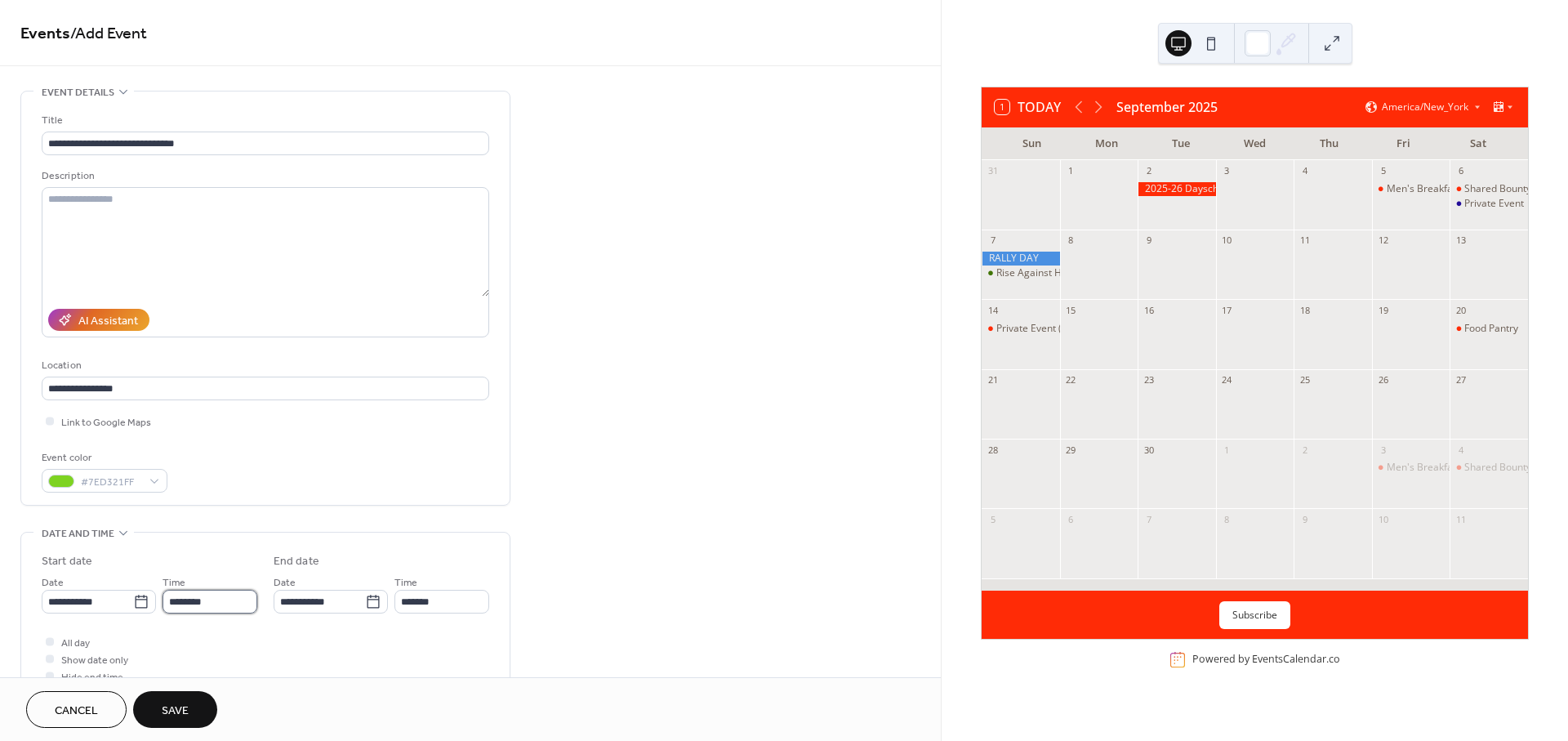click on "********" at bounding box center [210, 601] 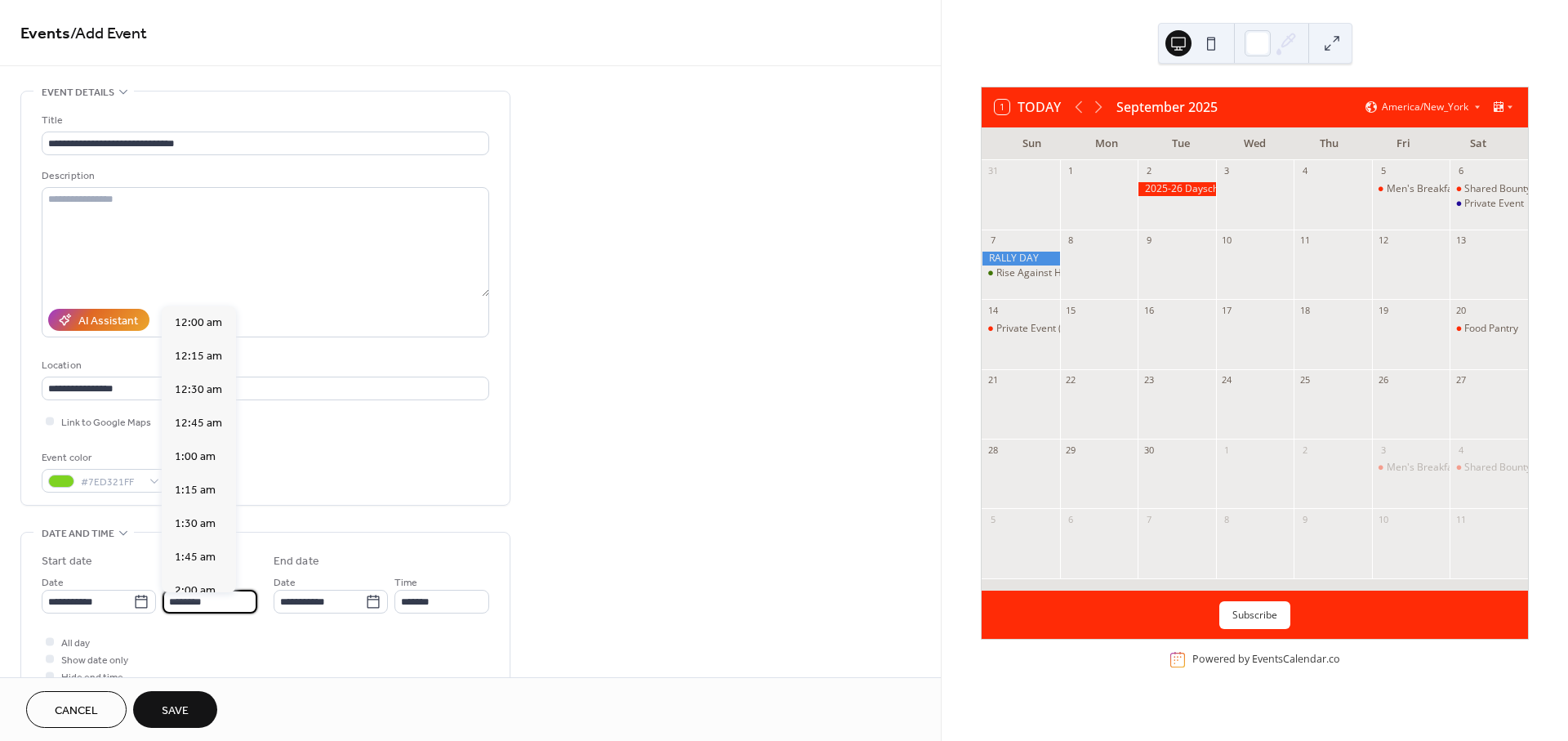 scroll, scrollTop: 1581, scrollLeft: 0, axis: vertical 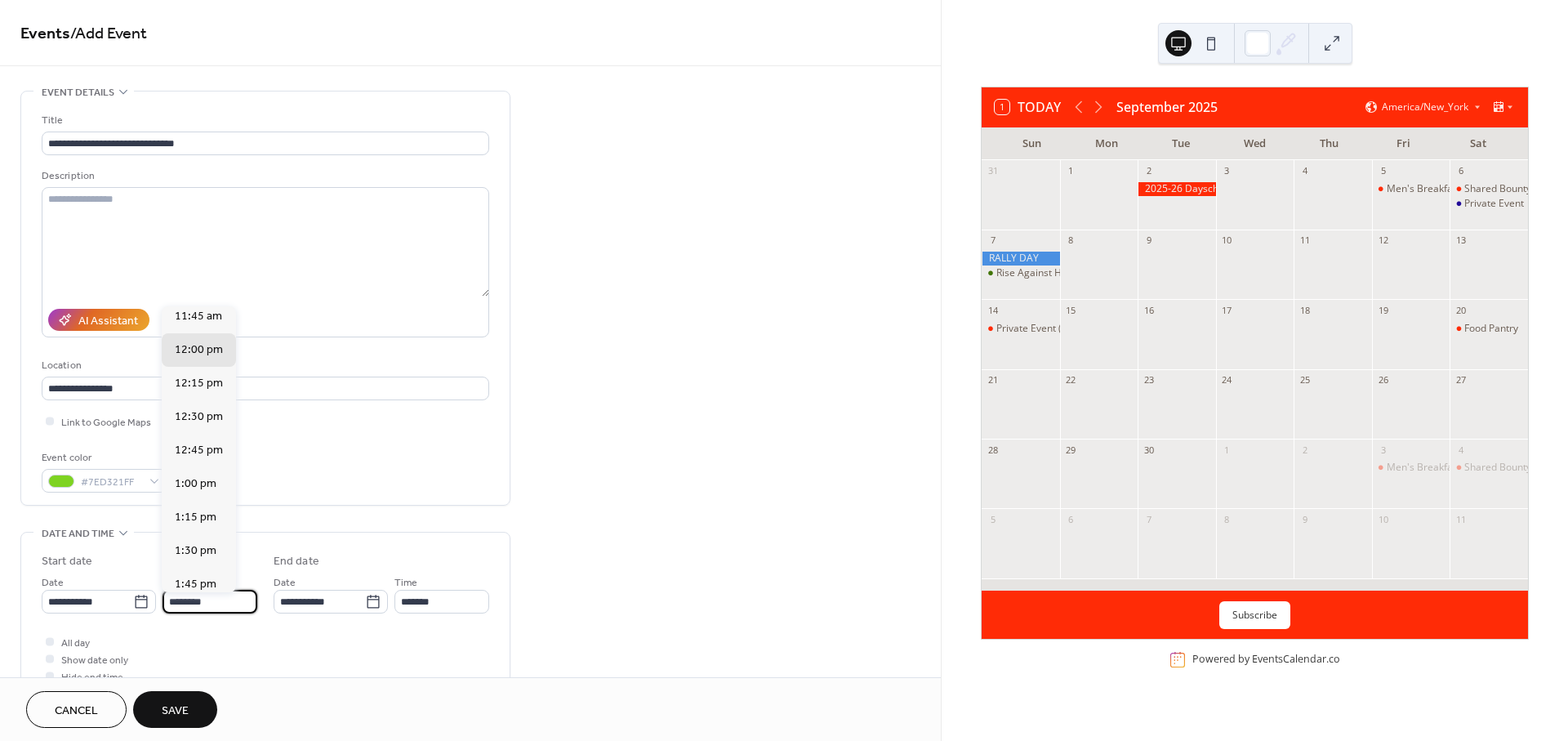 click on "********" at bounding box center (210, 601) 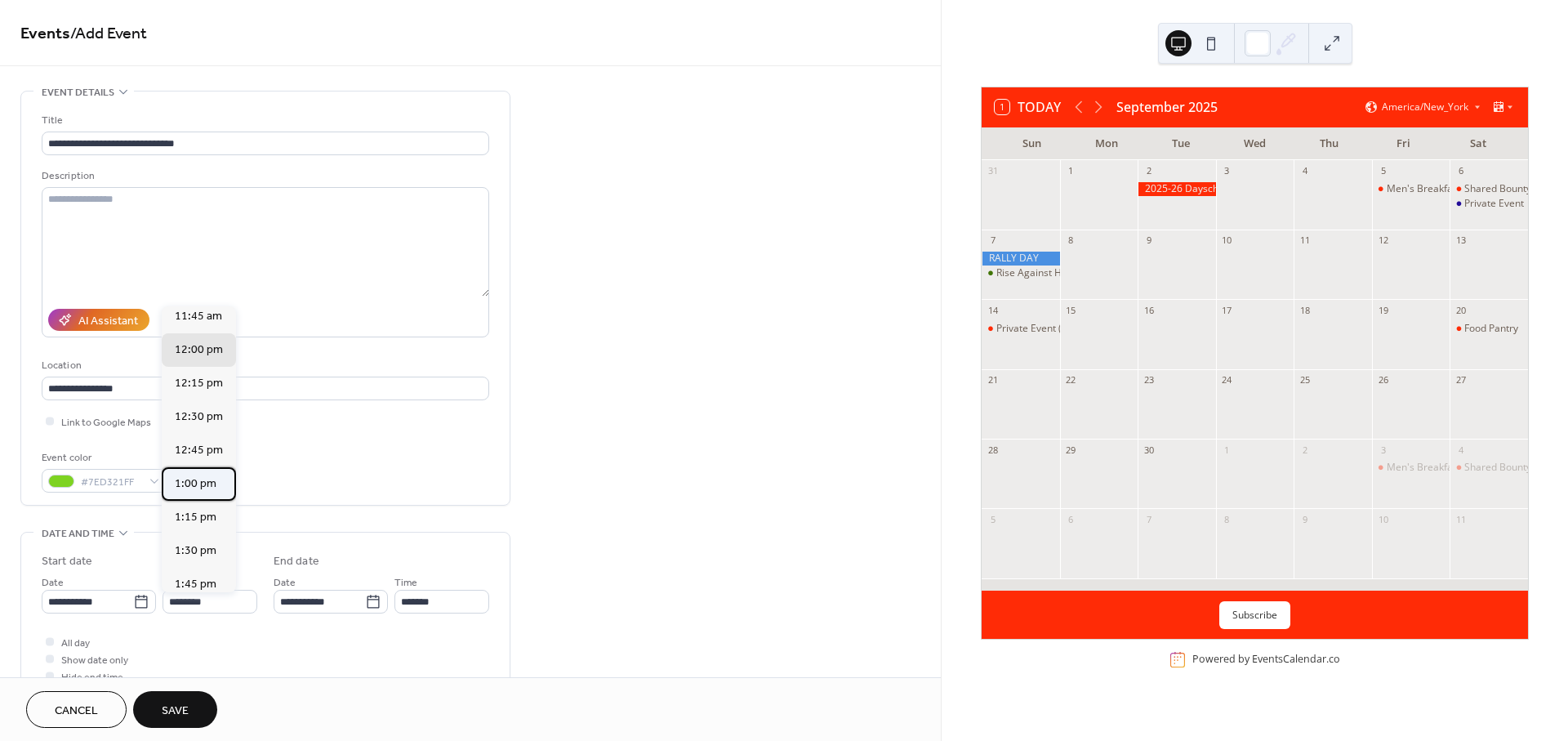 click on "1:00 pm" at bounding box center (195, 483) 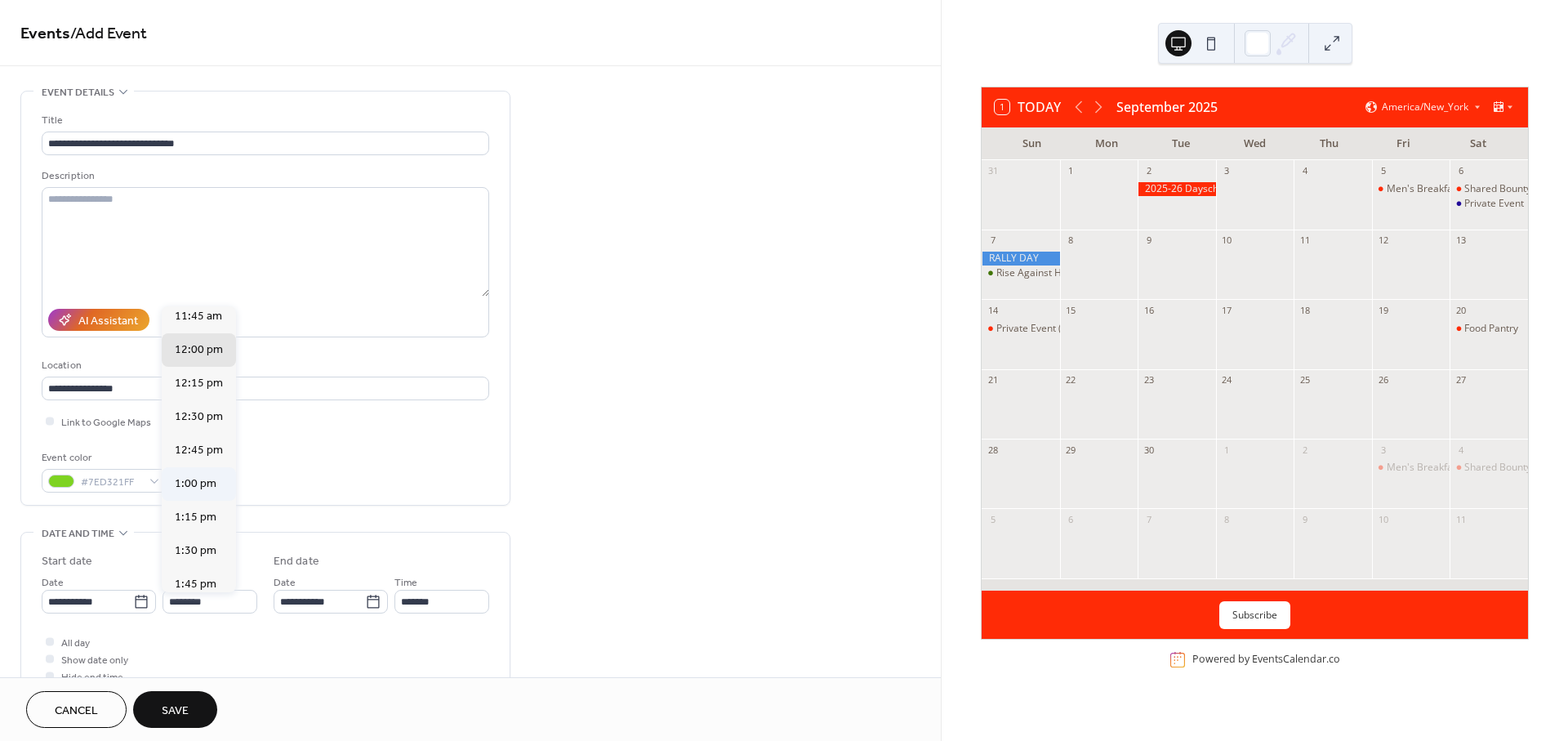 type on "*******" 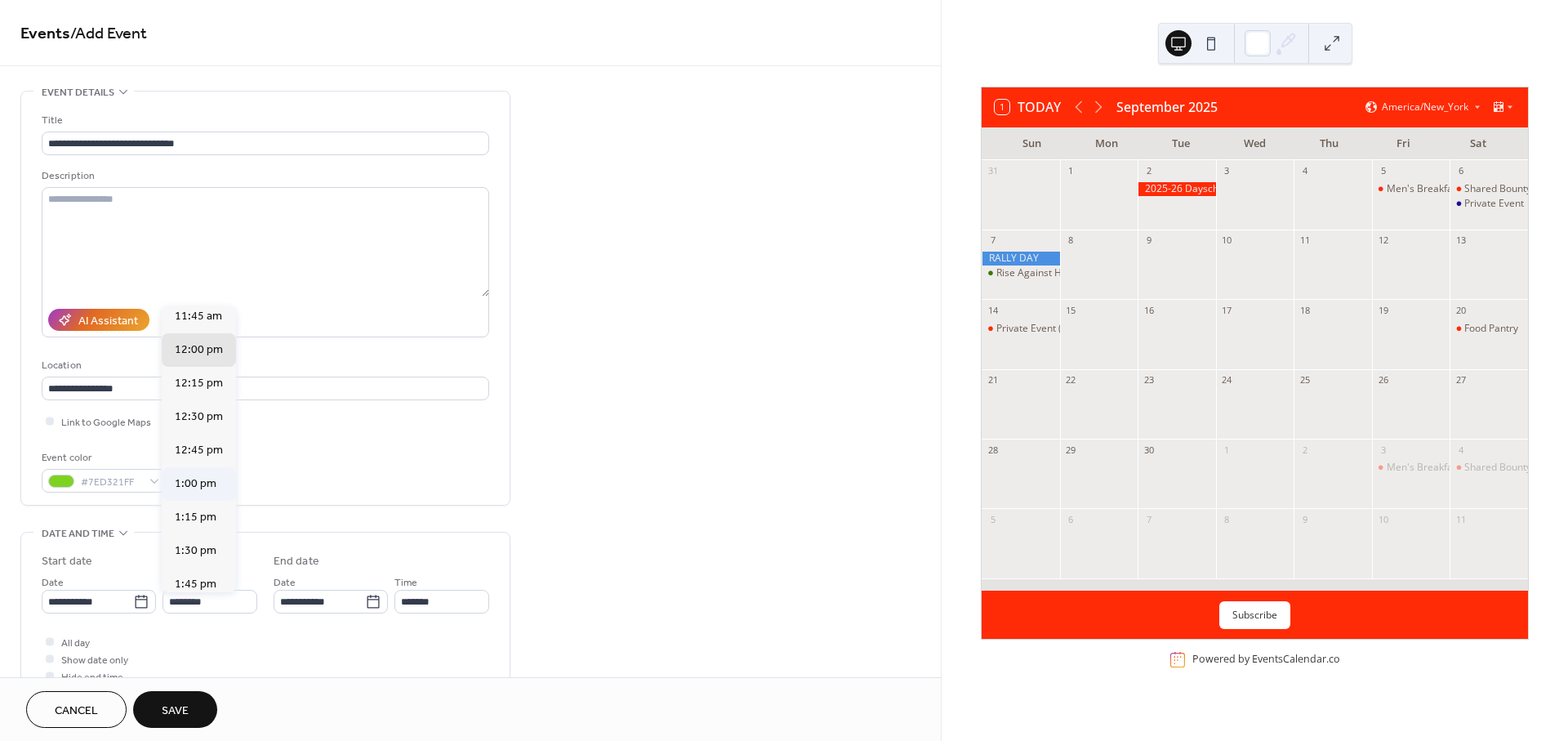 type on "*******" 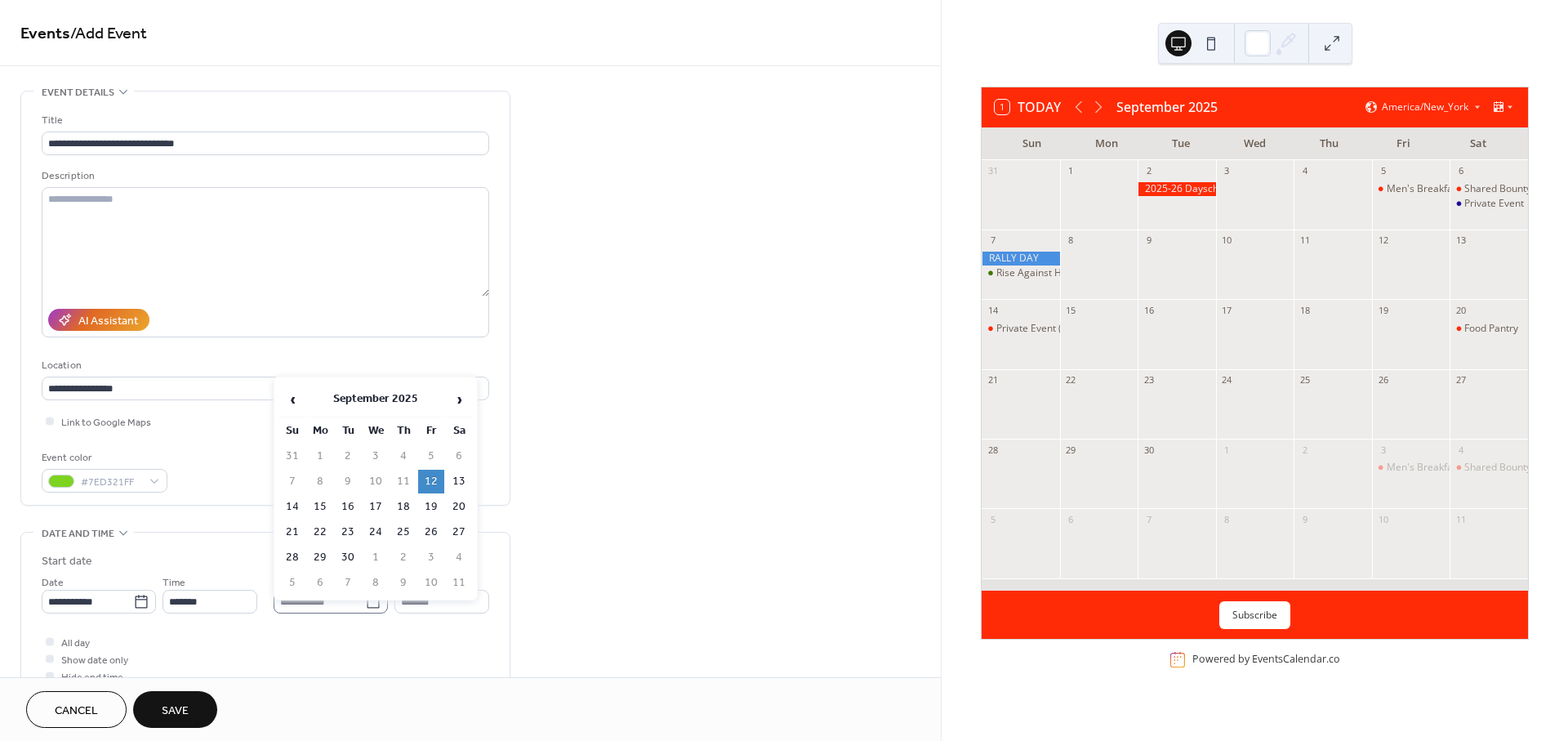 click 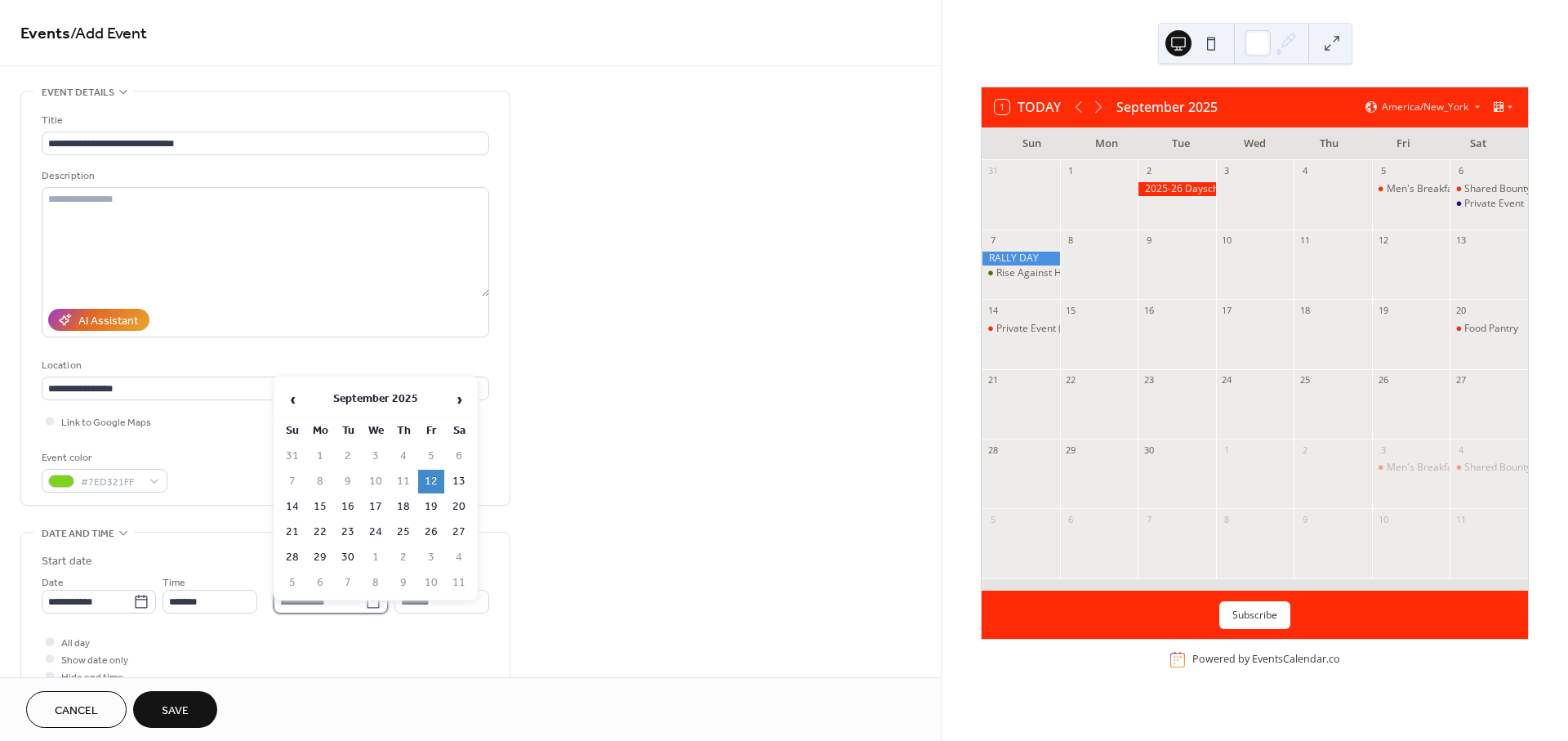 click on "**********" at bounding box center (319, 601) 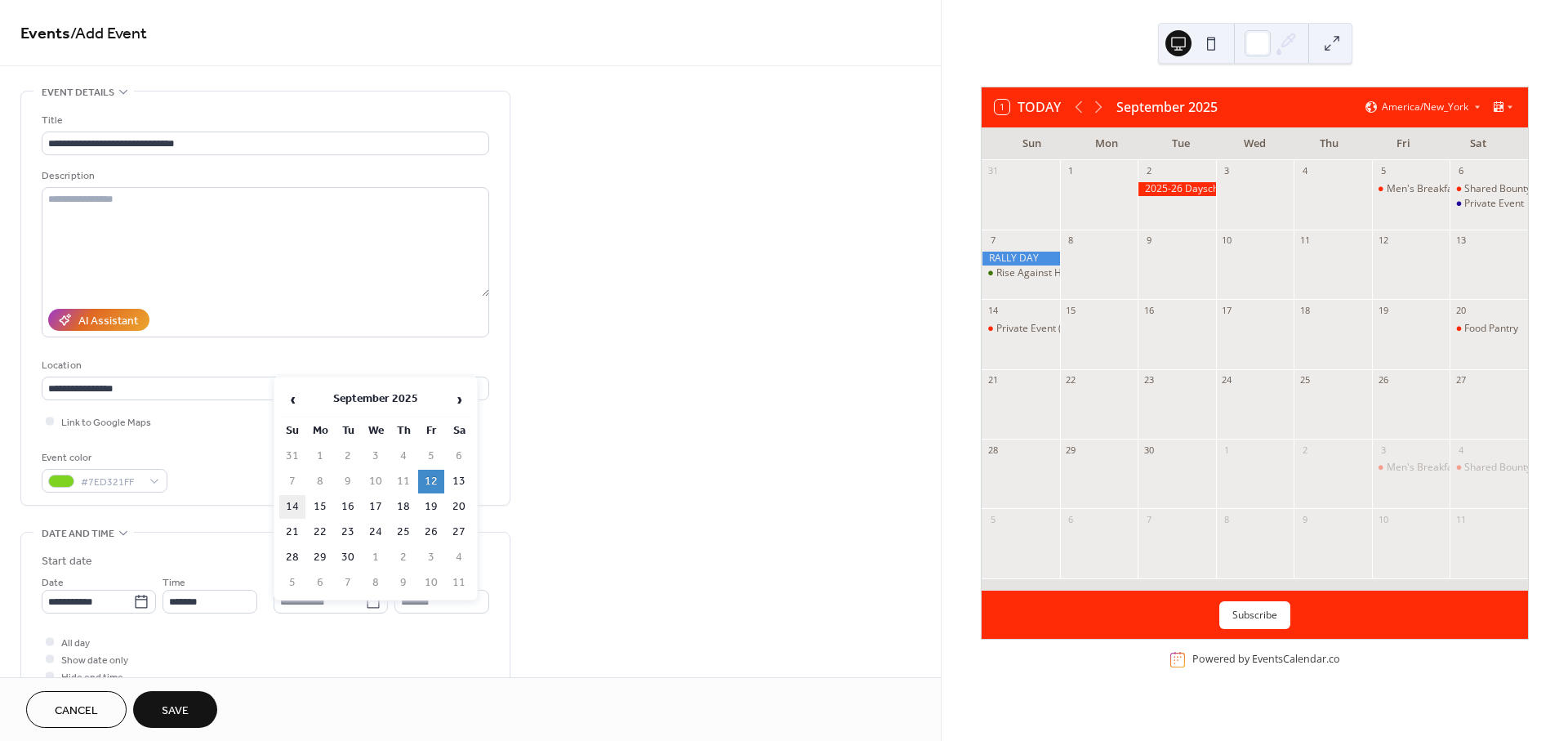 click on "14" at bounding box center [292, 507] 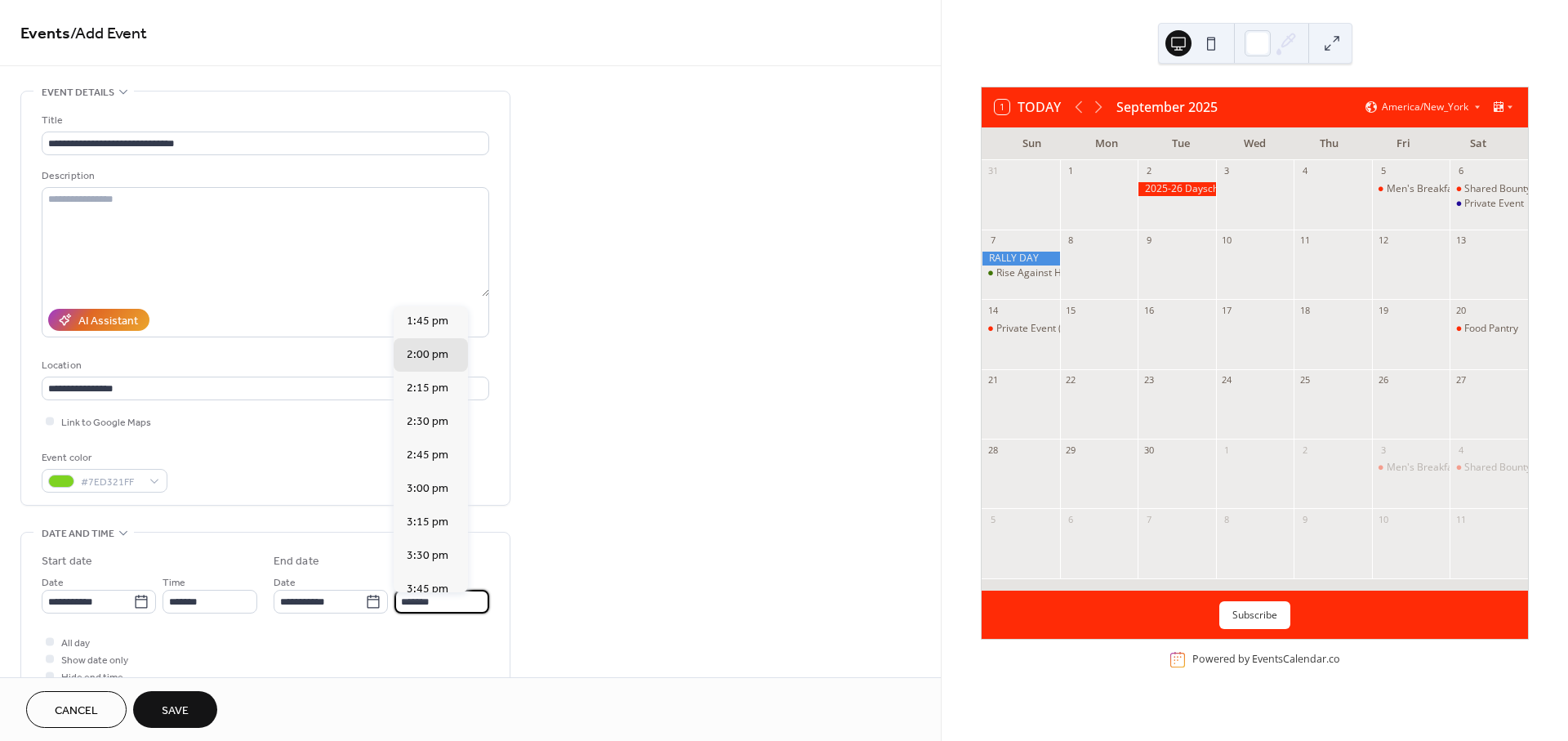 click on "*******" at bounding box center [442, 601] 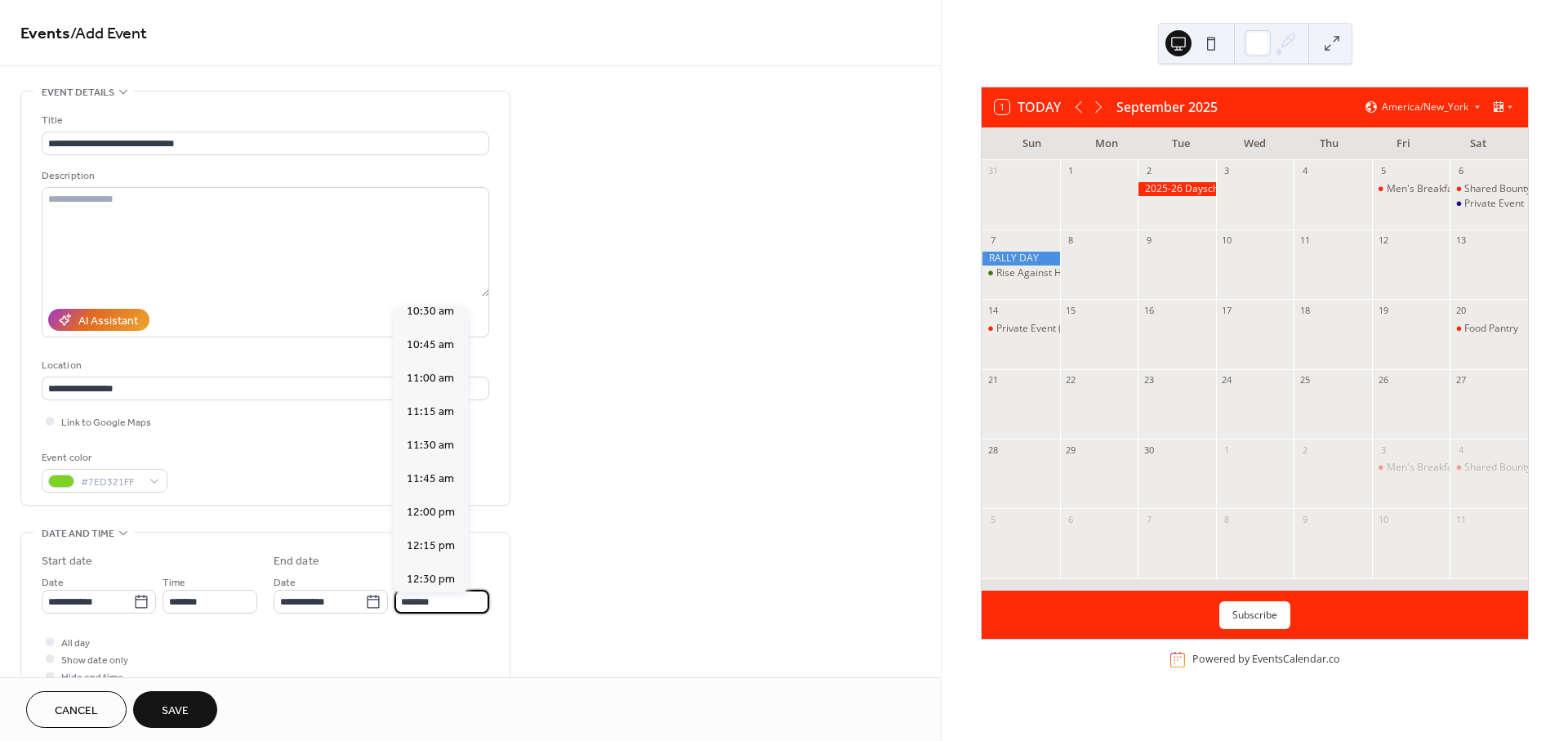 scroll, scrollTop: 1390, scrollLeft: 0, axis: vertical 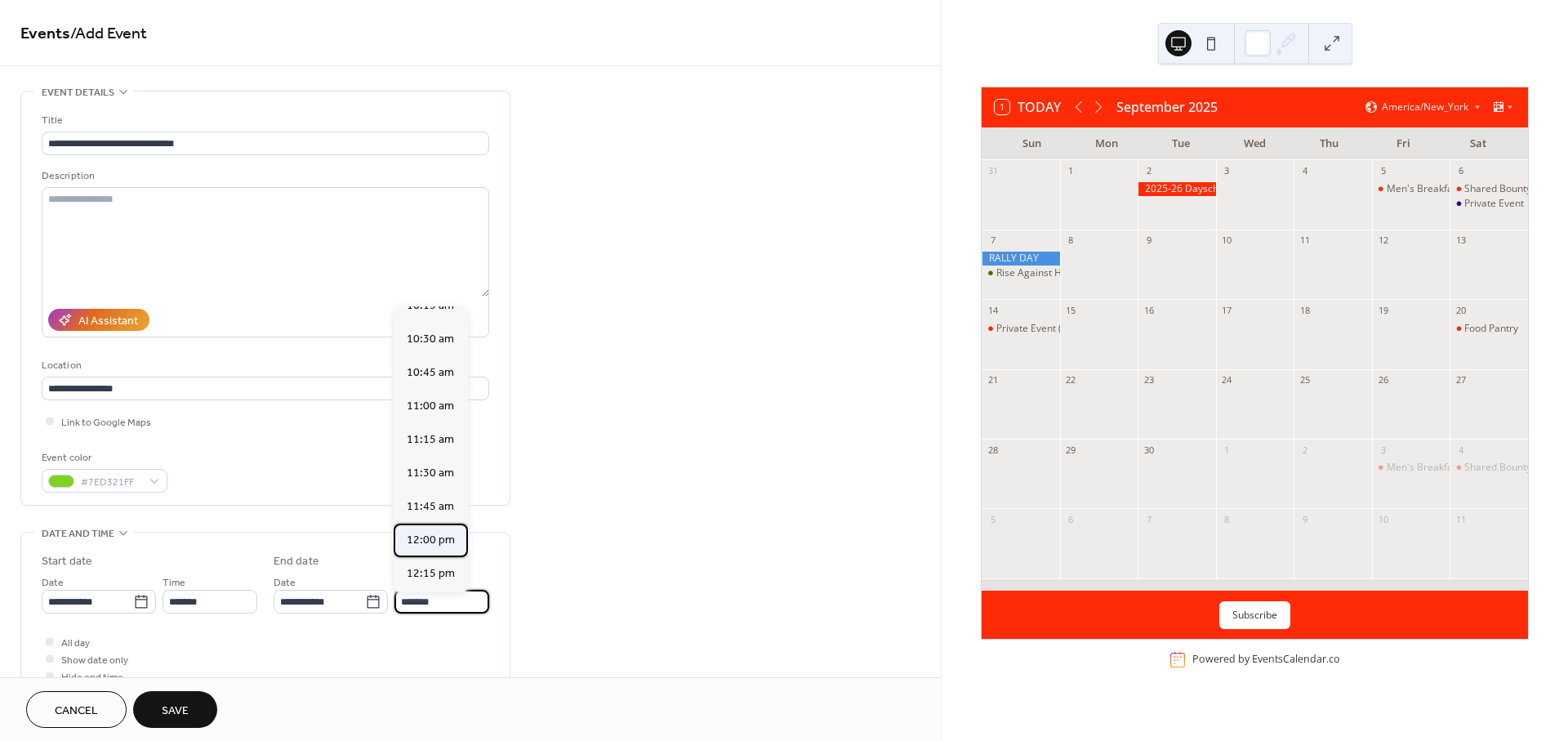 click on "12:00 pm" at bounding box center (430, 539) 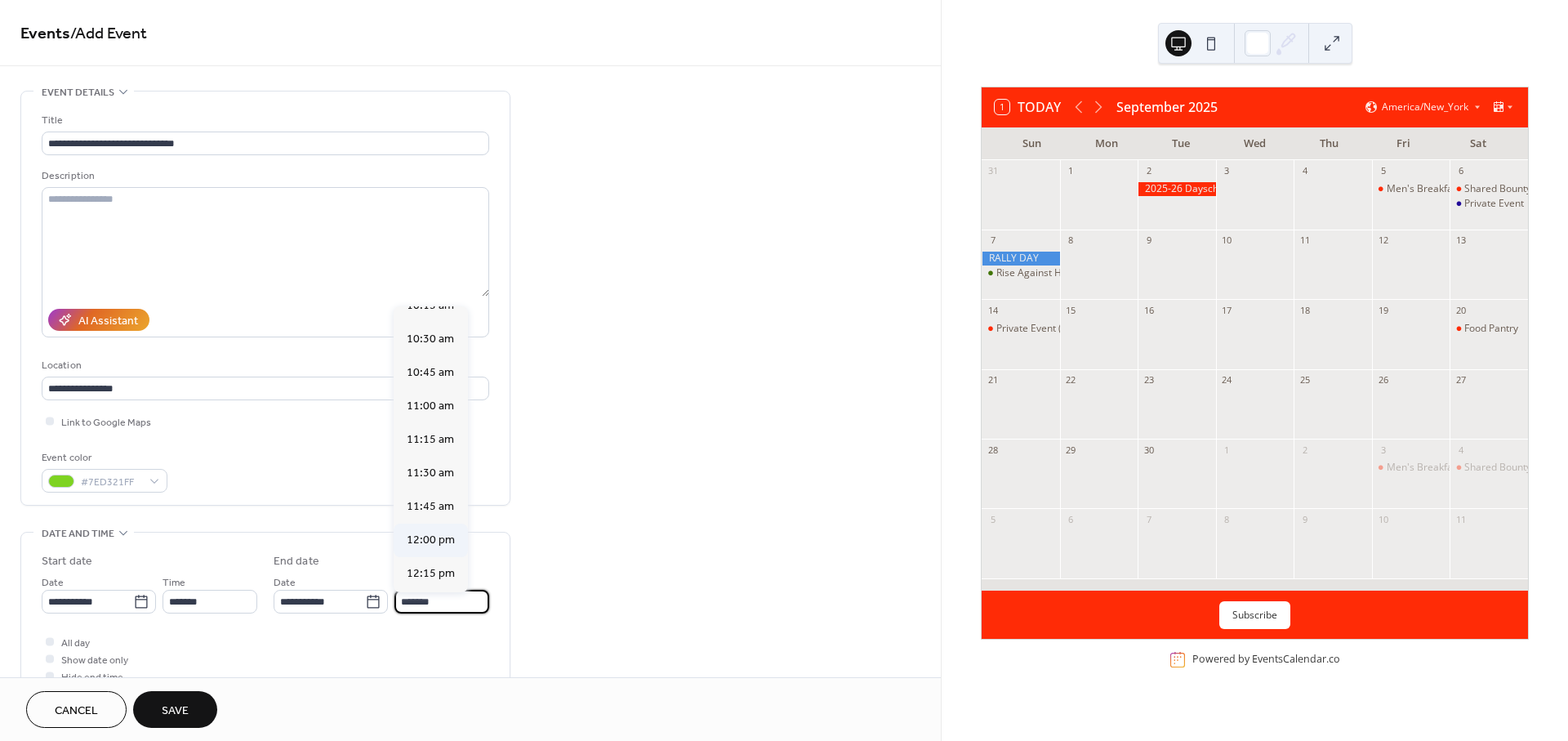 type on "********" 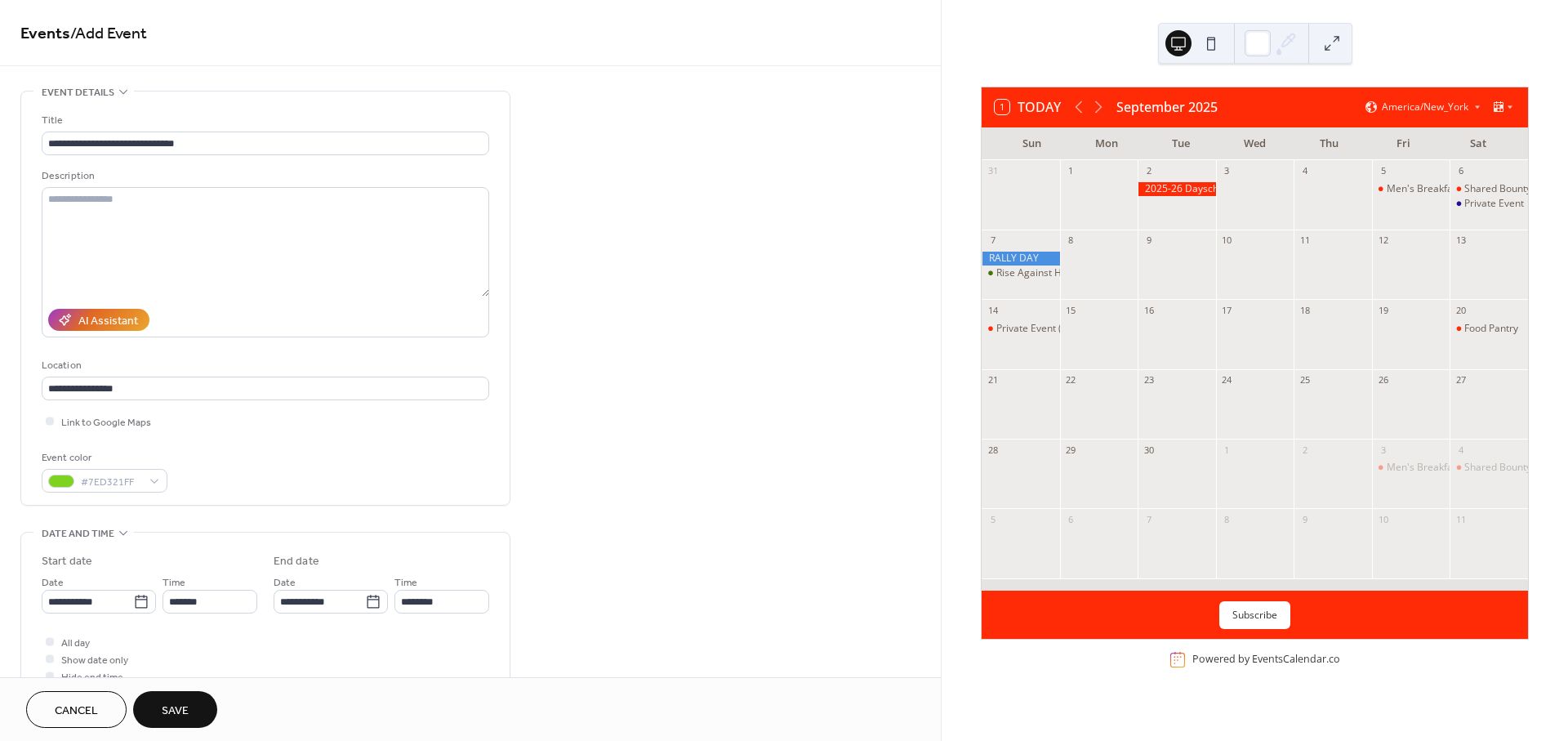 click on "Save" at bounding box center [175, 711] 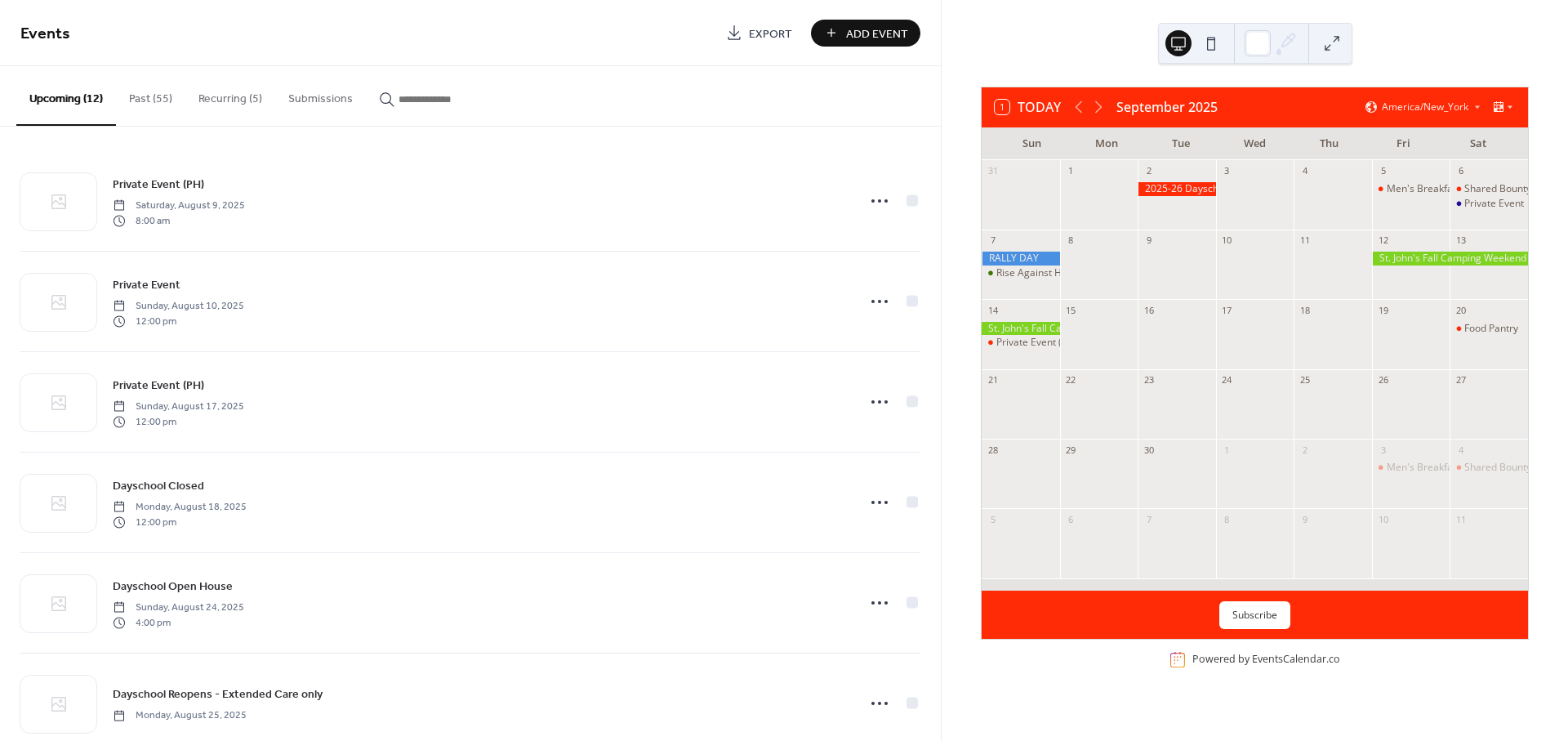 click on "Food Pantry" at bounding box center [1489, 342] 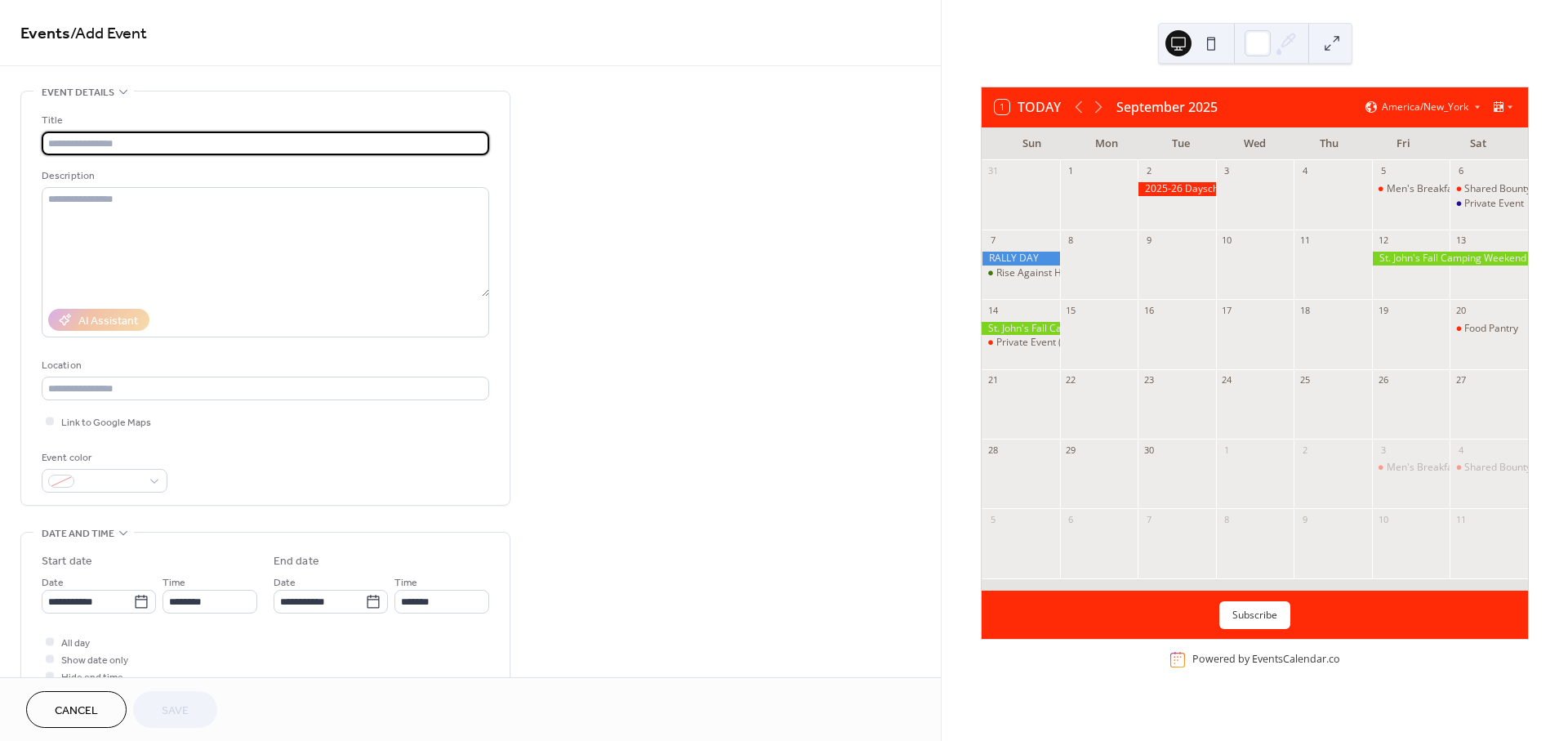 click at bounding box center (265, 143) 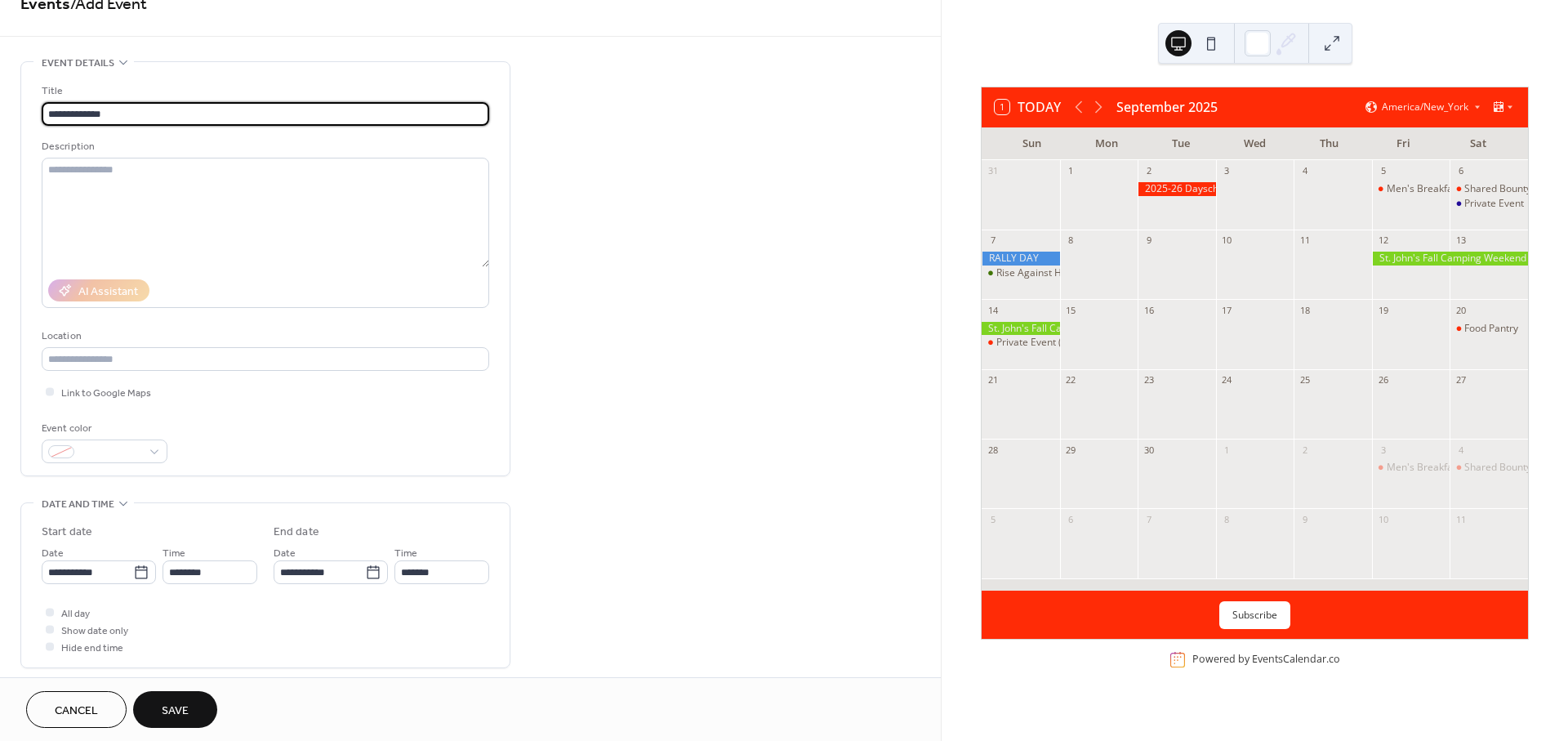 scroll, scrollTop: 0, scrollLeft: 0, axis: both 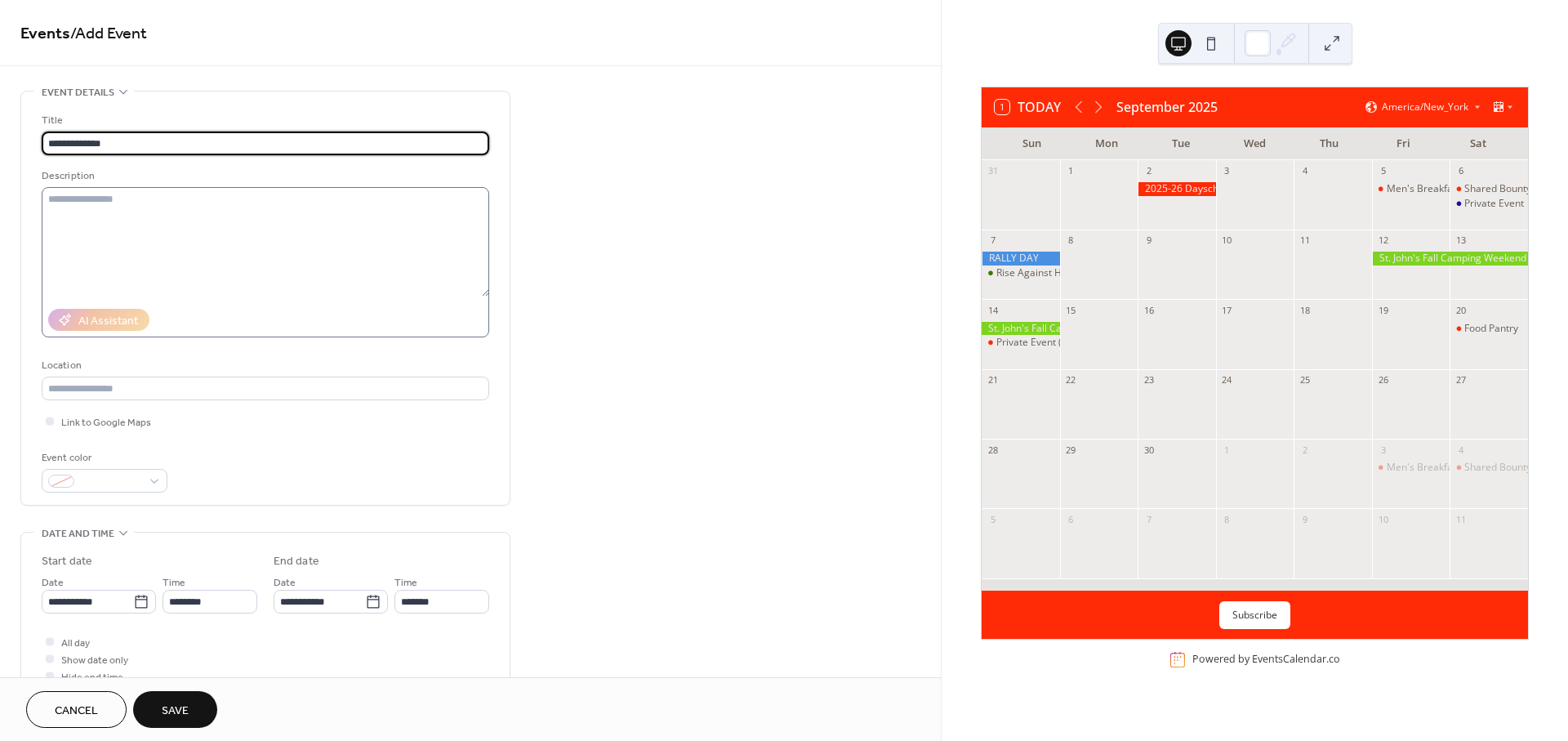 type on "**********" 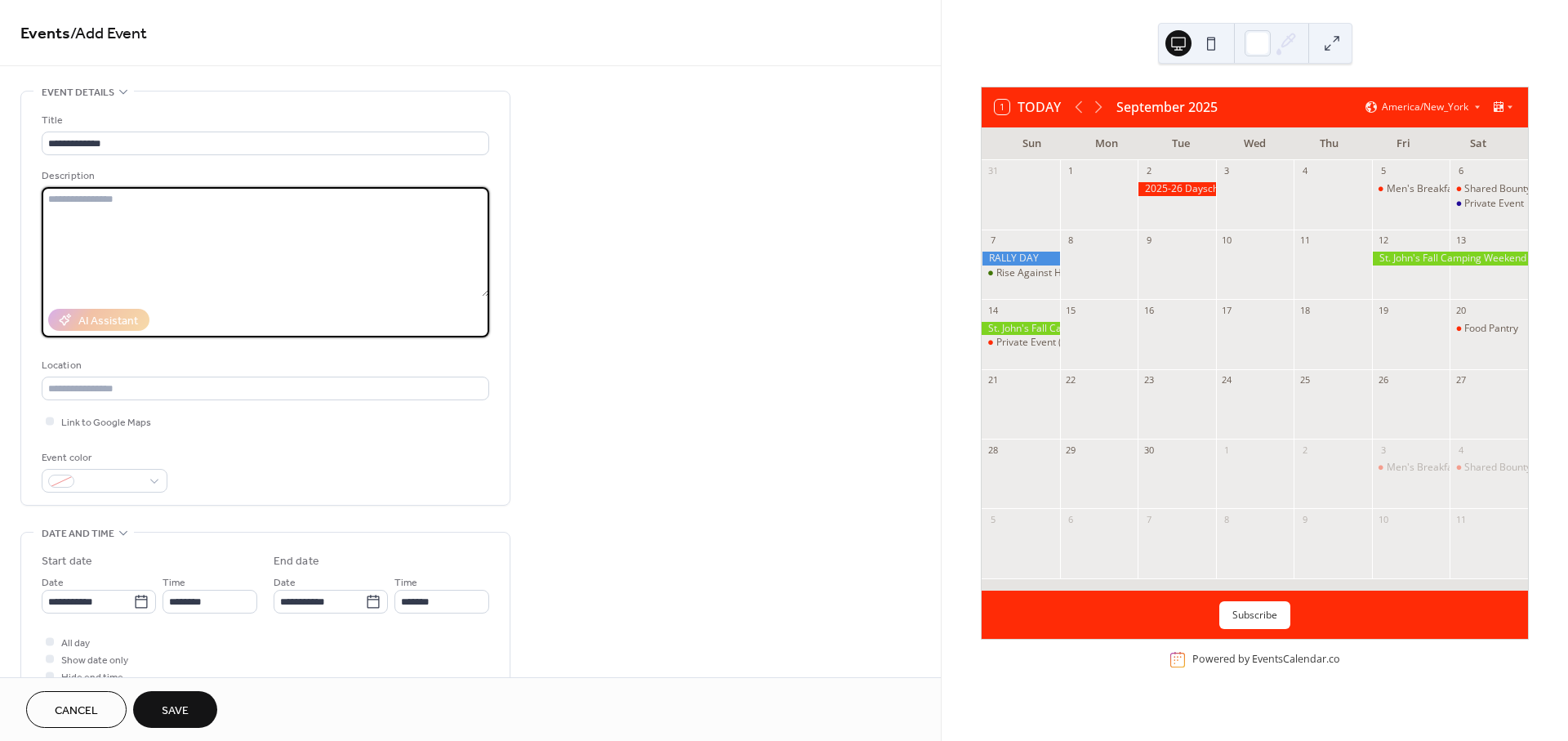 click at bounding box center (265, 242) 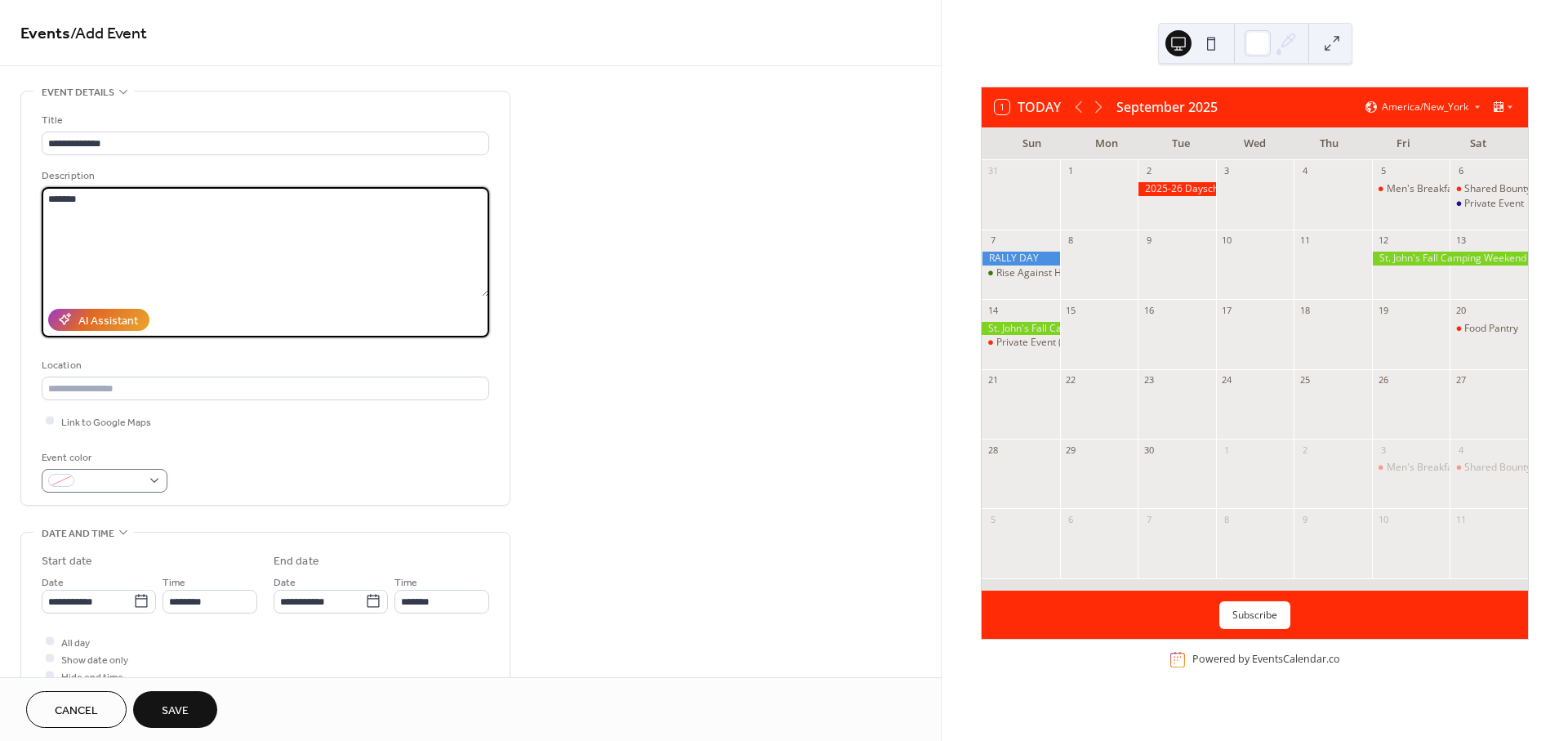 type on "*******" 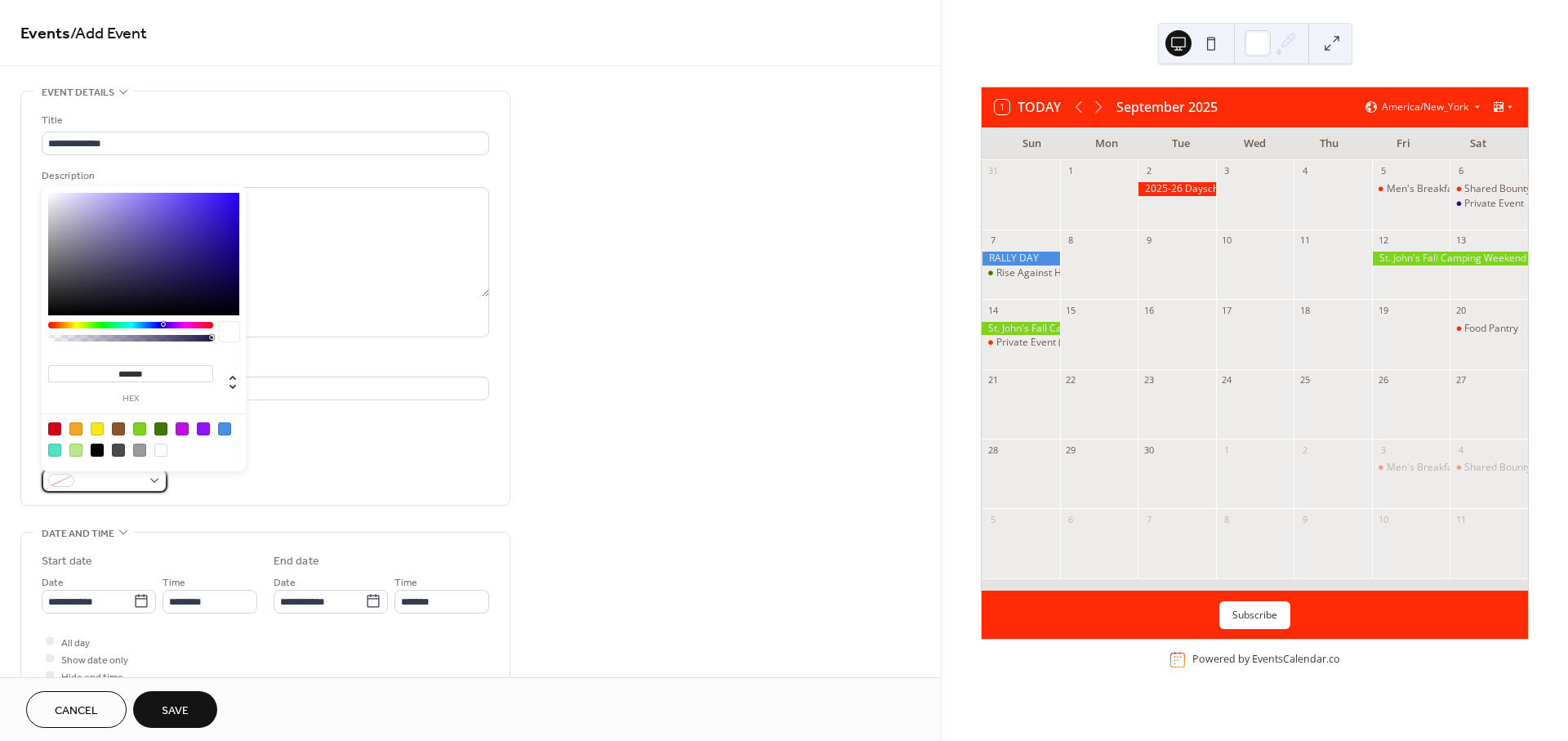 click at bounding box center [111, 481] 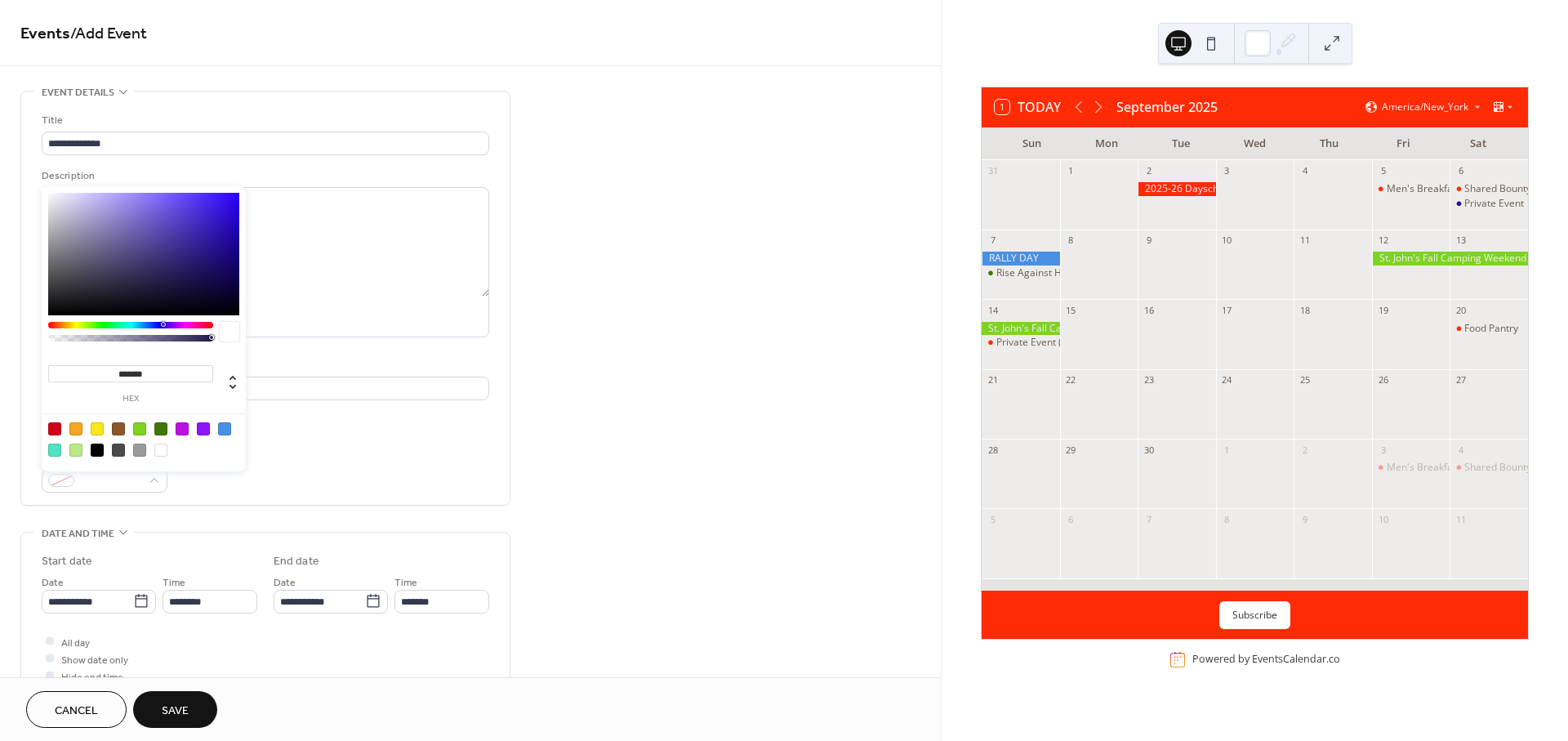 type on "*******" 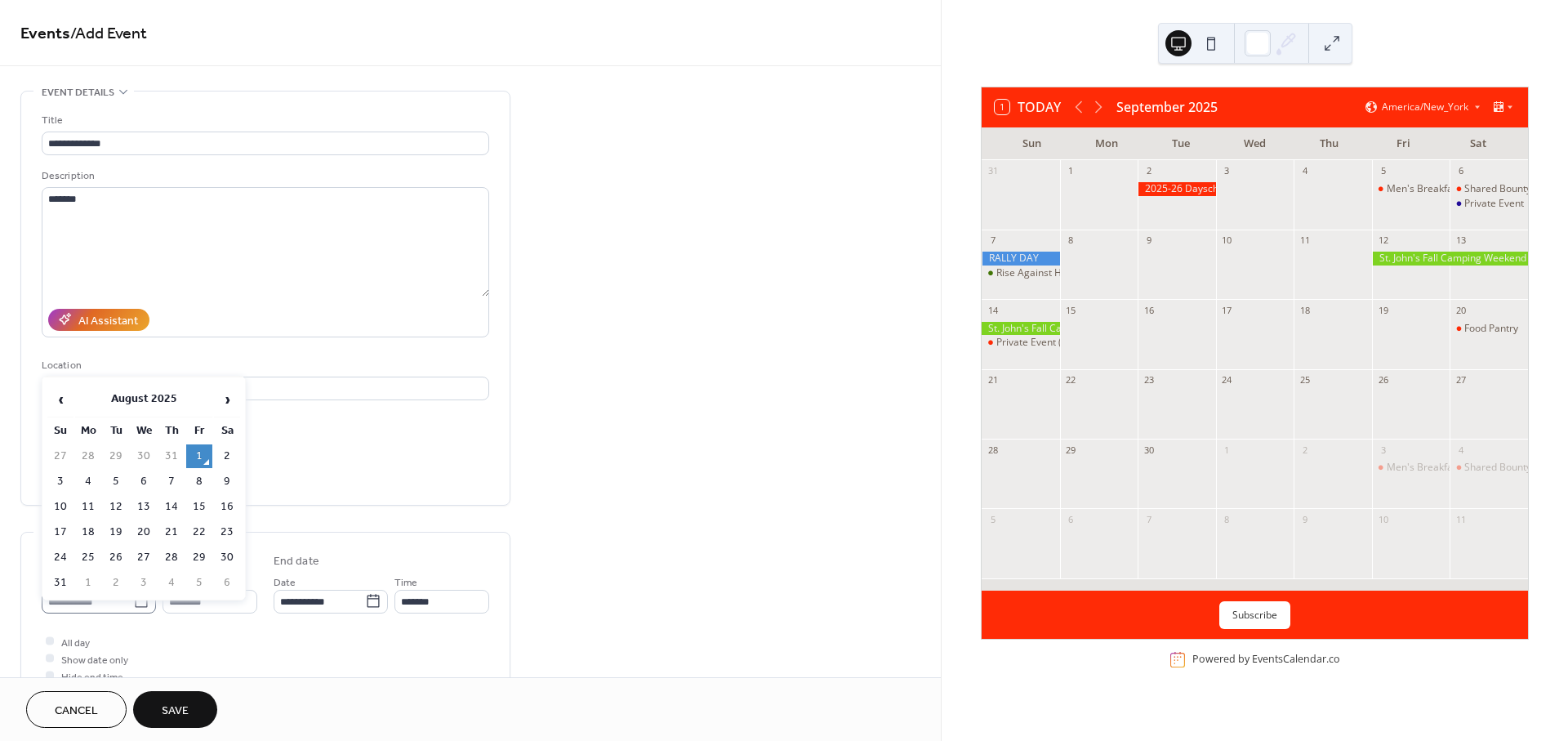 click 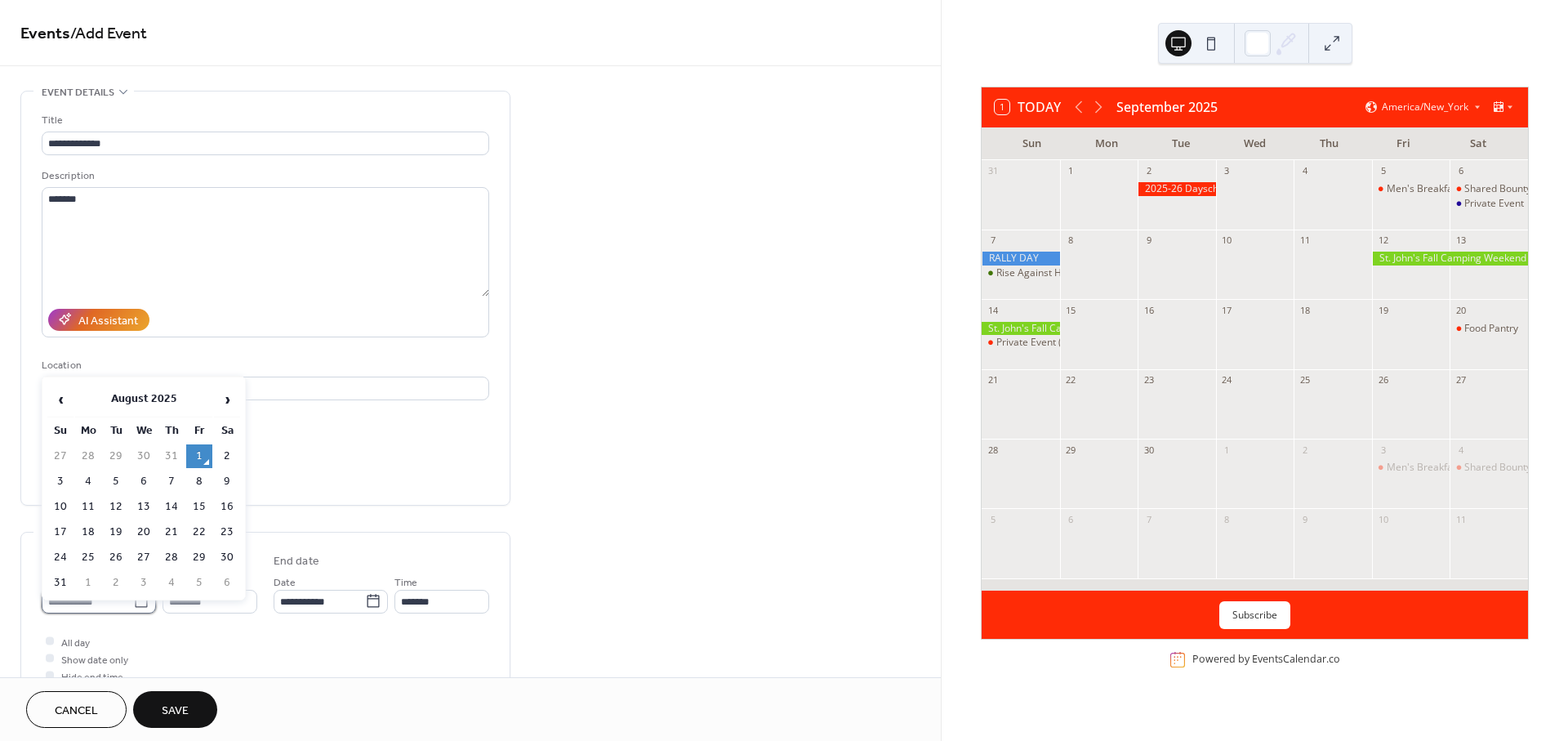 click on "**********" at bounding box center (87, 601) 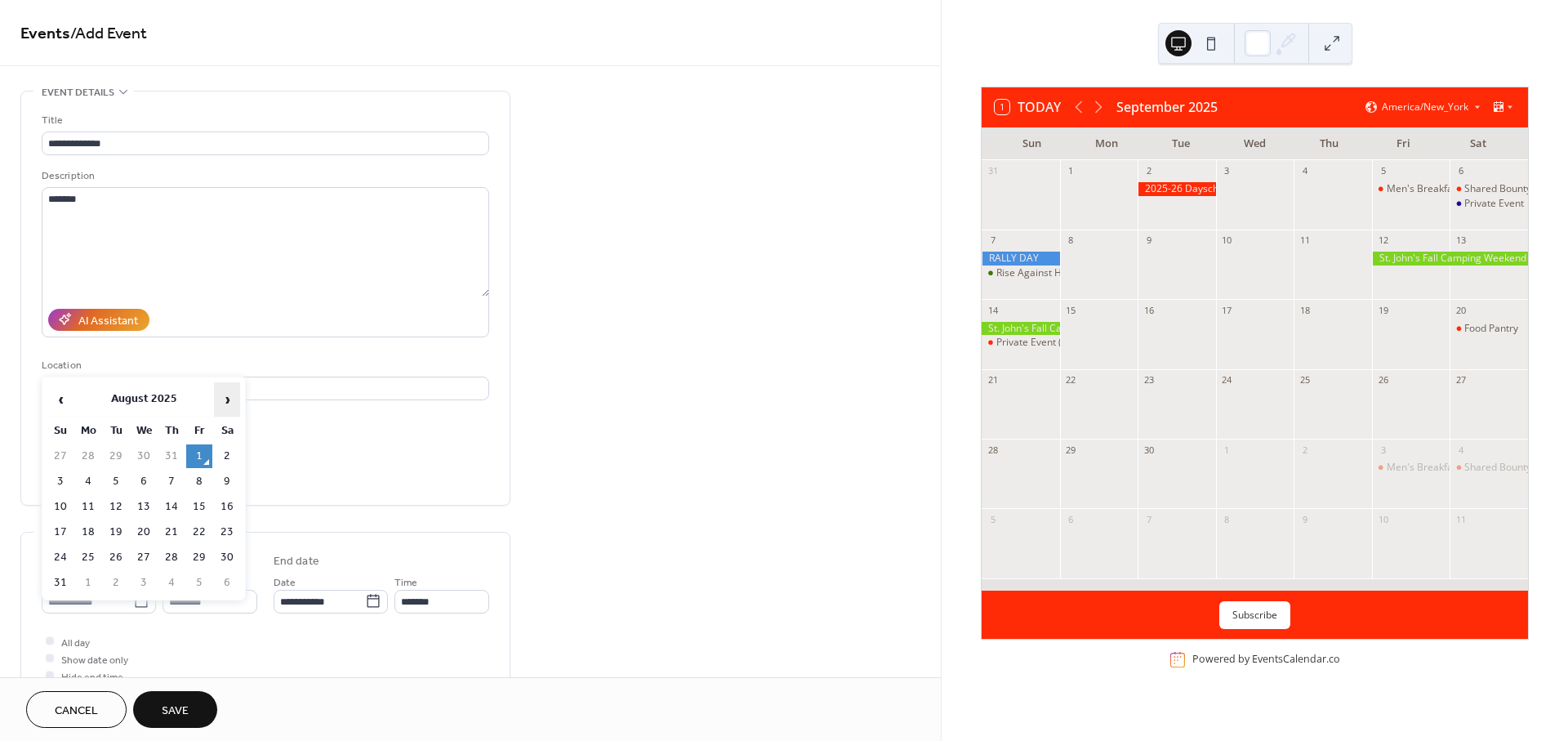 click on "›" at bounding box center (227, 400) 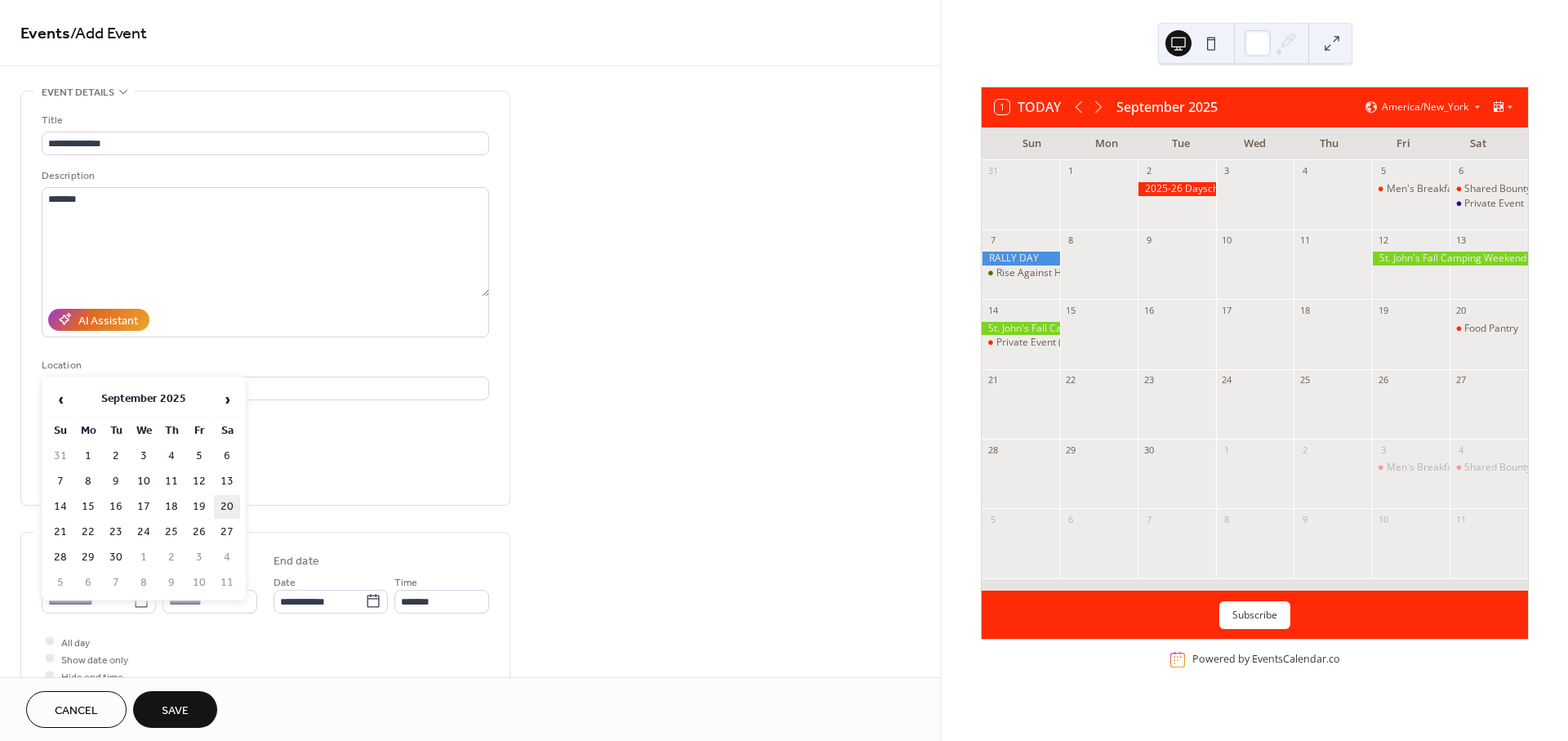 click on "20" at bounding box center [227, 507] 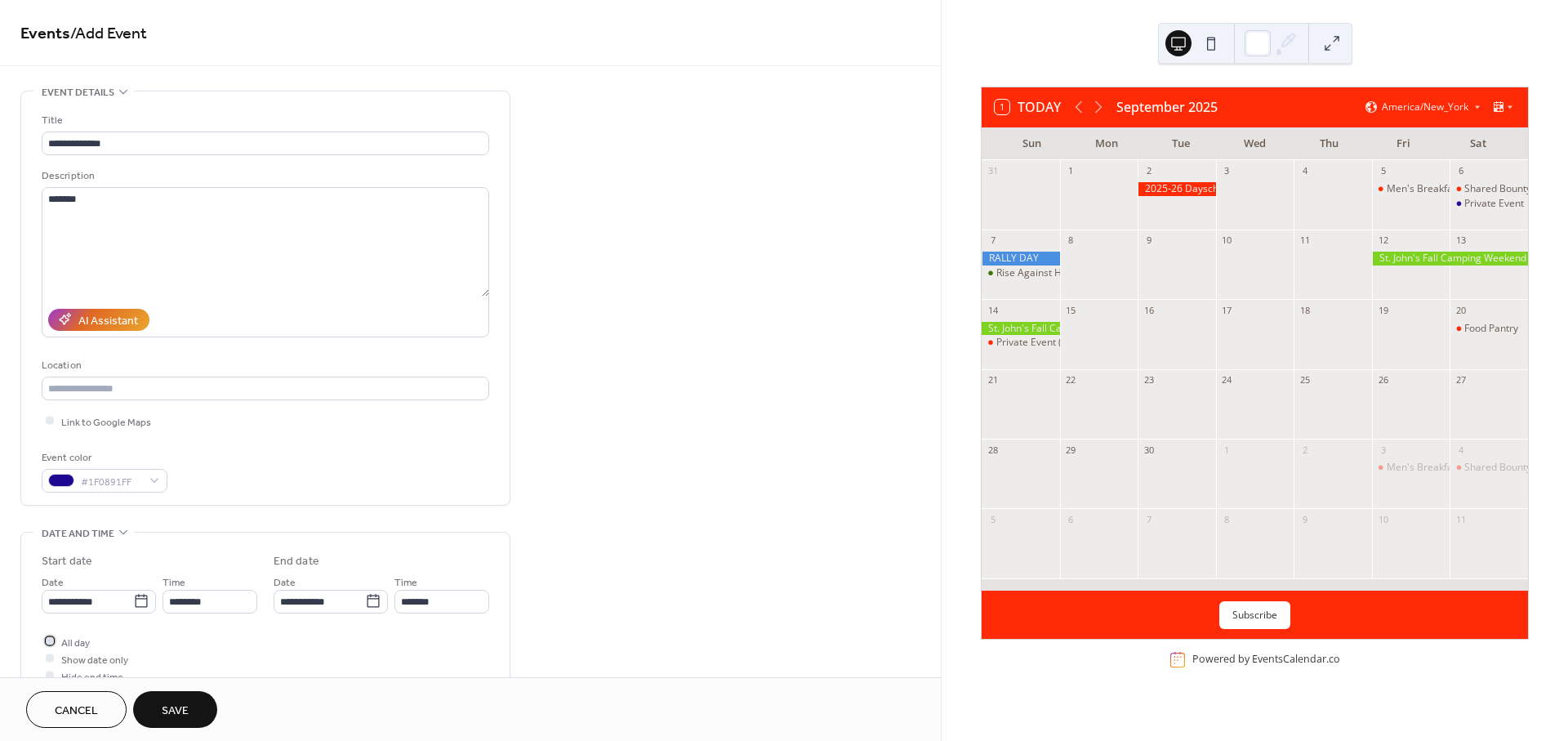 click at bounding box center [50, 641] 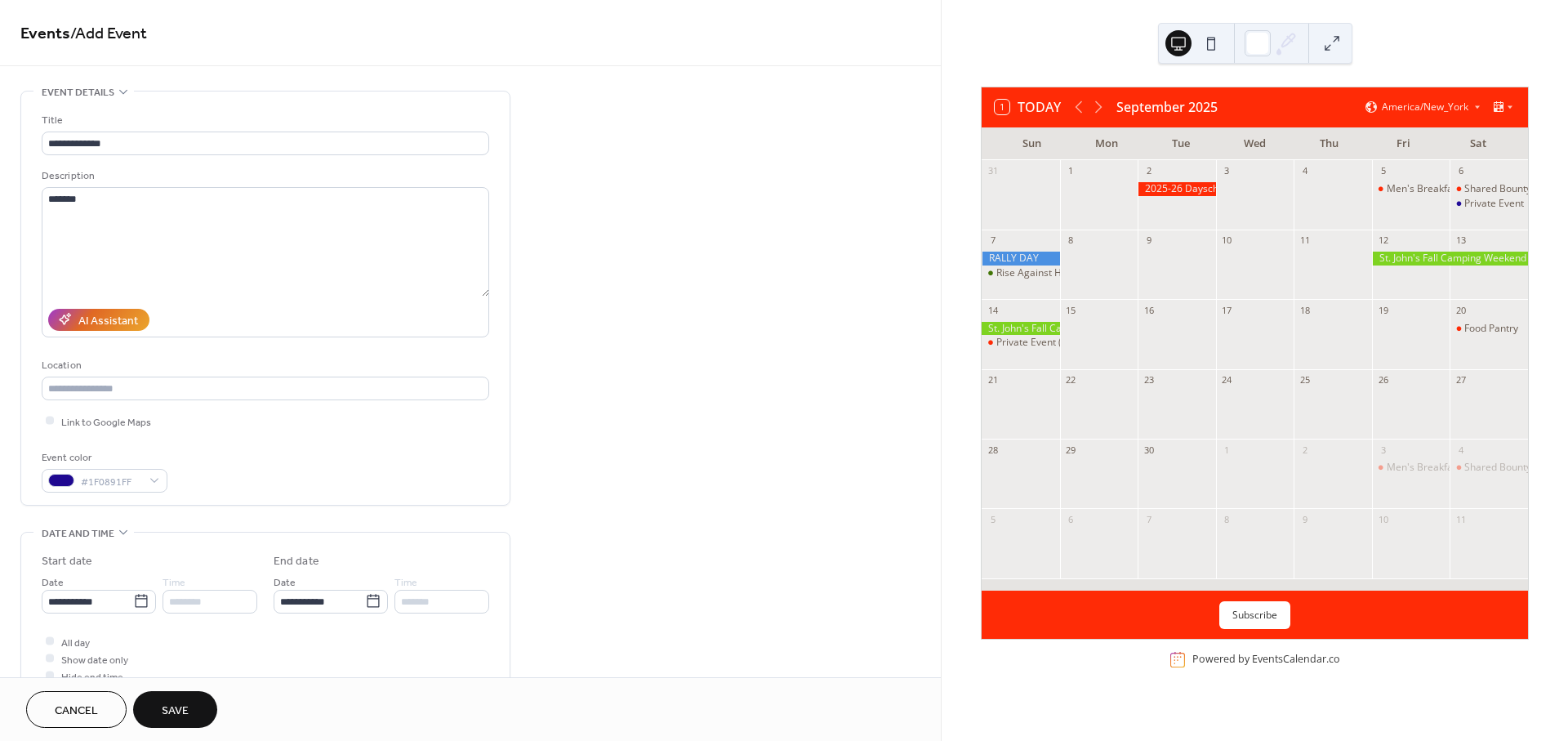 click on "Save" at bounding box center (175, 711) 